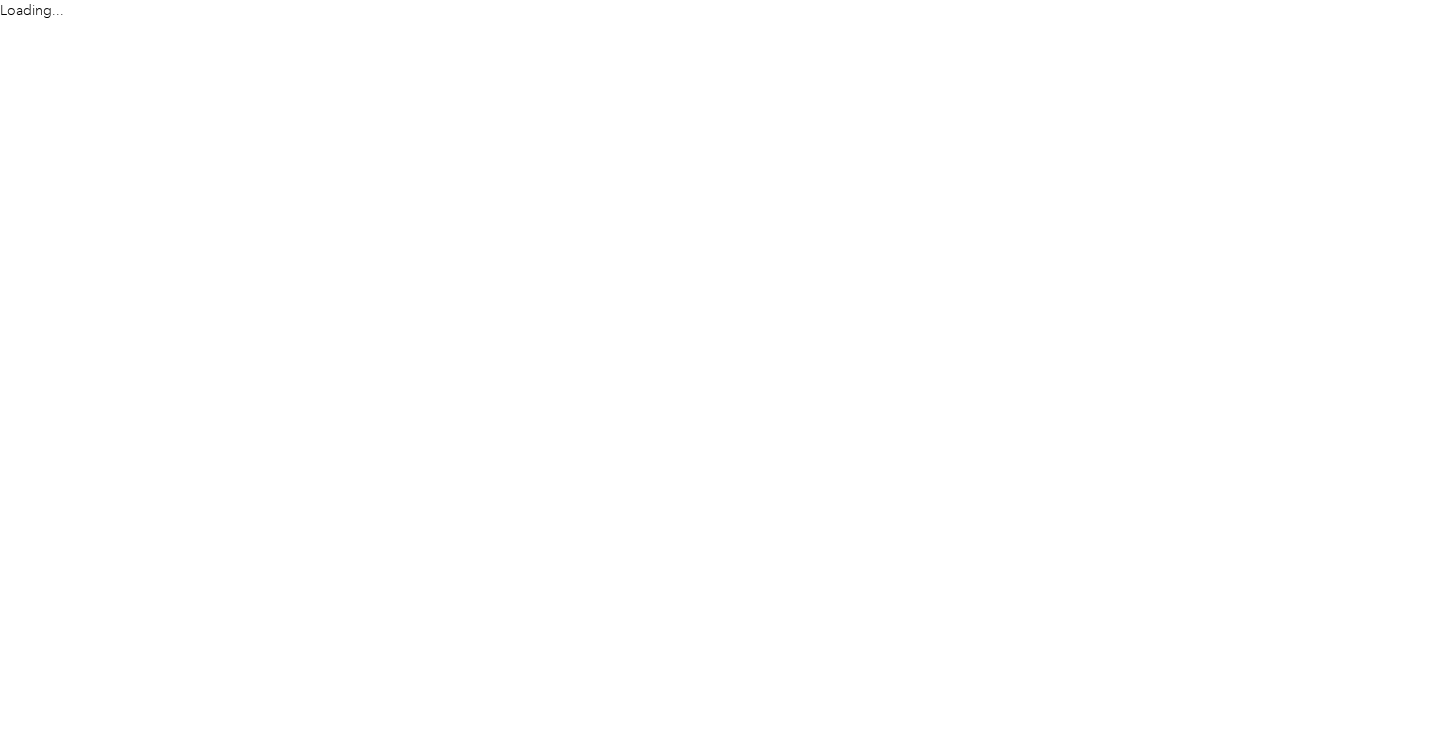 scroll, scrollTop: 0, scrollLeft: 0, axis: both 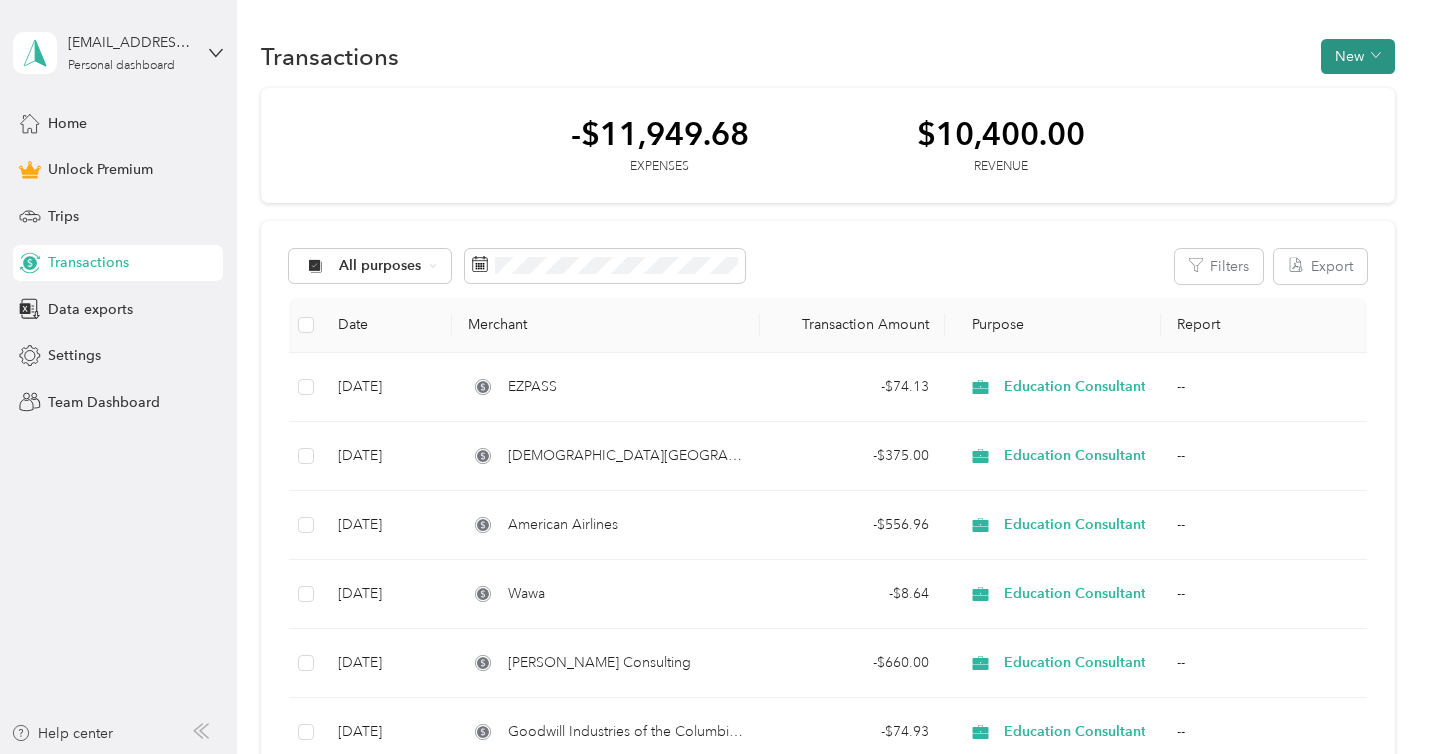 click on "New" at bounding box center [1358, 56] 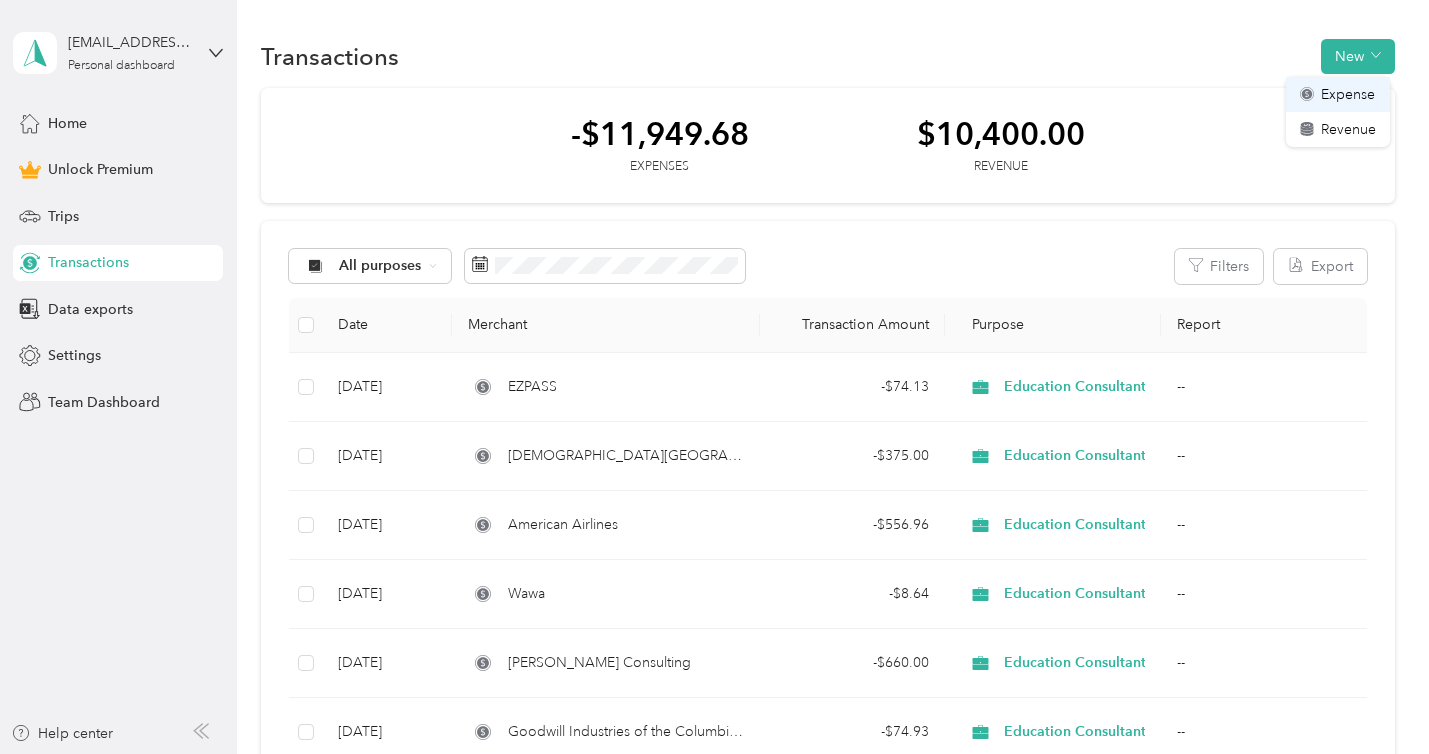 click on "Expense" at bounding box center (1348, 94) 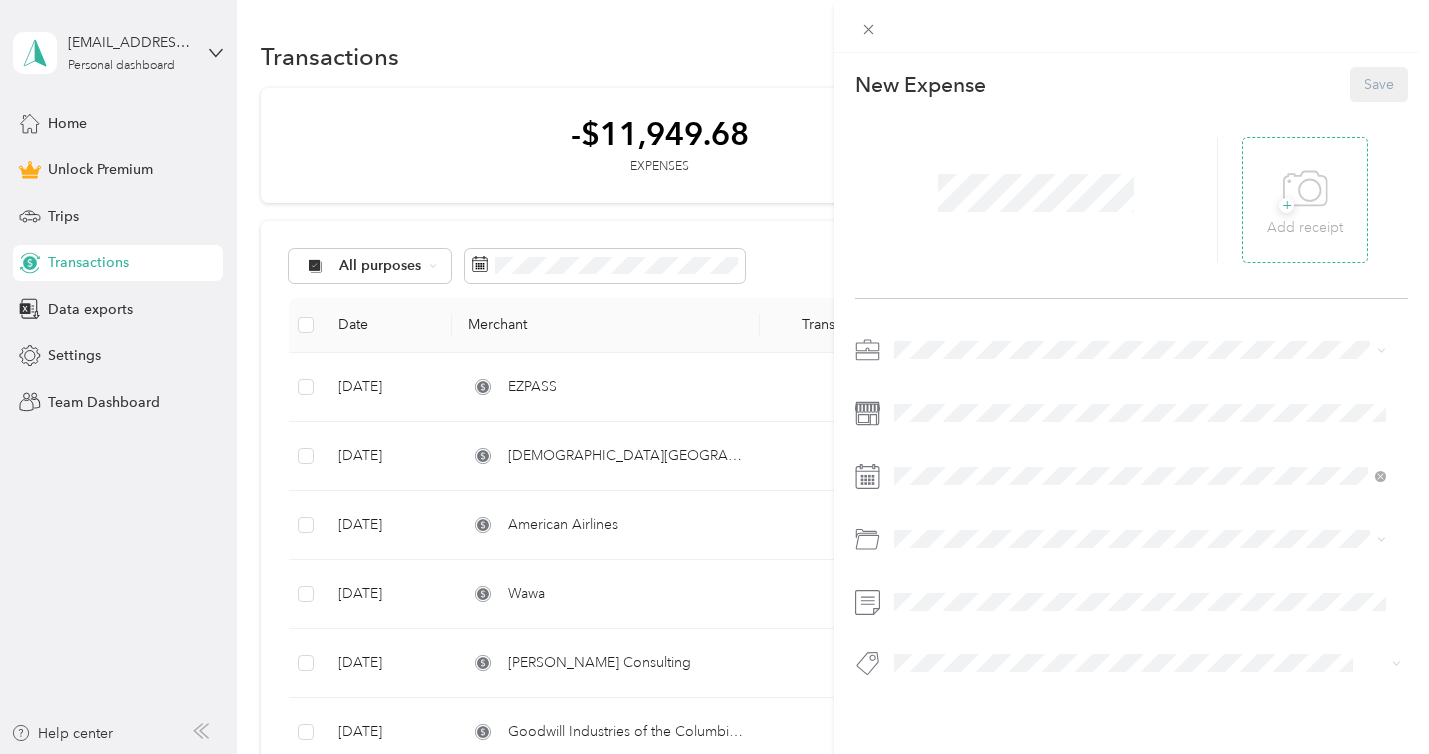 click 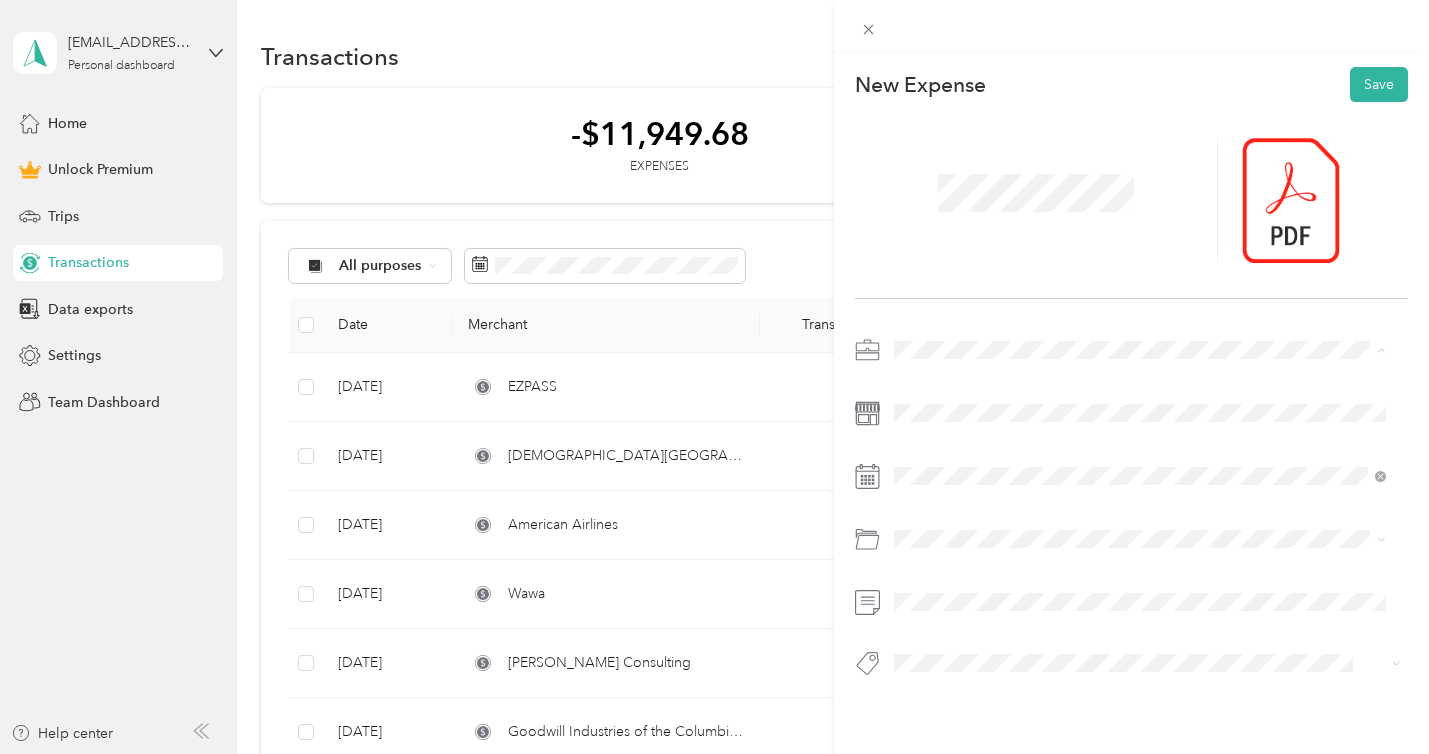 click on "Other" at bounding box center [919, 630] 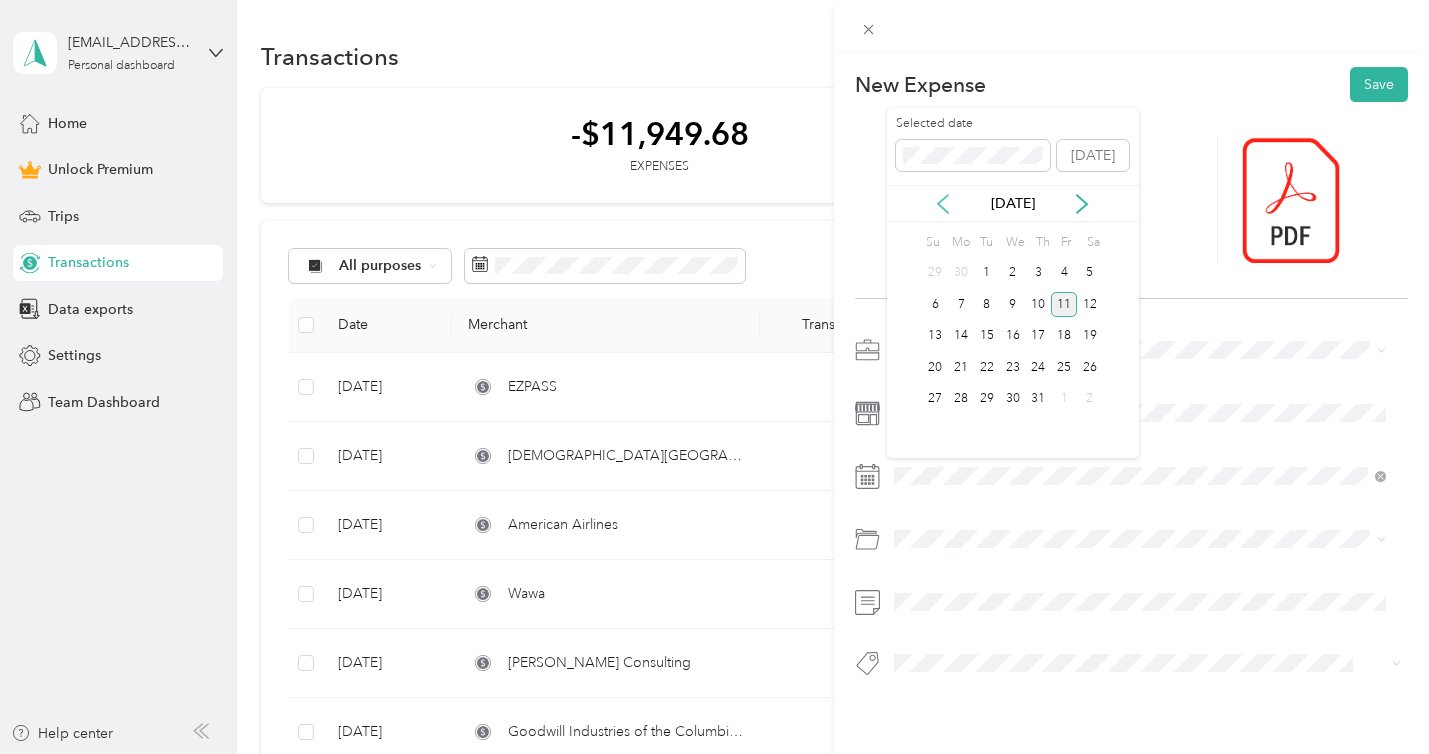 click 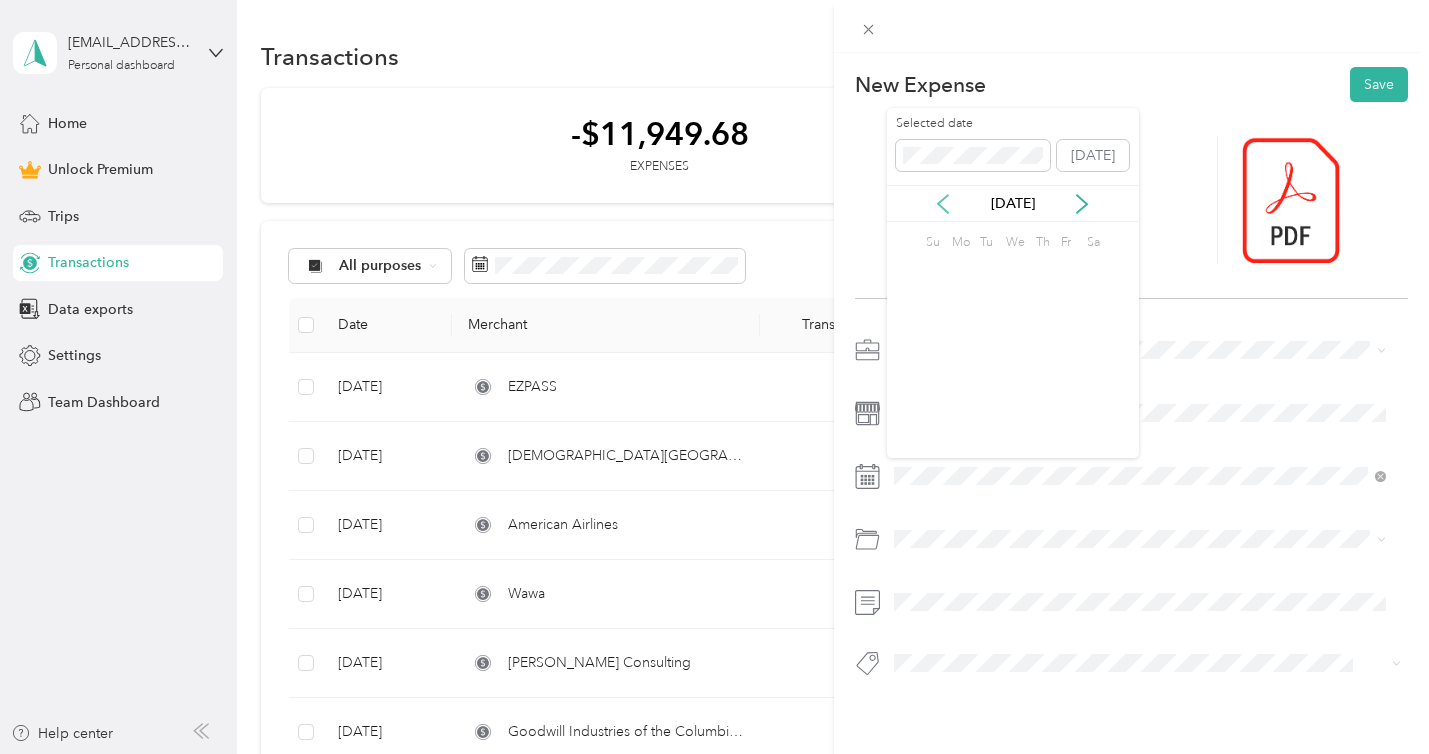 click 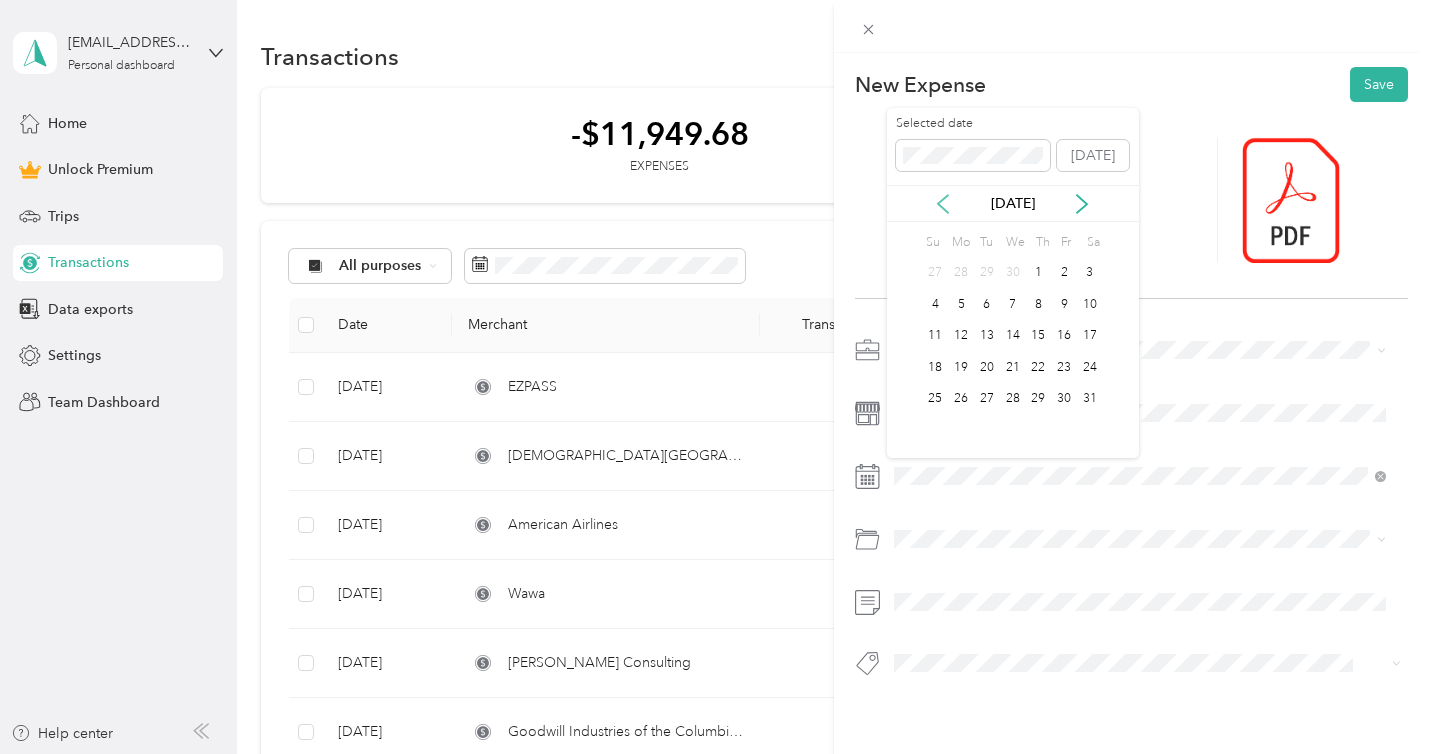 click 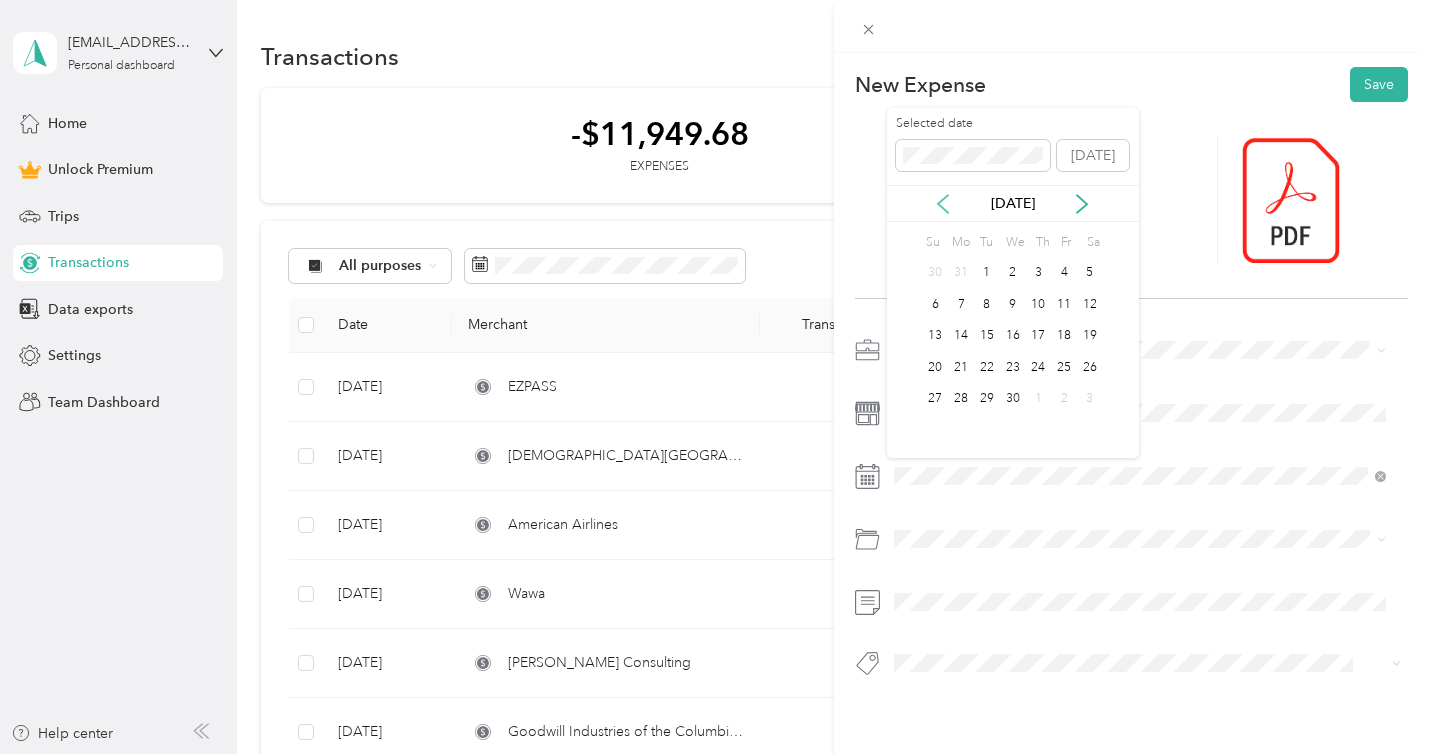 click 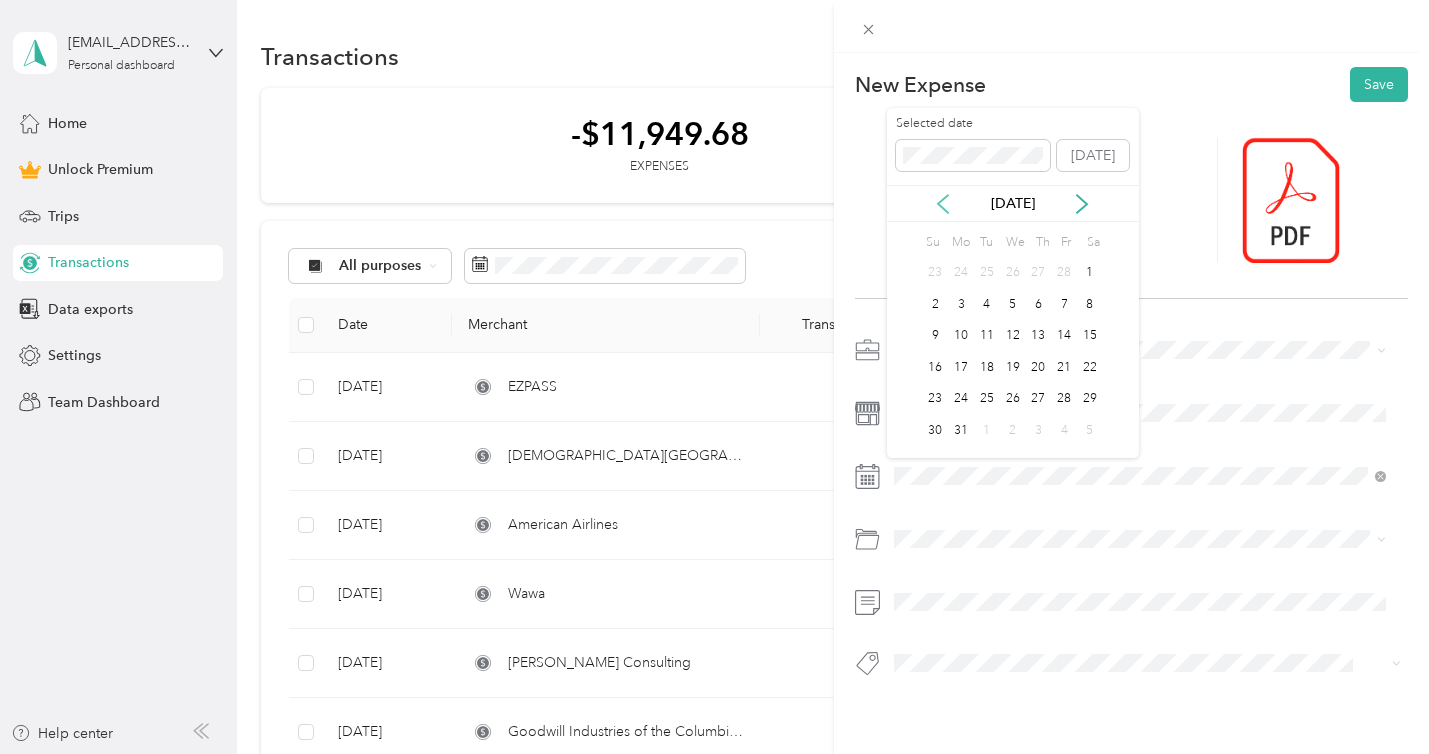 click 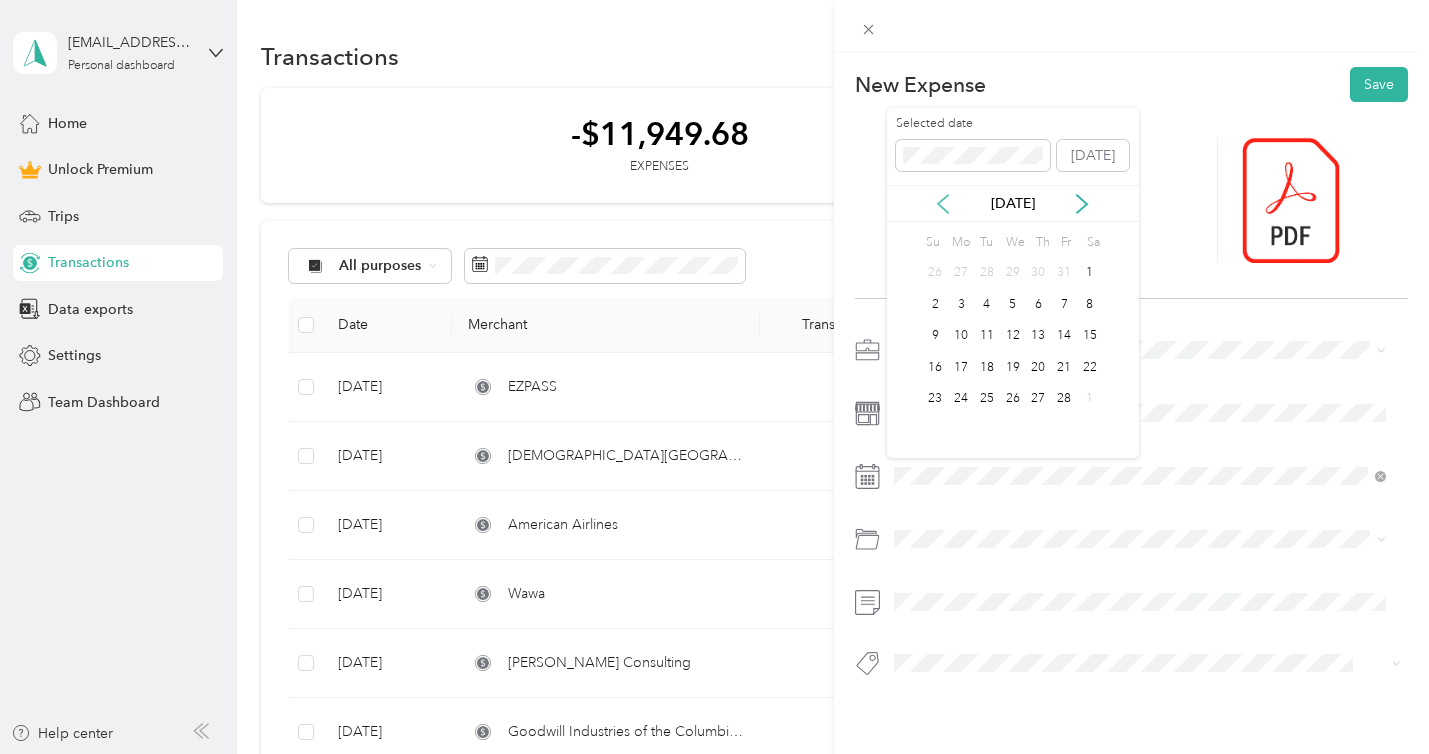 click 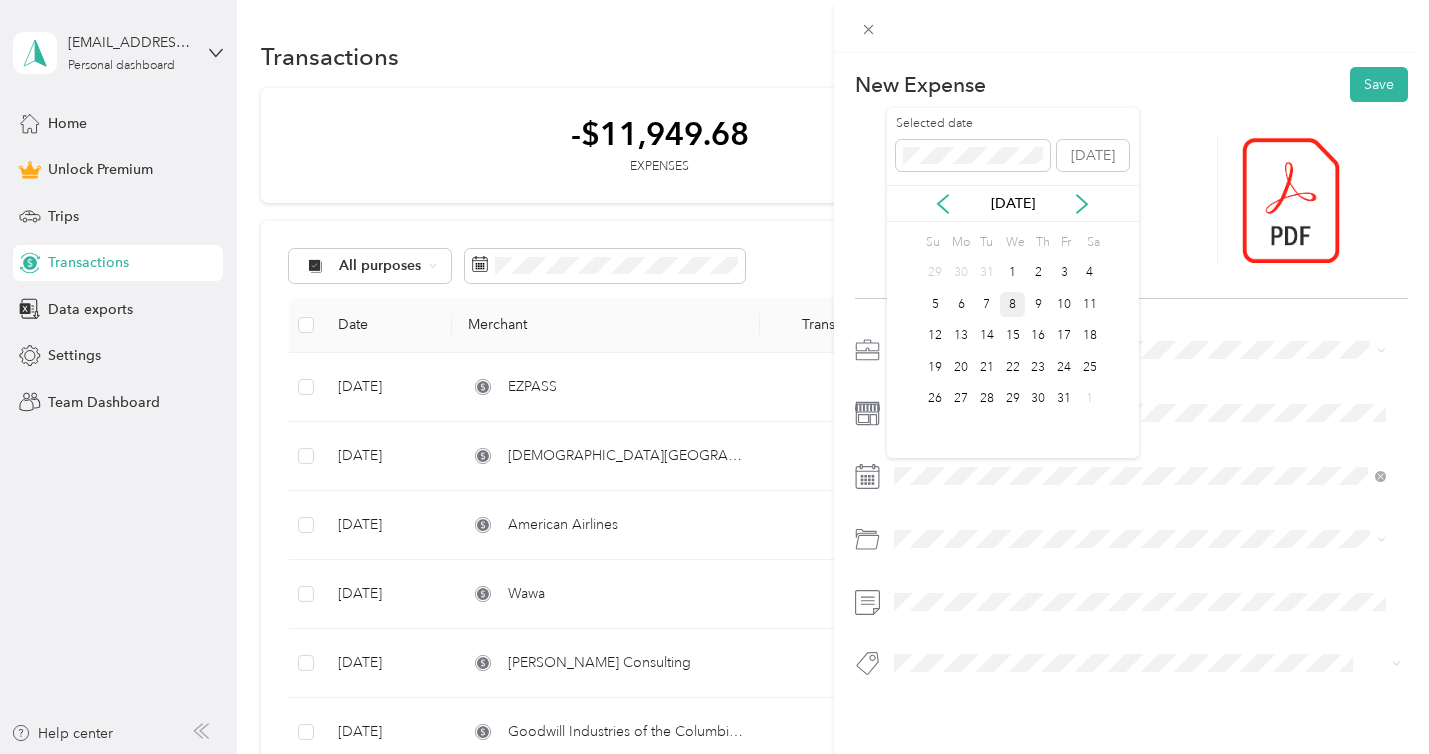 click on "8" at bounding box center [1013, 304] 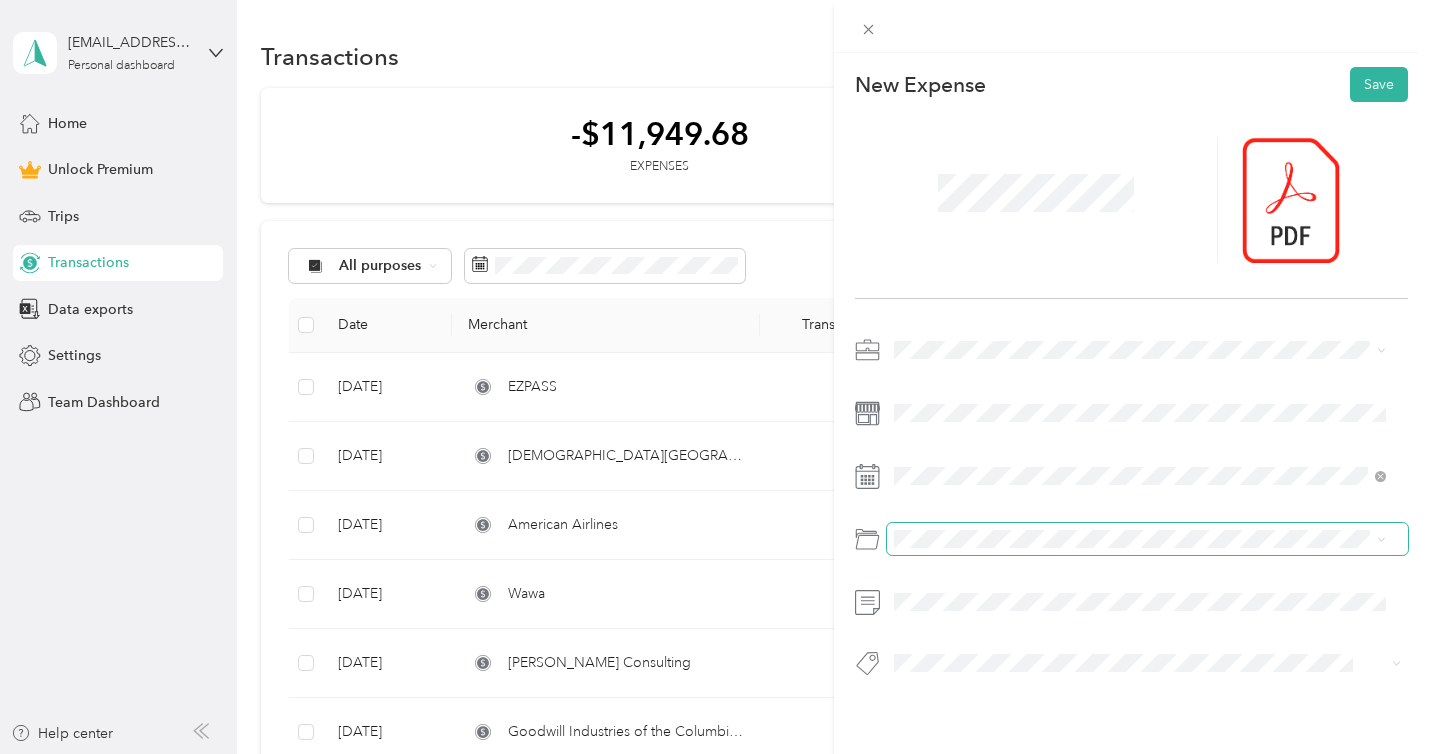 click at bounding box center [1147, 539] 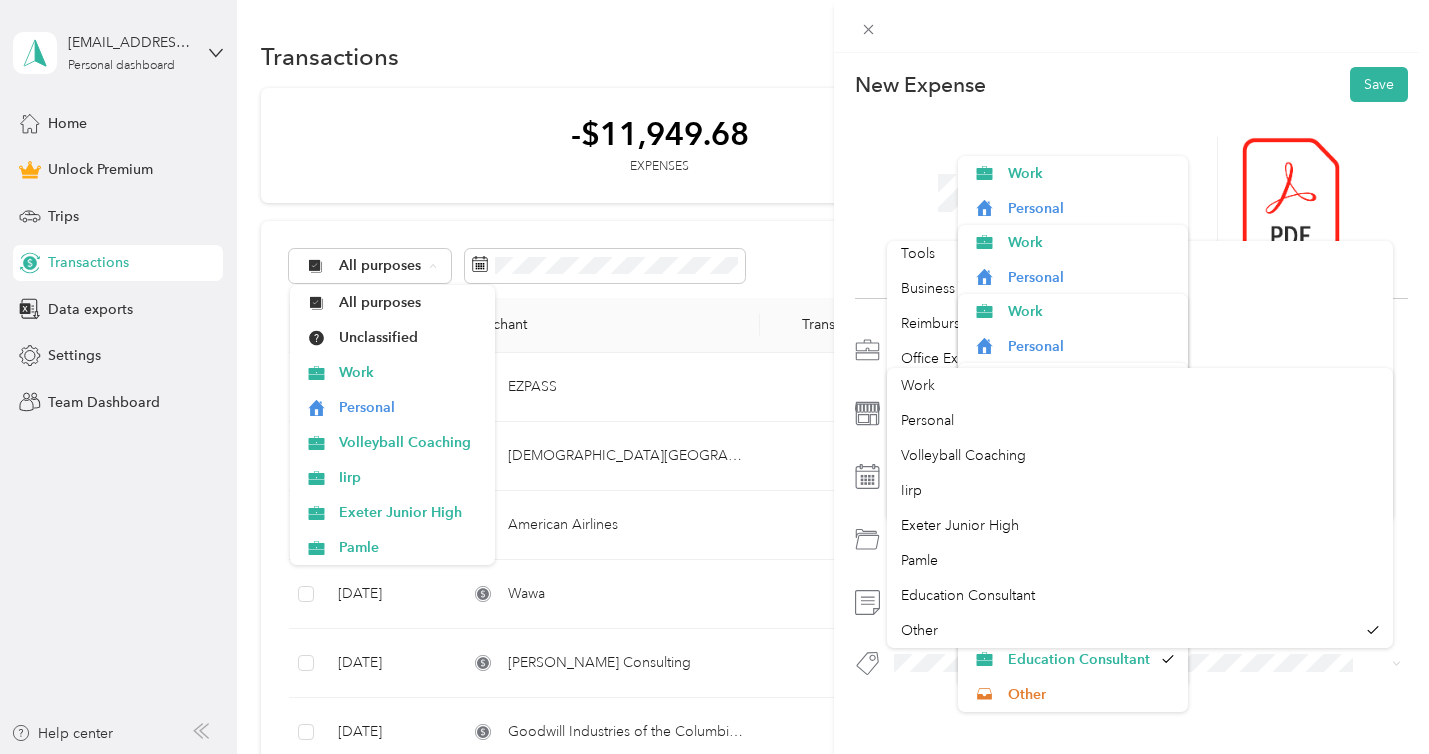scroll, scrollTop: 743, scrollLeft: 0, axis: vertical 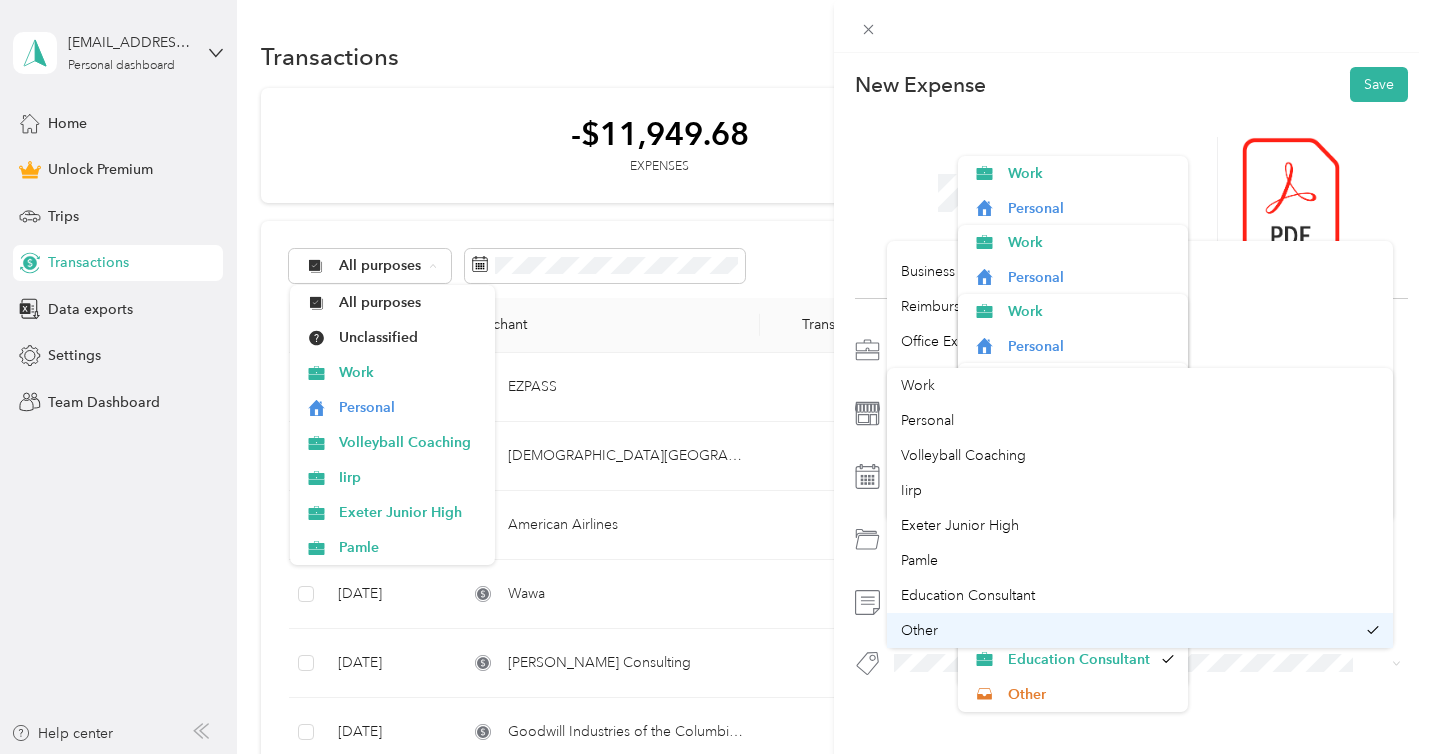 click on "Other" at bounding box center (1128, 630) 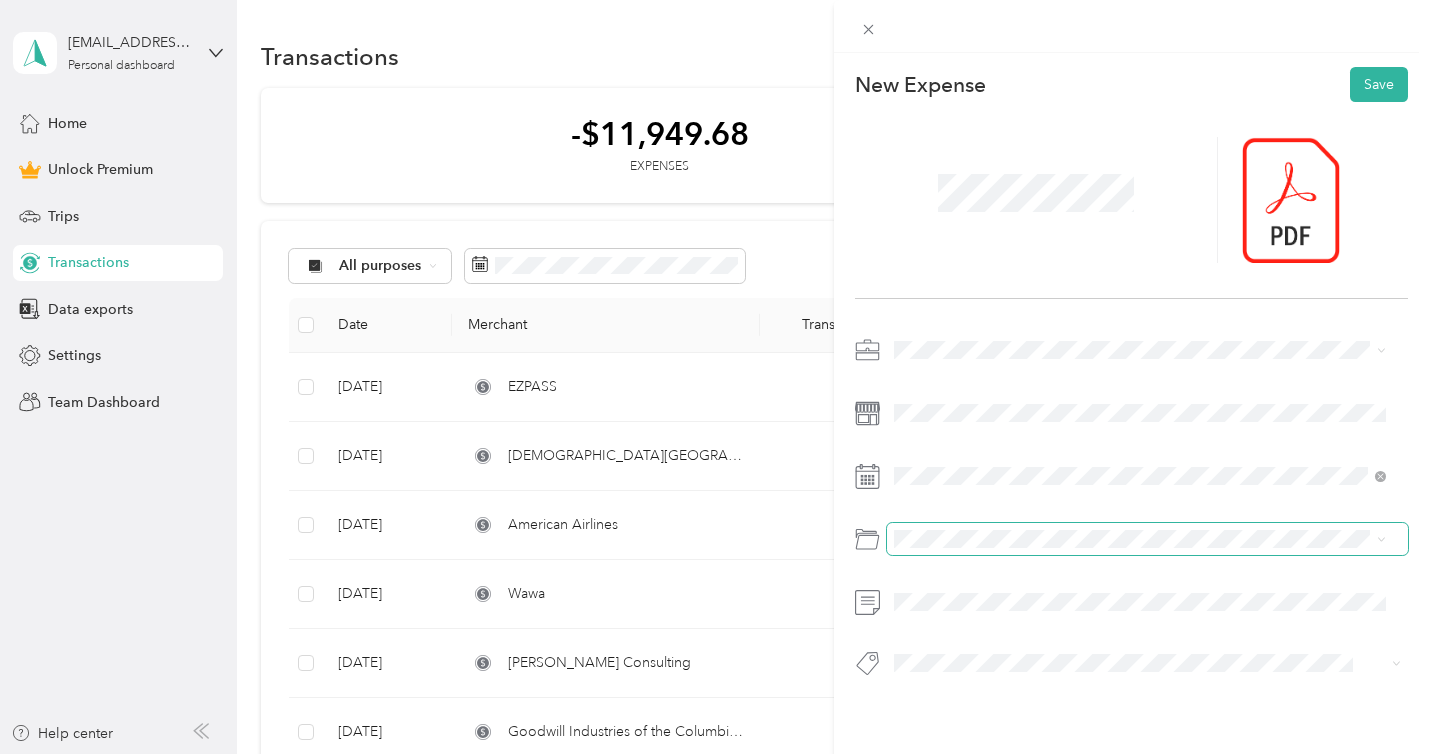 click at bounding box center [1147, 539] 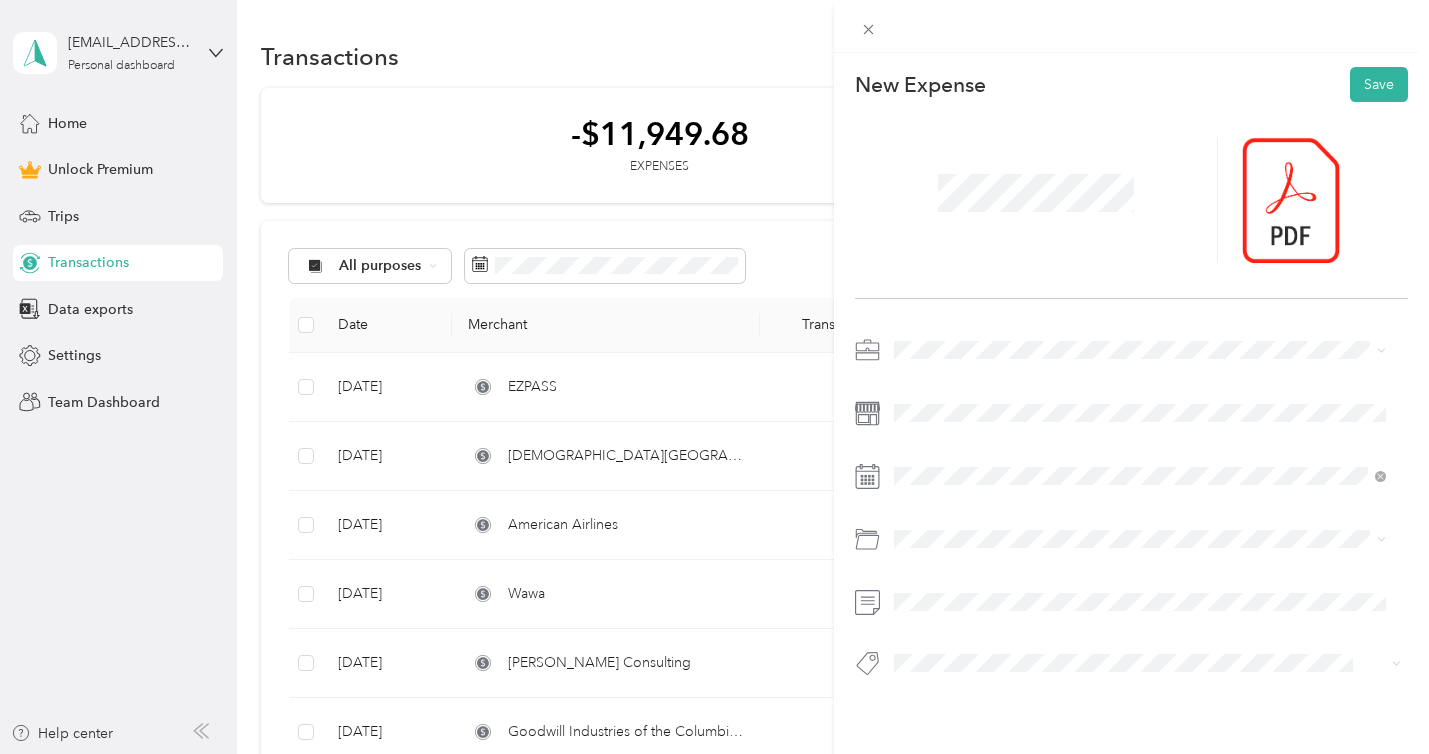 click on "Custom categories" at bounding box center (1140, 268) 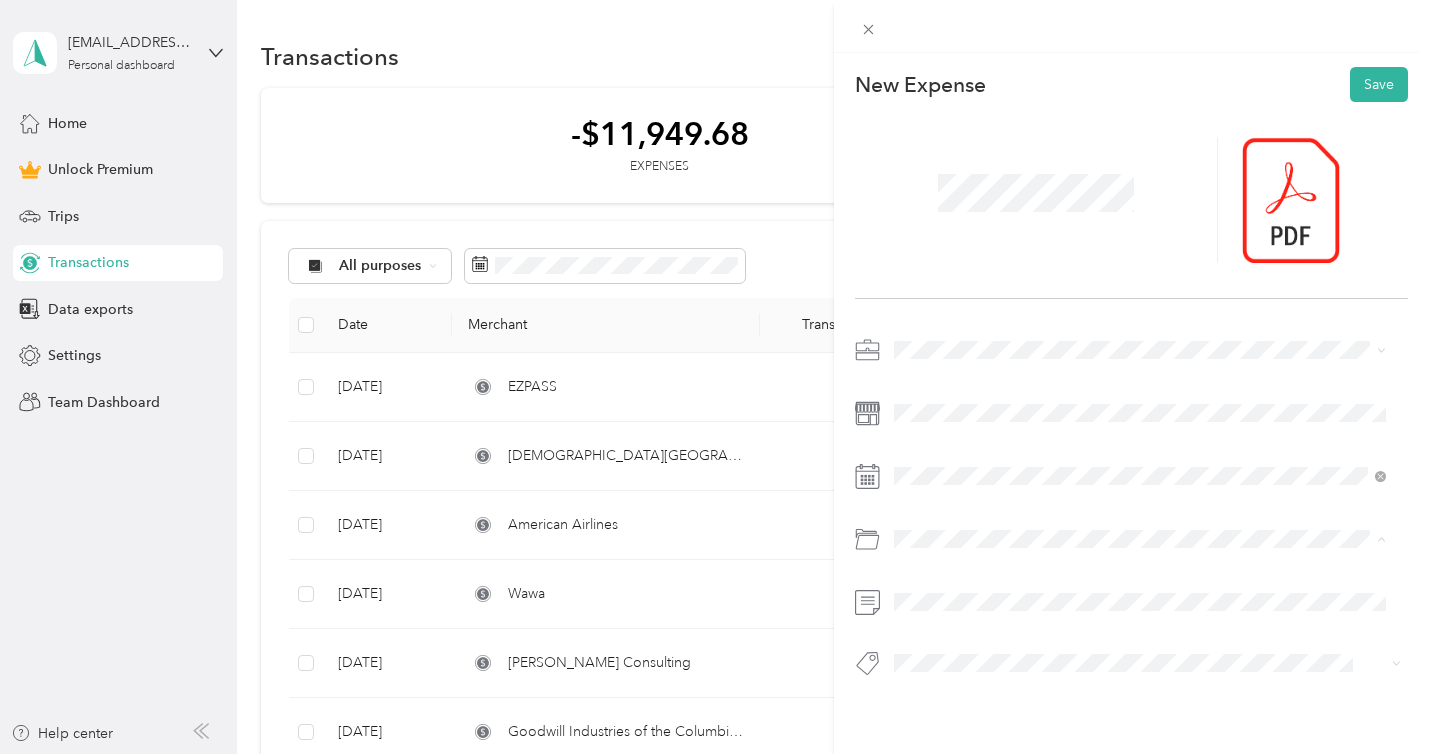 click on "Business Travel" at bounding box center [948, 619] 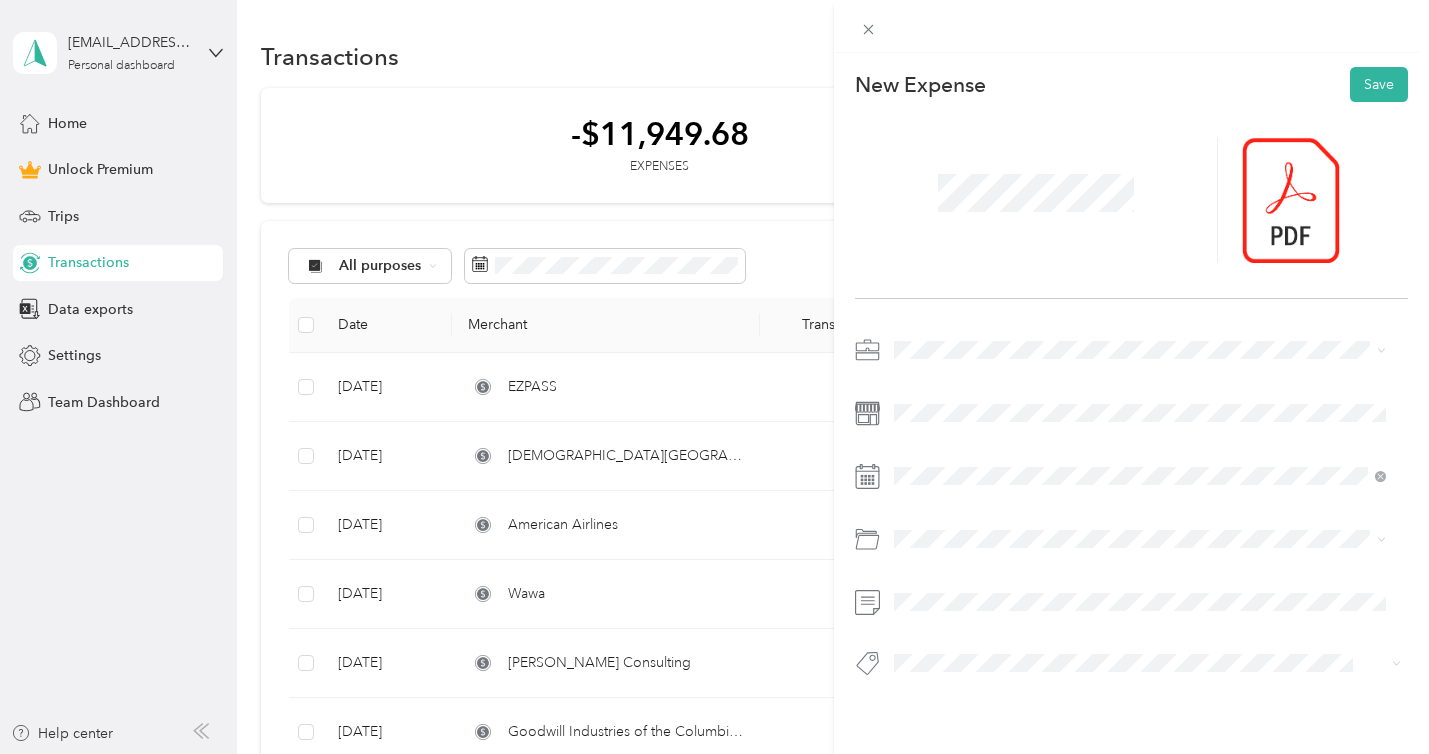click at bounding box center (1131, 670) 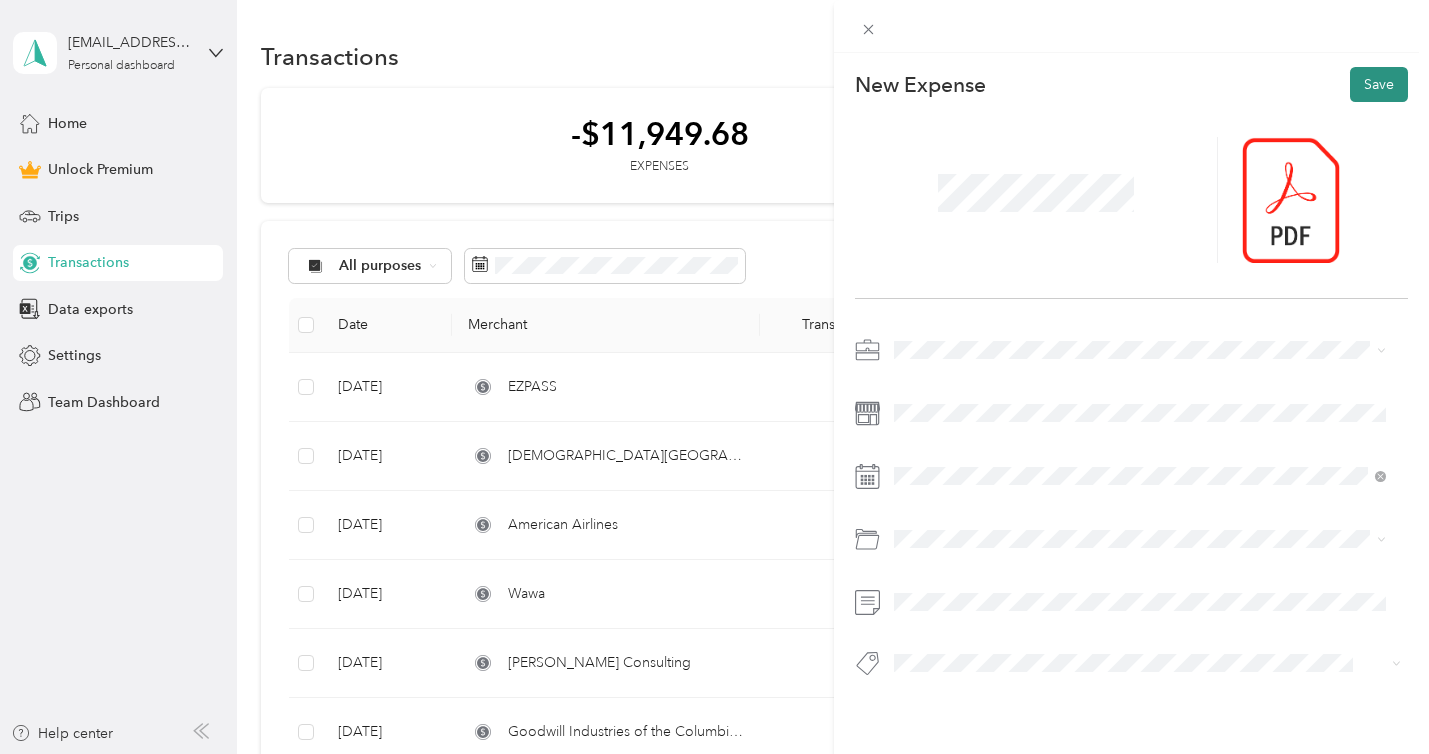 click on "Save" at bounding box center (1379, 84) 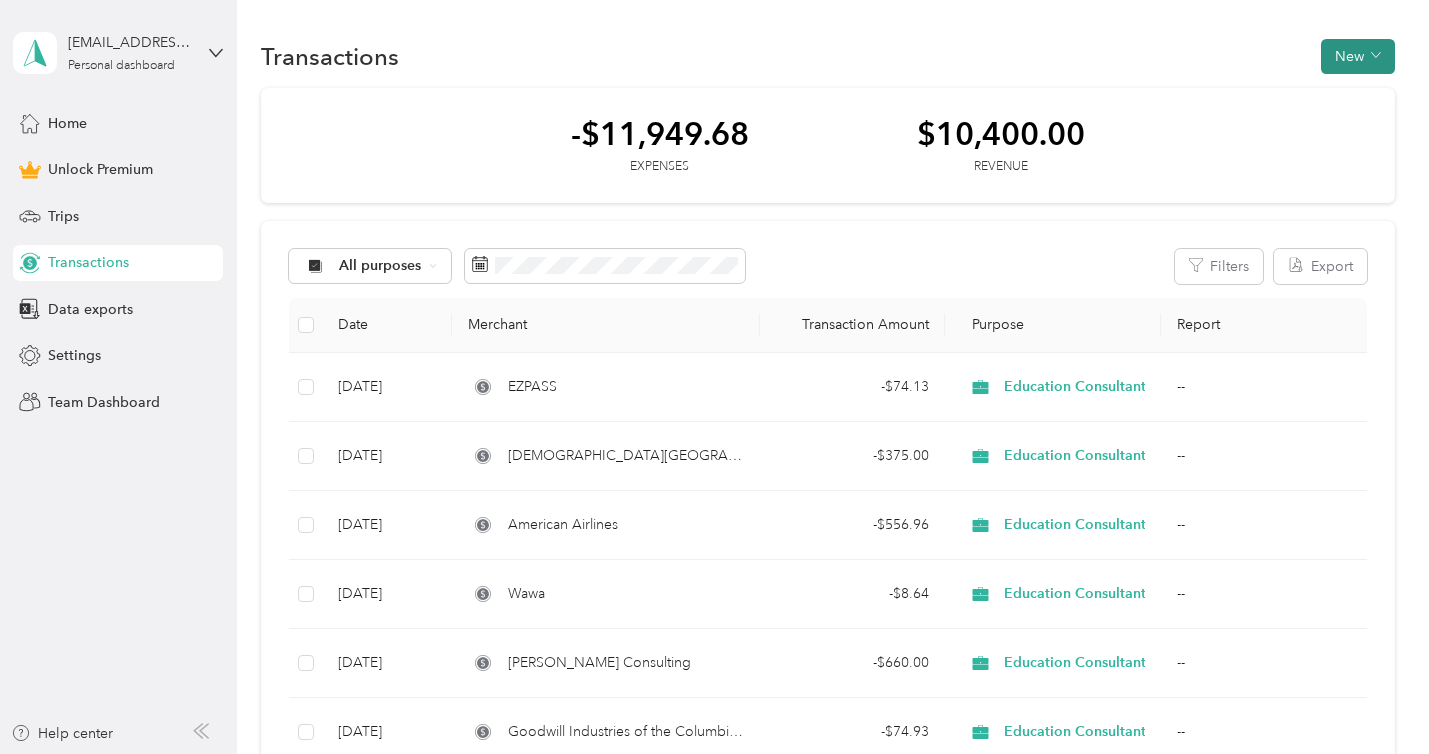 click on "New" at bounding box center (1358, 56) 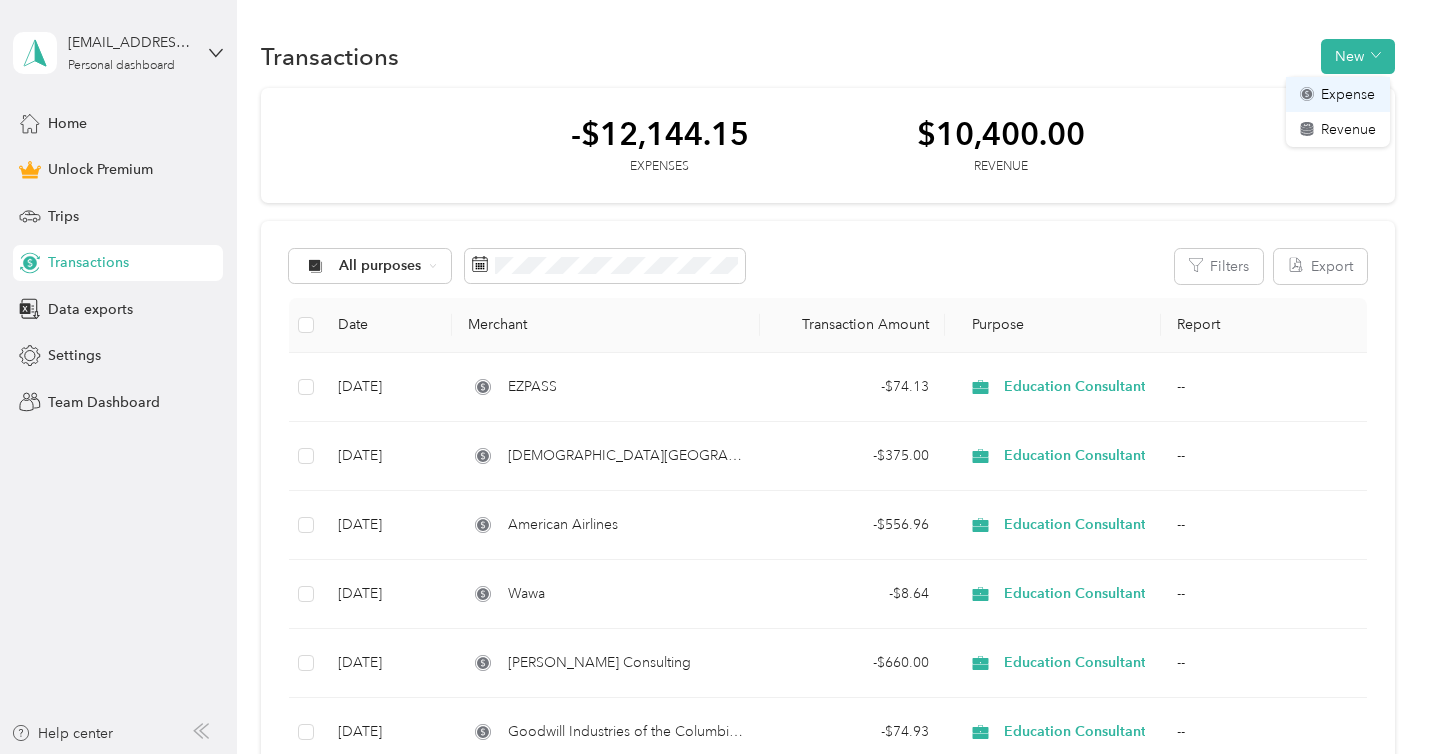 click on "Expense" at bounding box center [1348, 94] 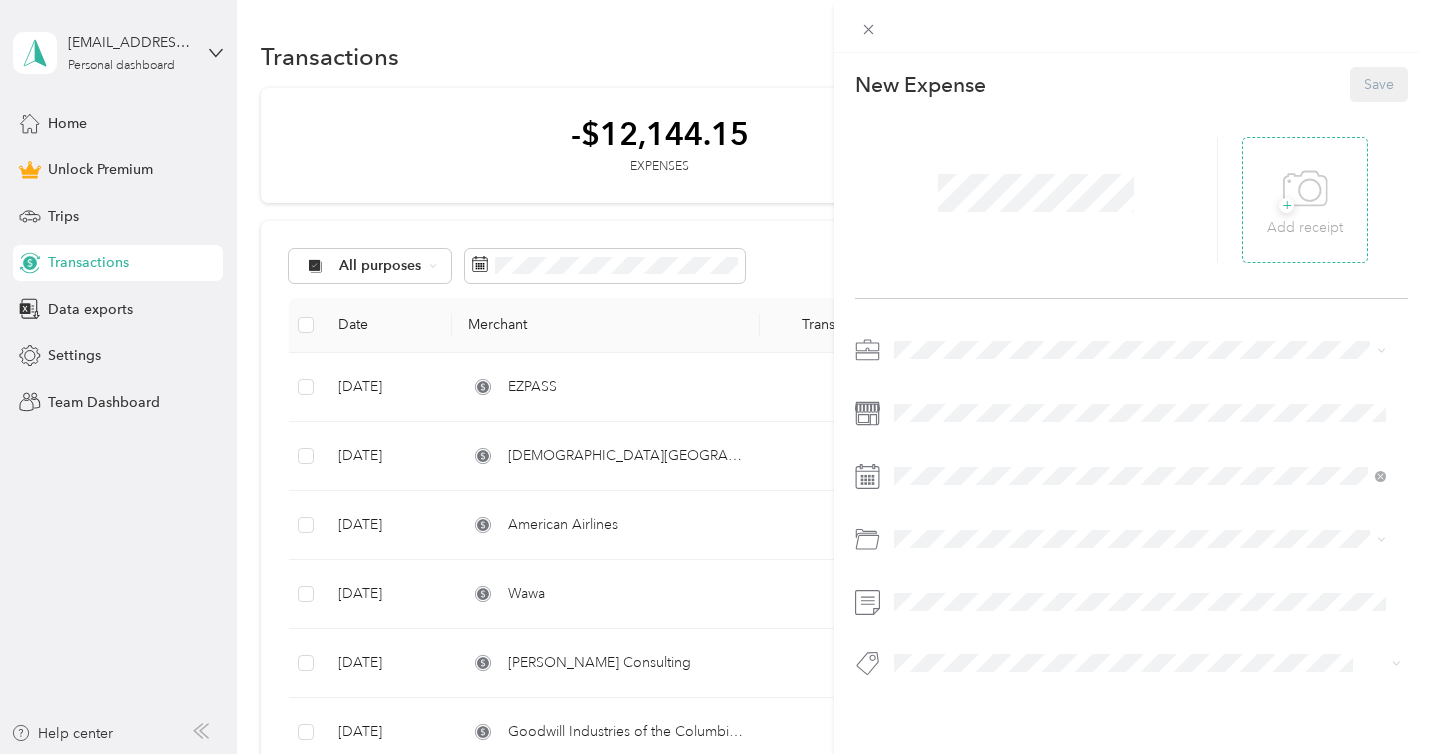 click on "+" at bounding box center (1286, 205) 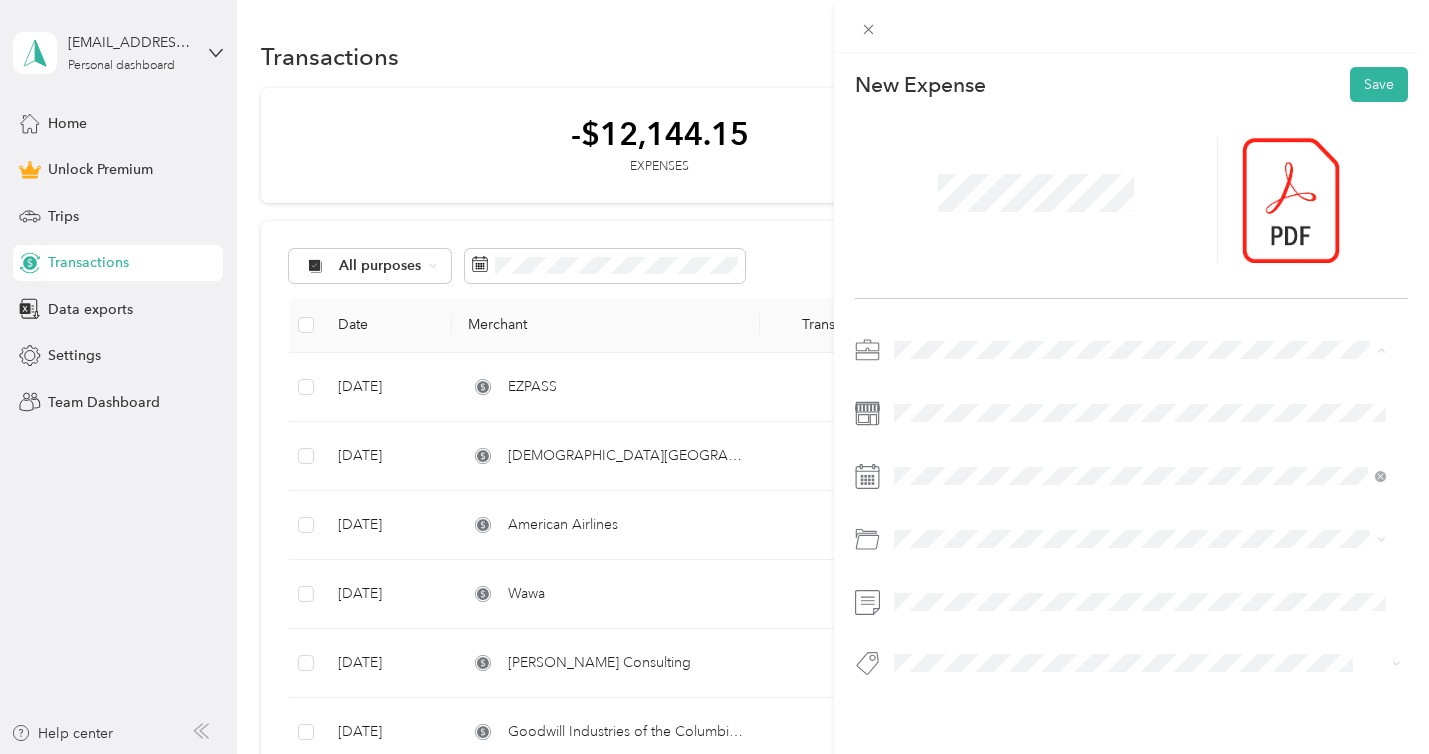 click on "Education Consultant" at bounding box center (968, 595) 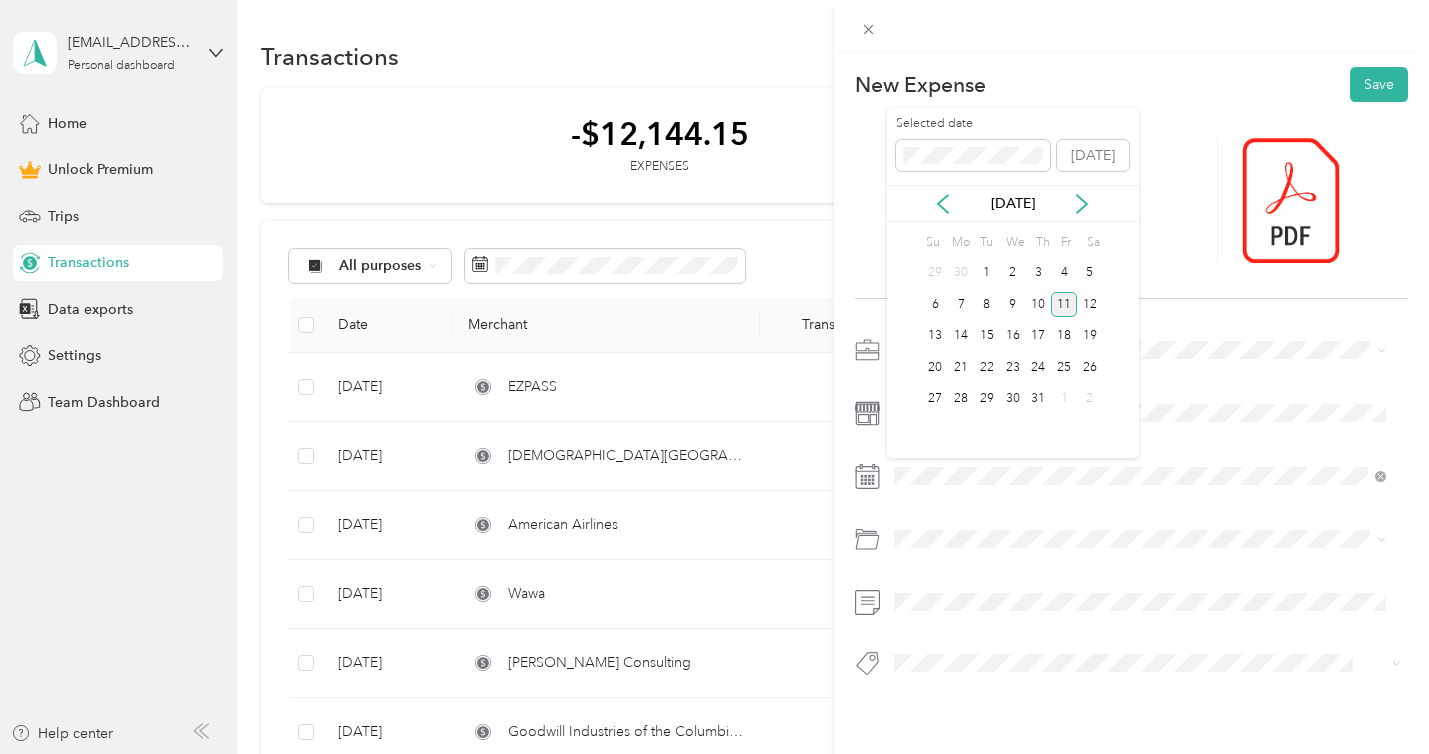 click on "[DATE]" at bounding box center (1013, 203) 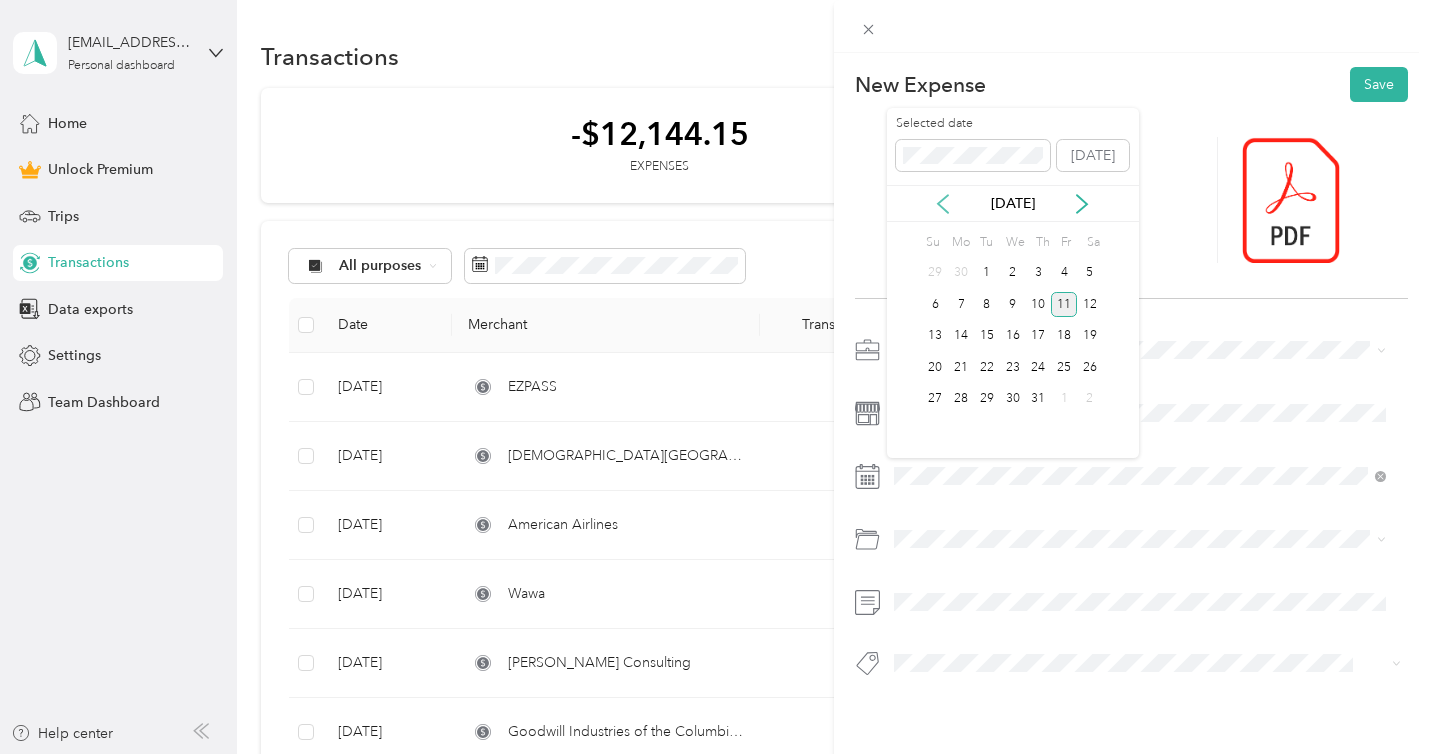 click 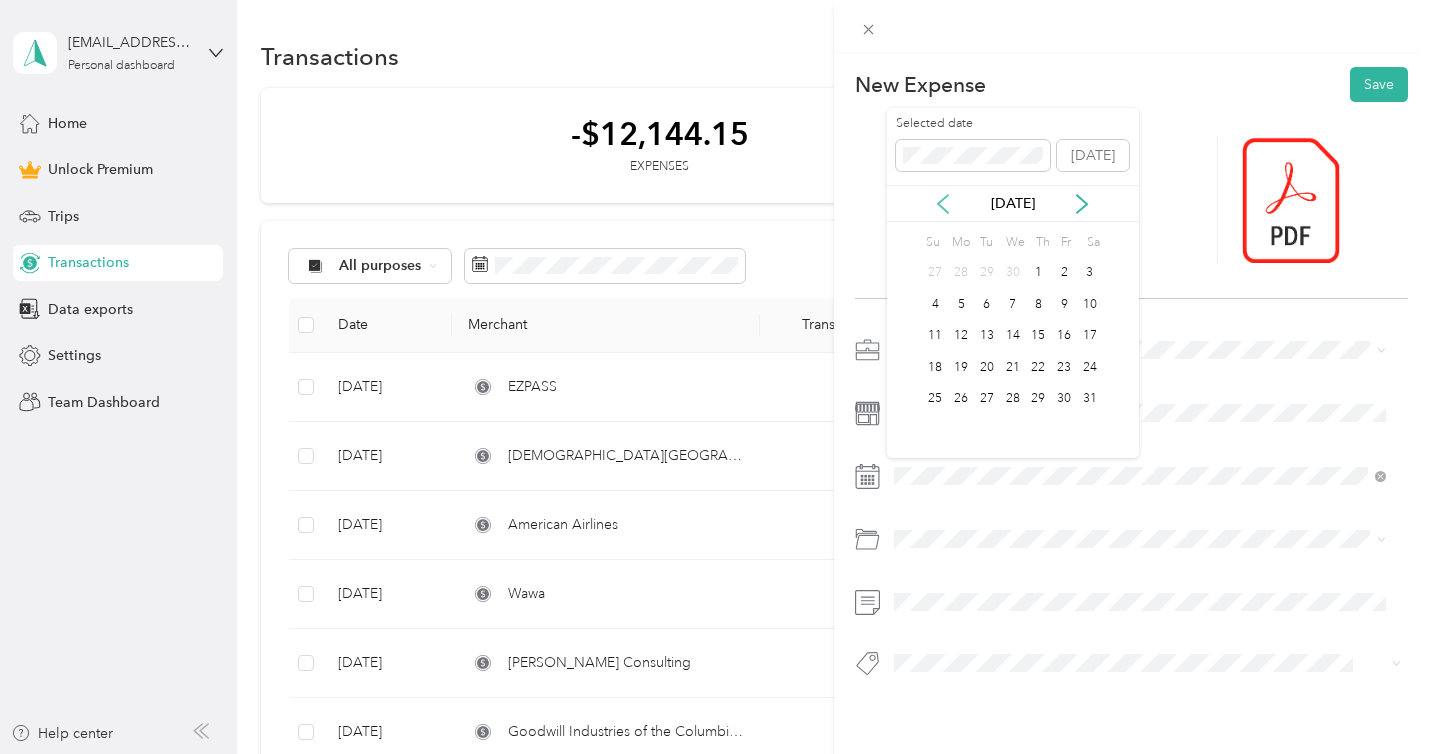 click 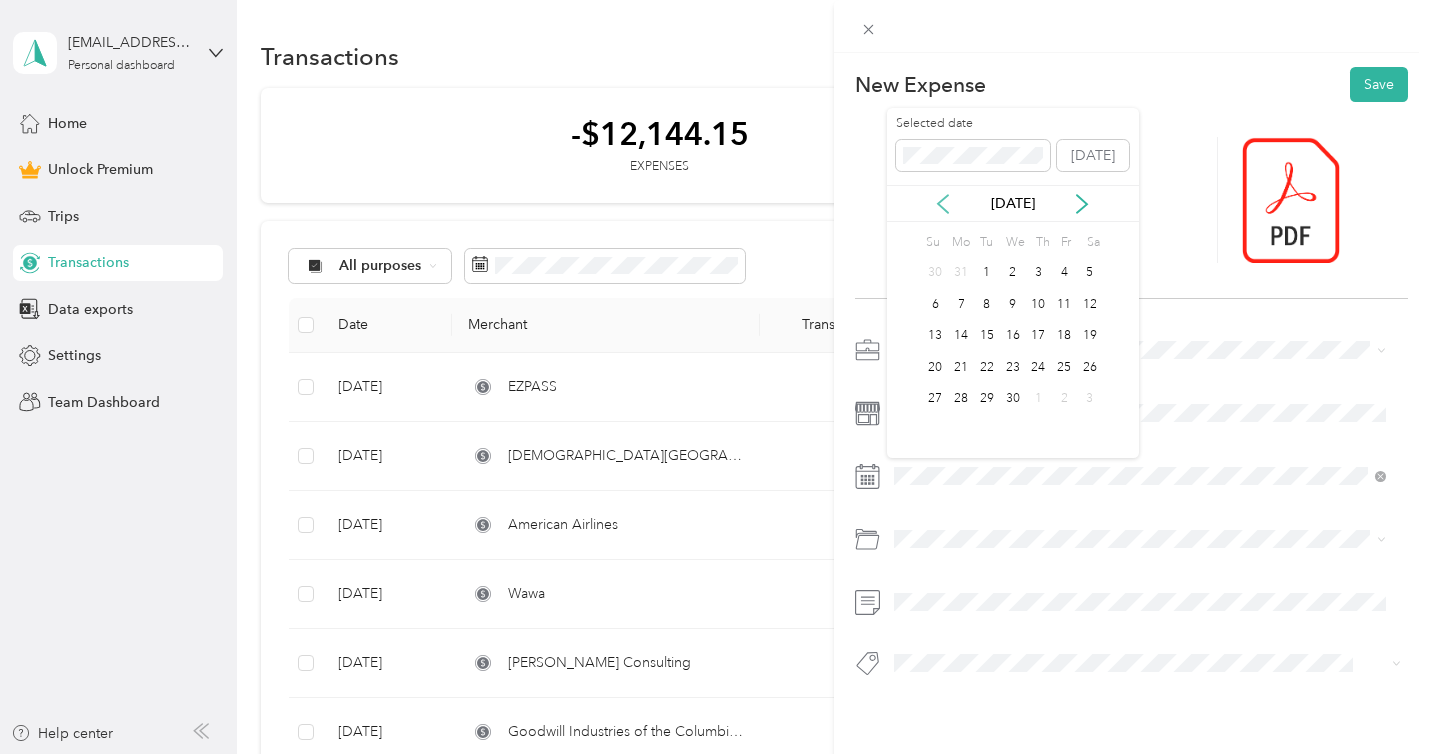 click 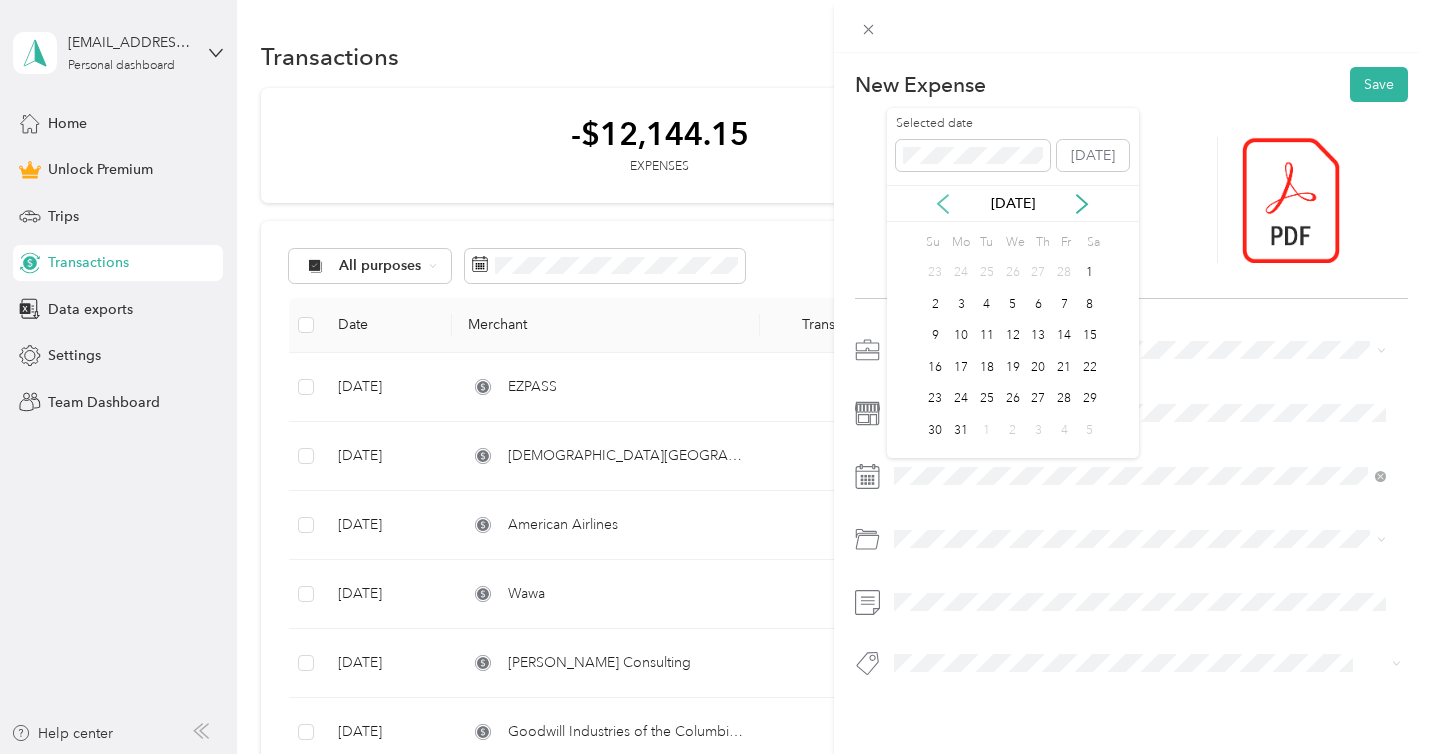 click 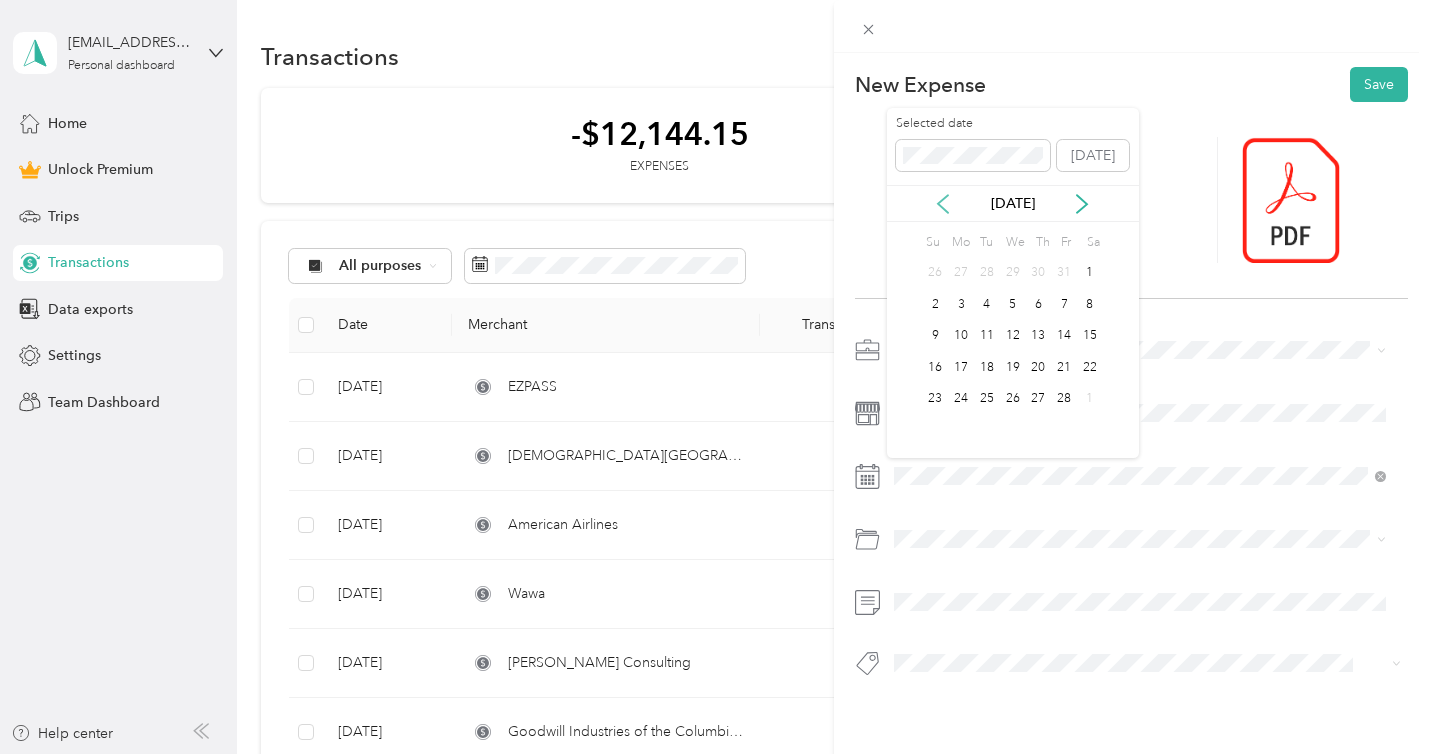 click 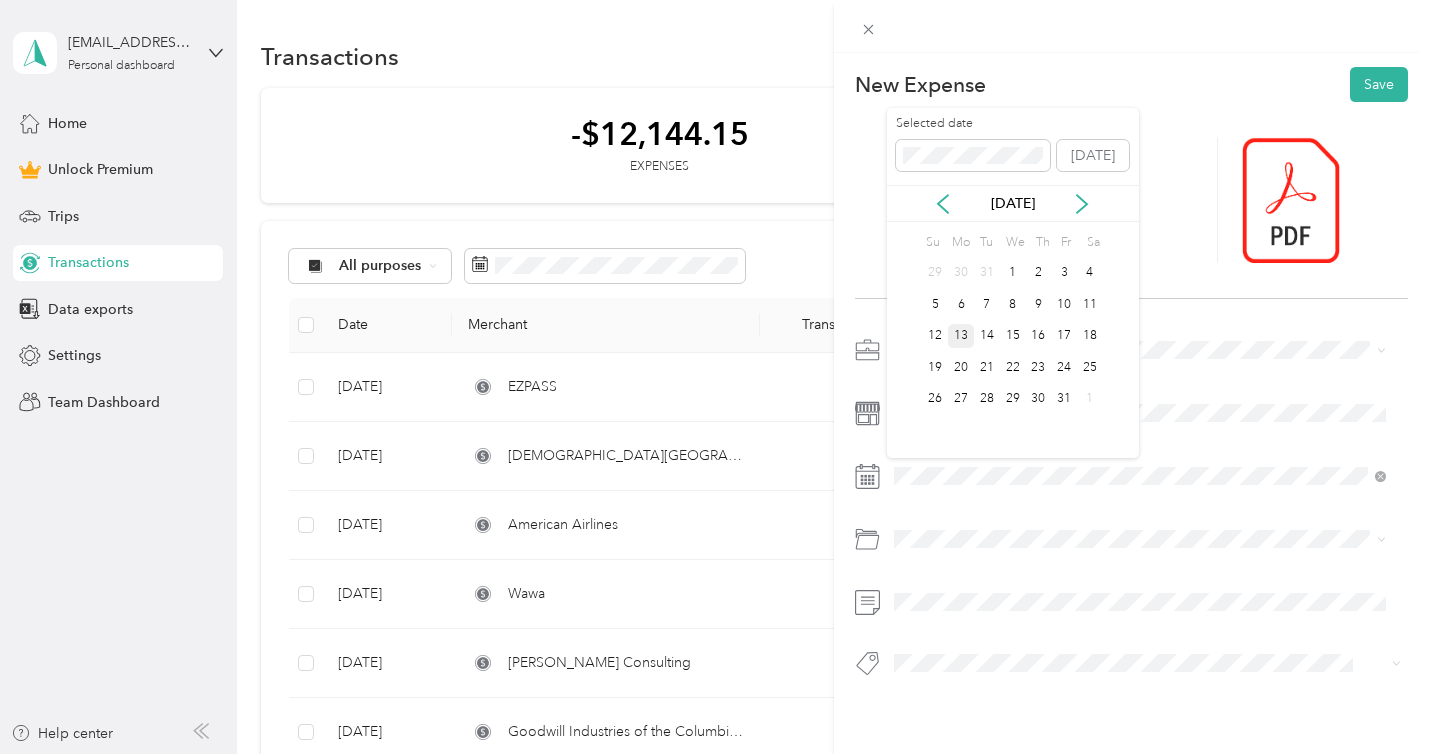 click on "13" at bounding box center (961, 336) 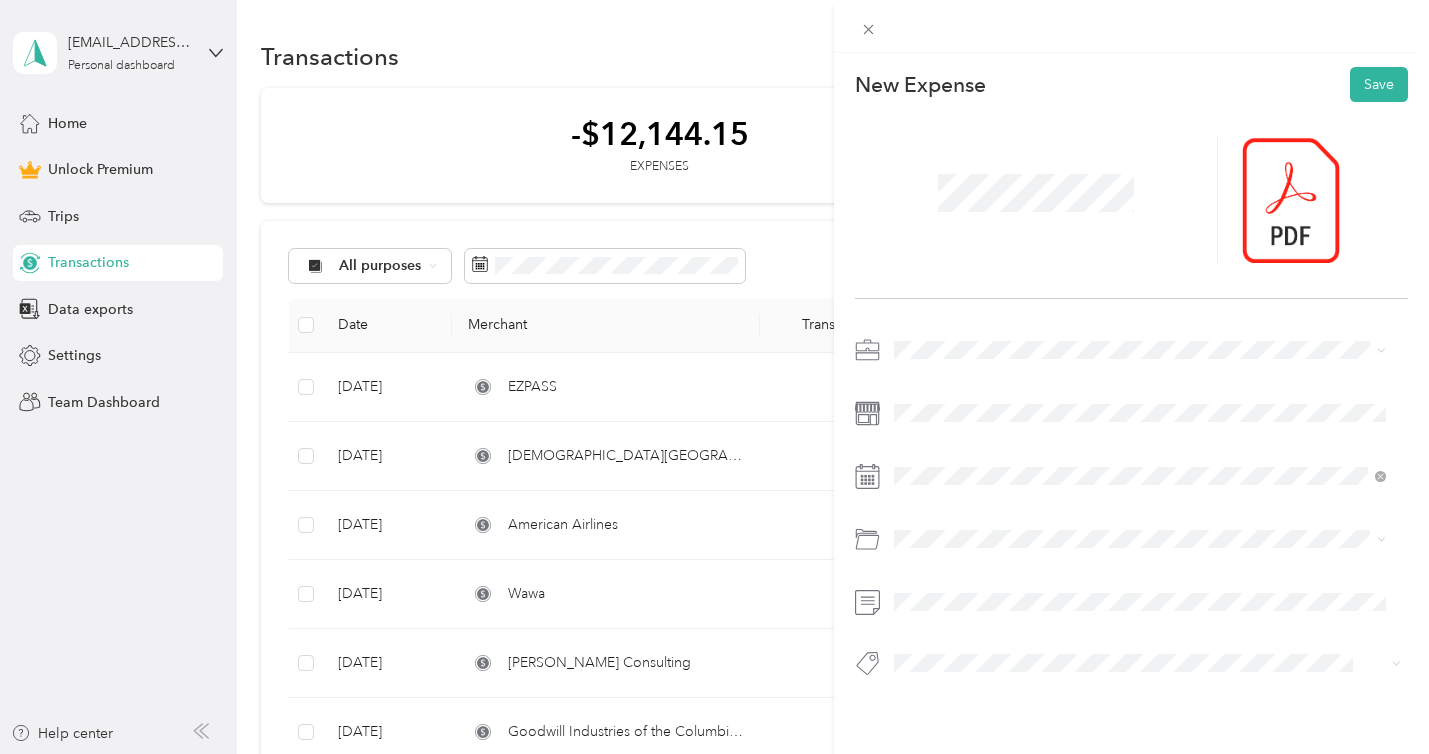 click on "Business Travel" at bounding box center [1140, 613] 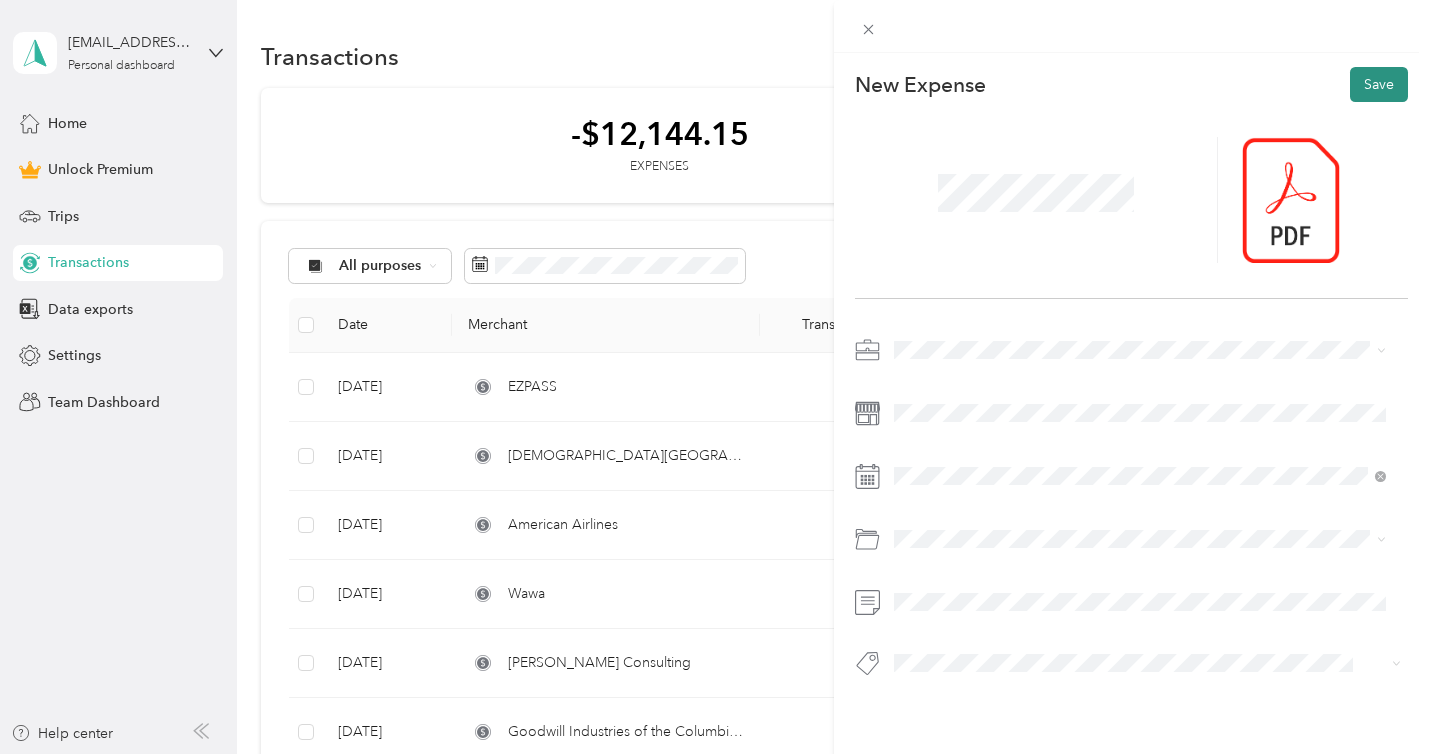 click on "Save" at bounding box center [1379, 84] 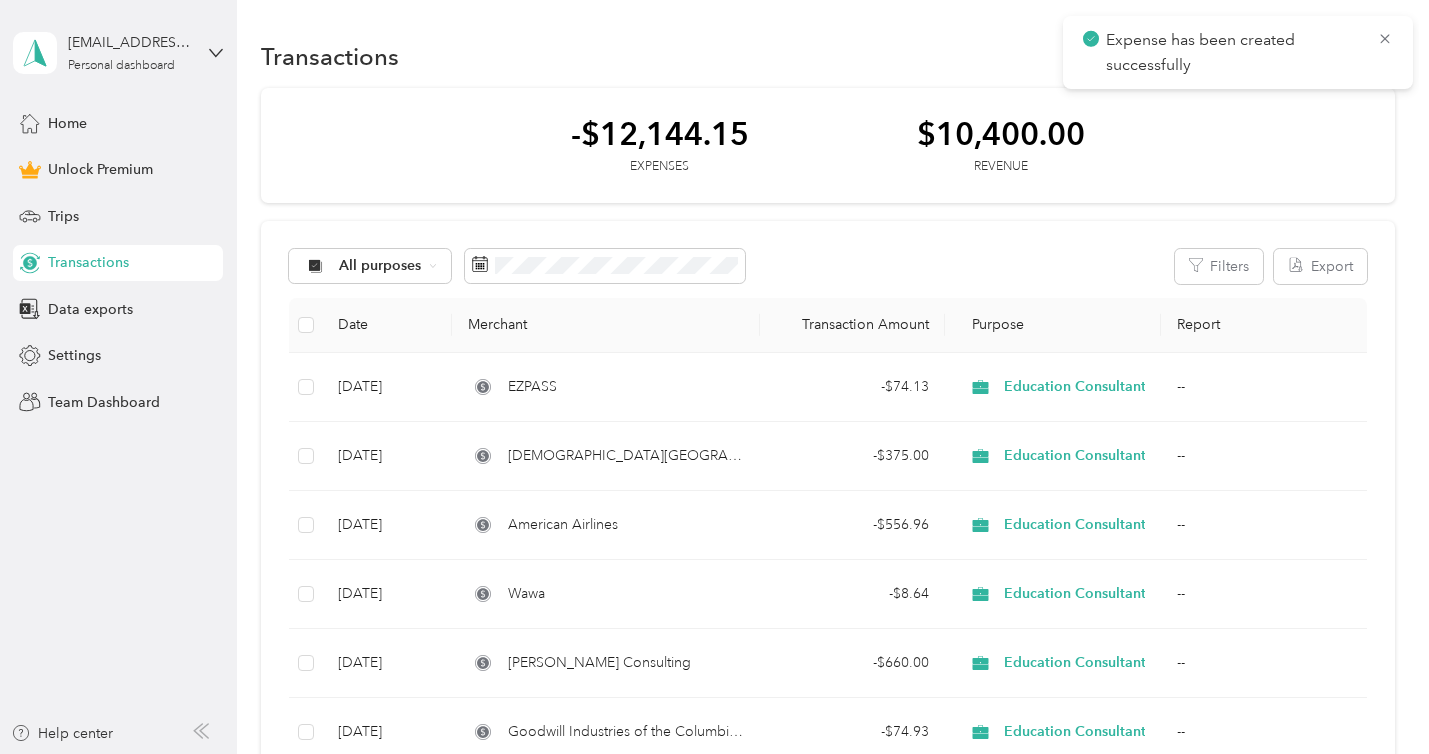 click on "-$12,144.15 Expenses $10,400.00 Revenue" at bounding box center [827, 146] 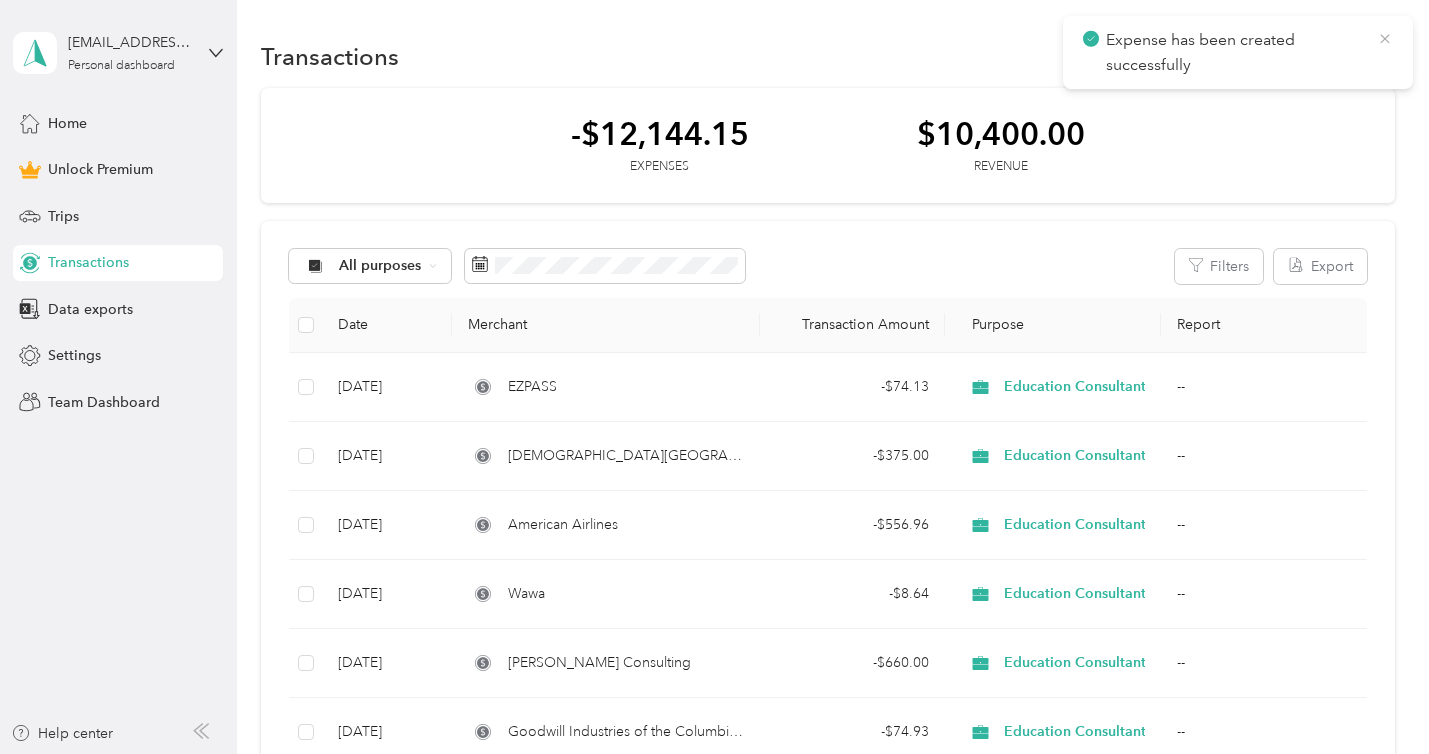 click 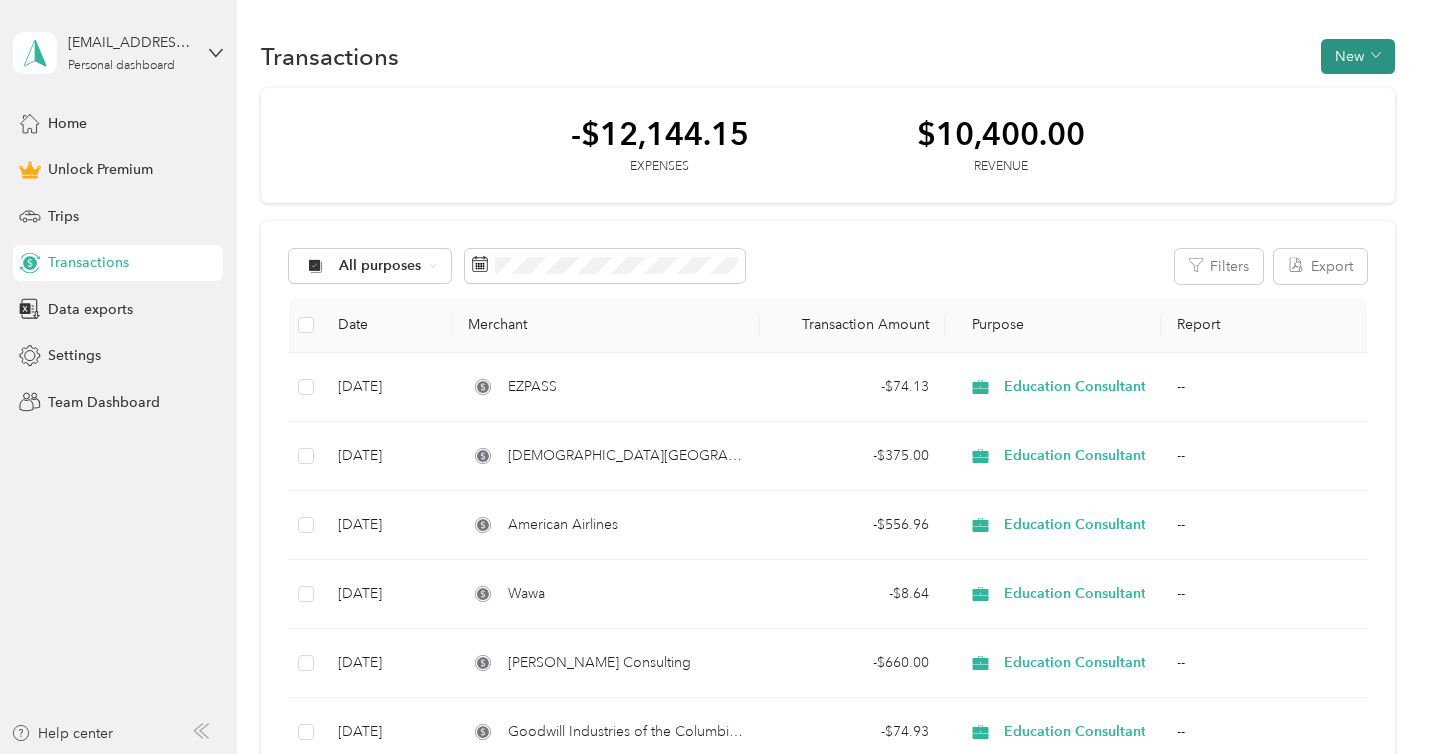 click on "New" at bounding box center [1358, 56] 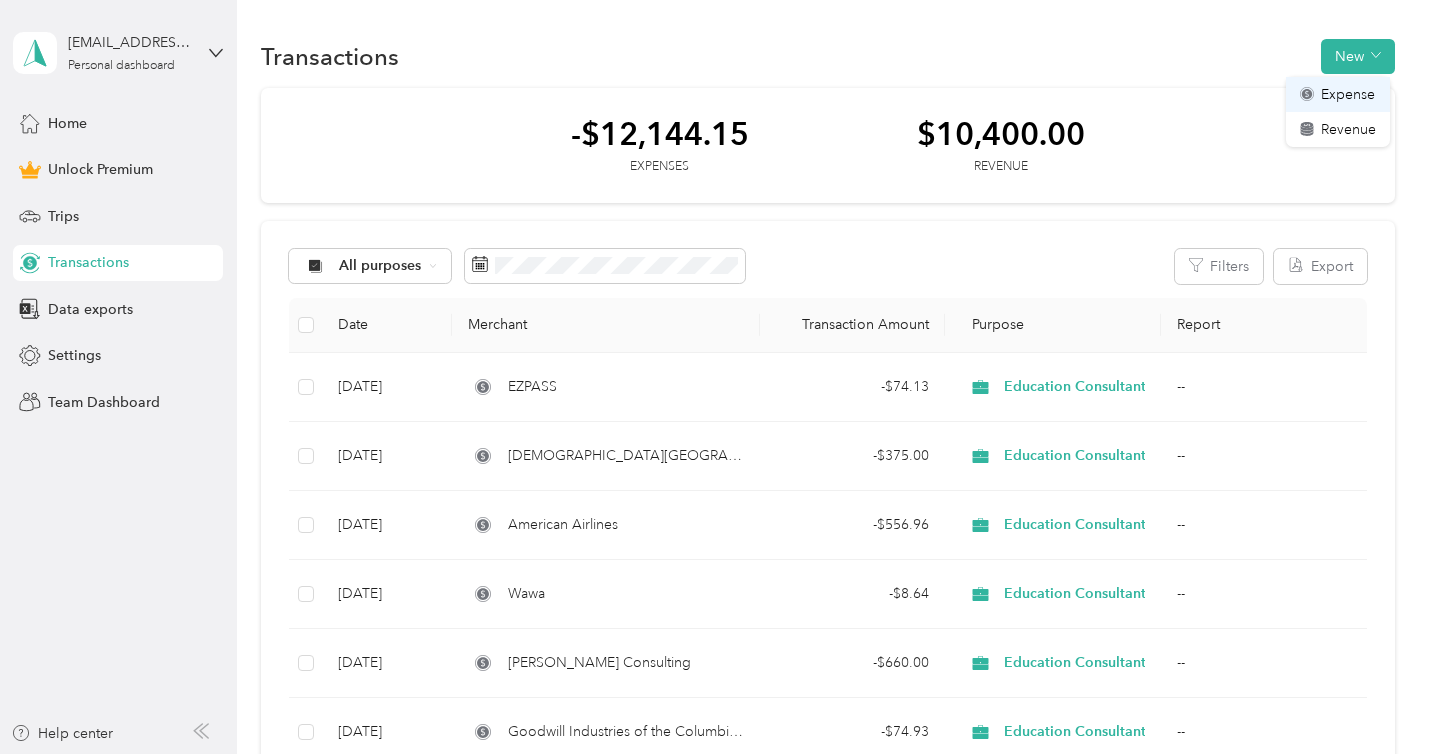 click on "Expense" at bounding box center (1348, 94) 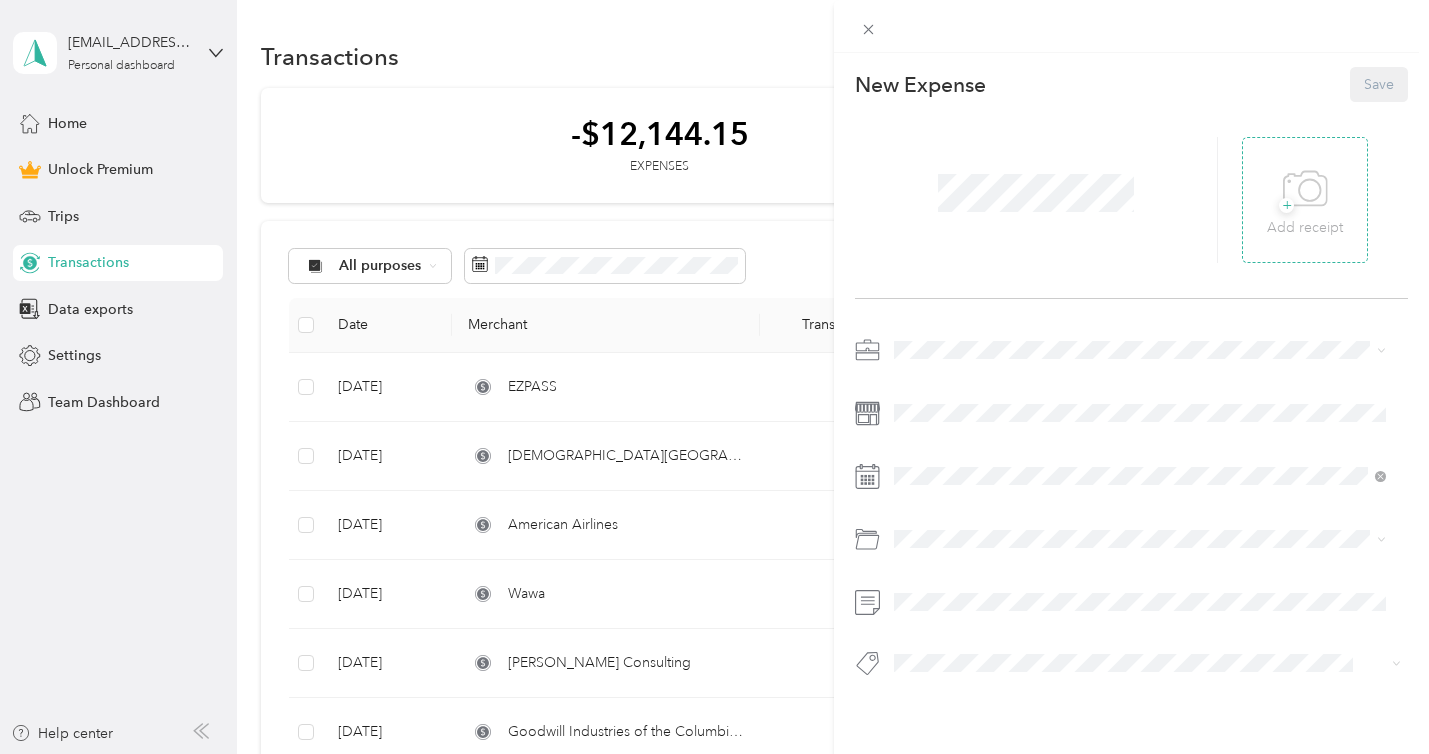 click on "+" at bounding box center (1286, 205) 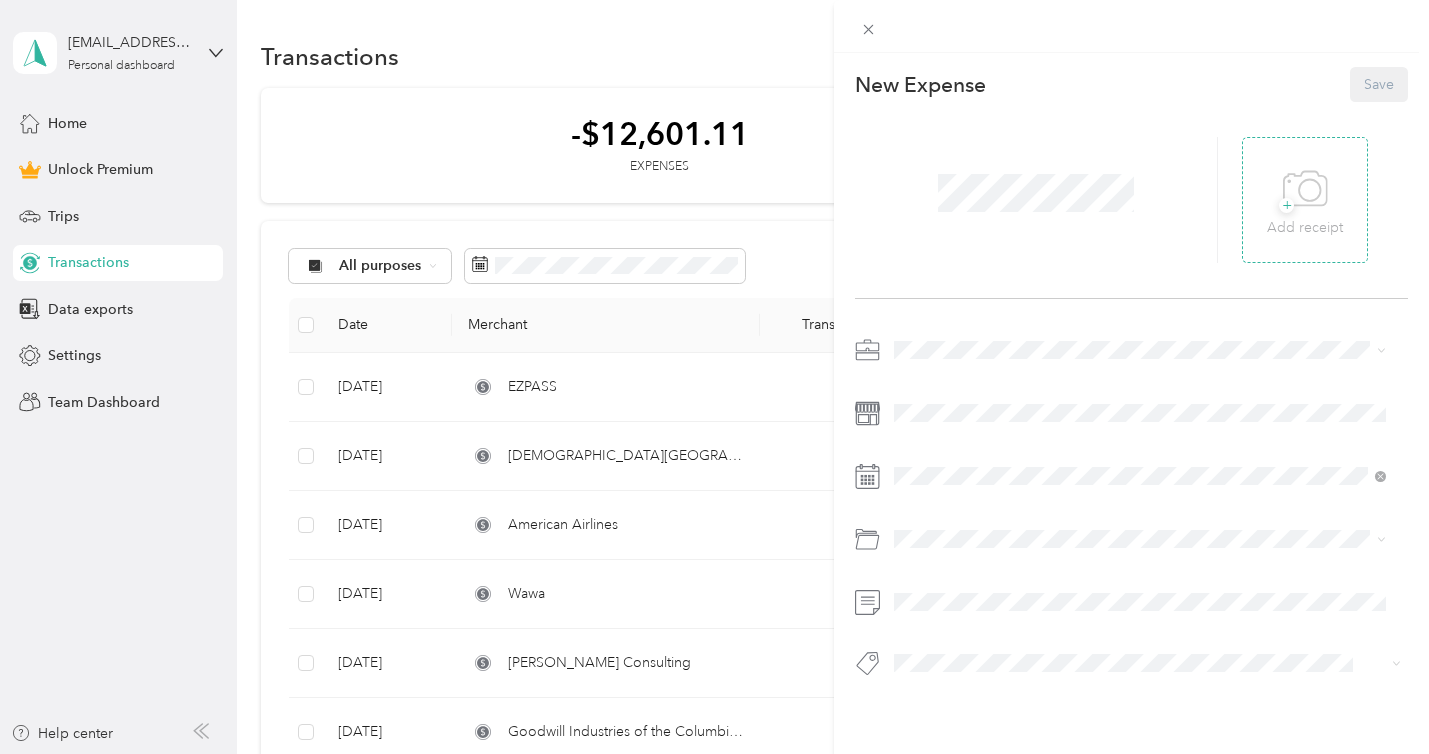 click on "+" at bounding box center [1286, 205] 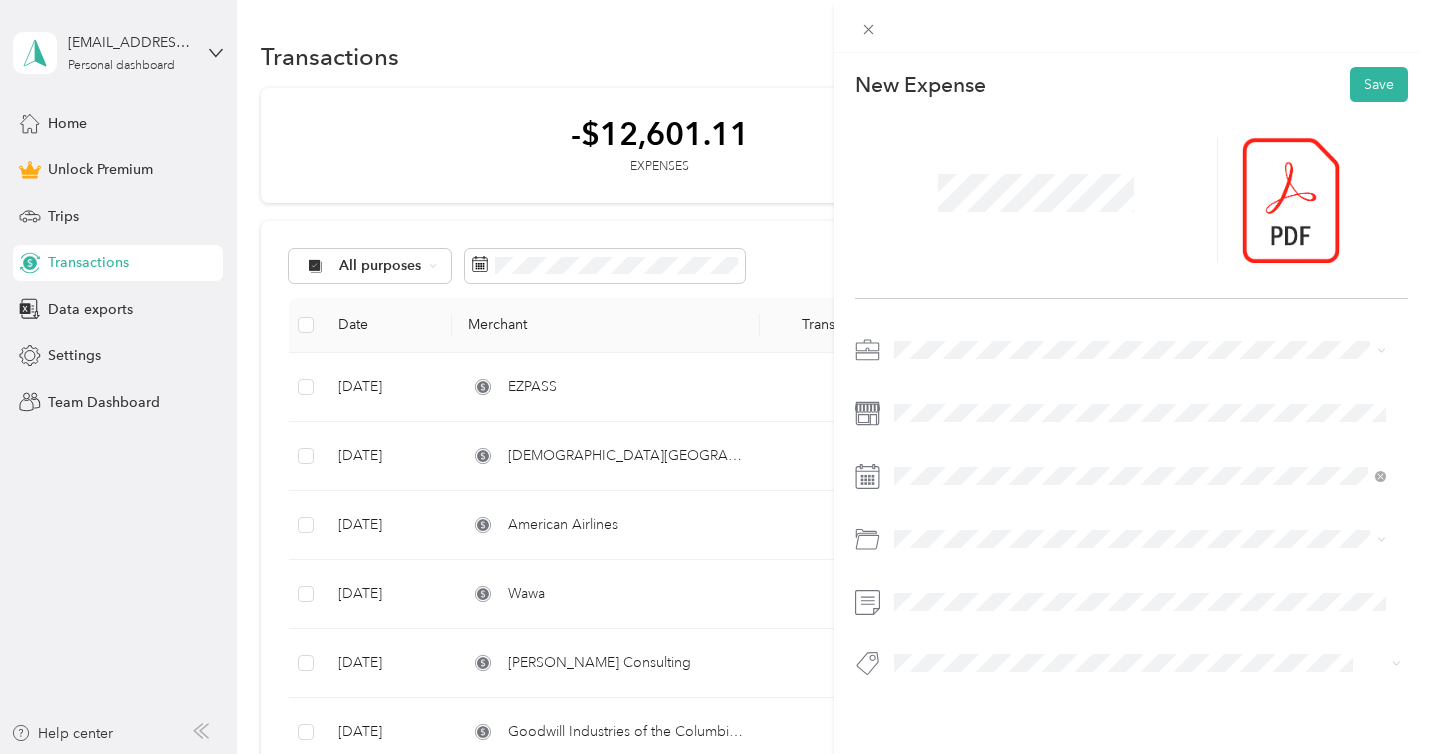 click at bounding box center [1147, 350] 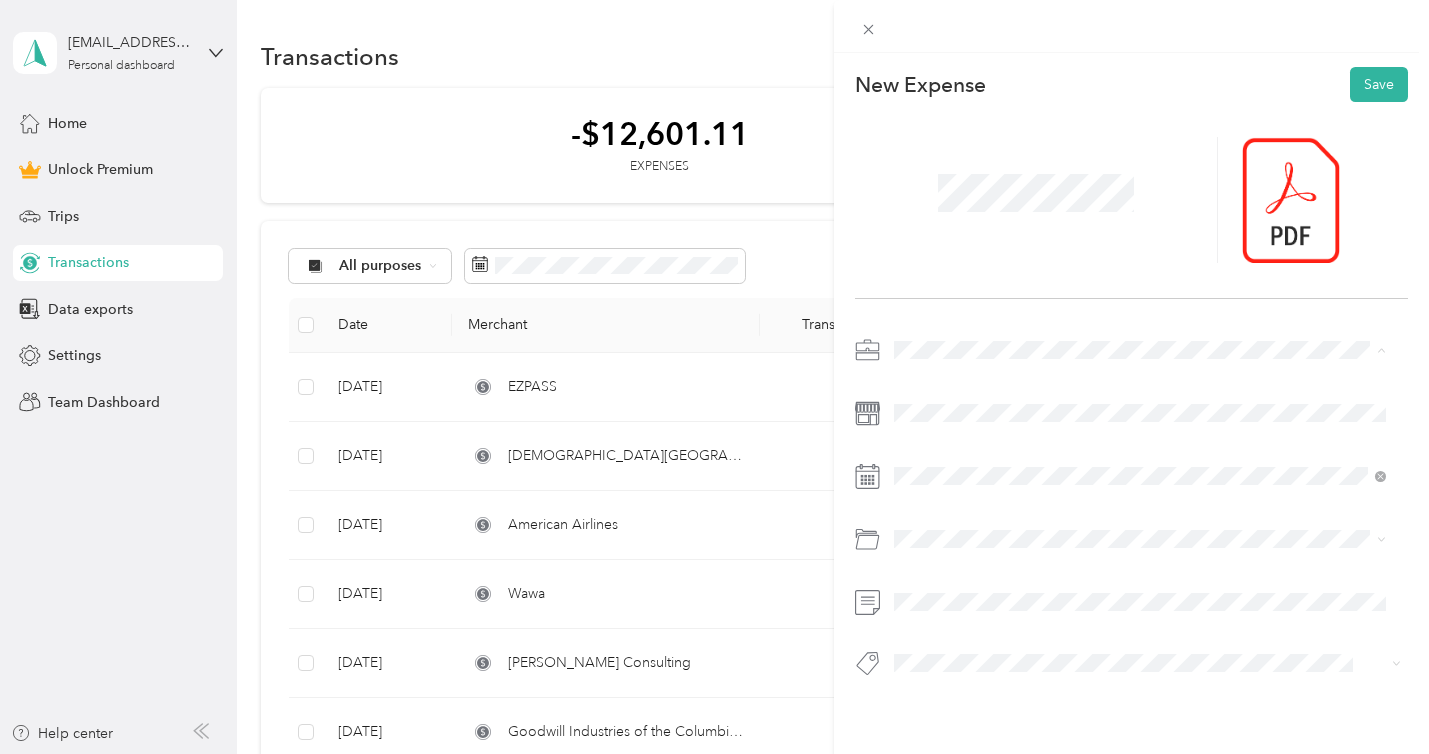 click on "Education Consultant" at bounding box center [968, 595] 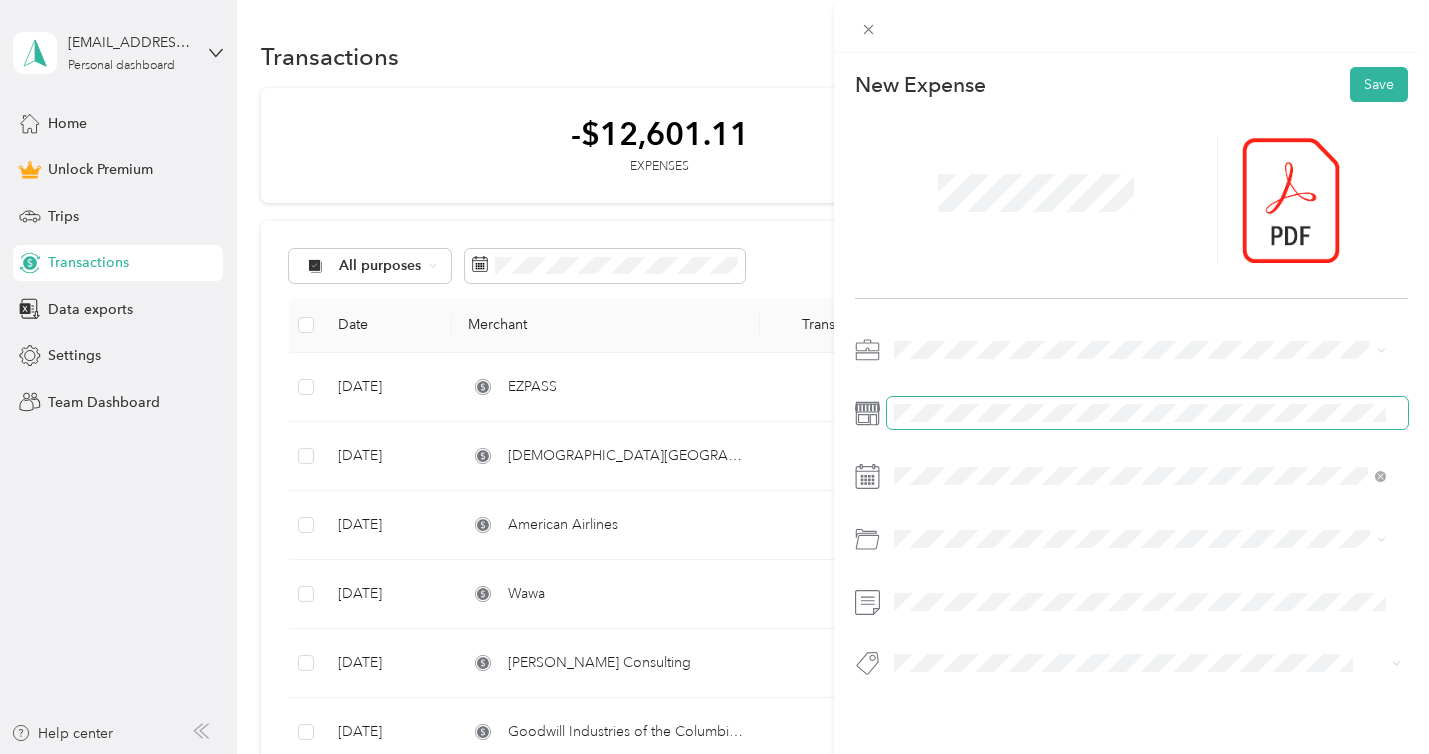 click at bounding box center (1147, 413) 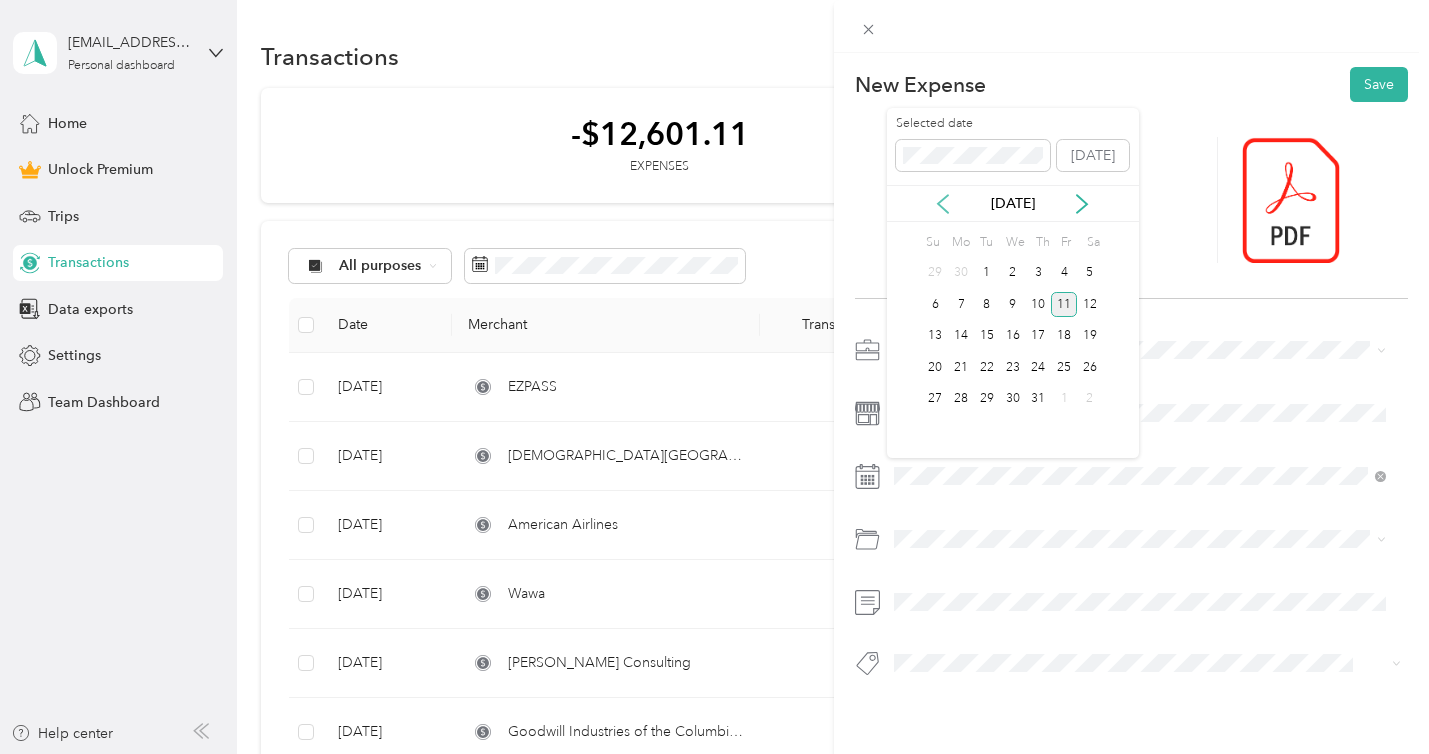 click 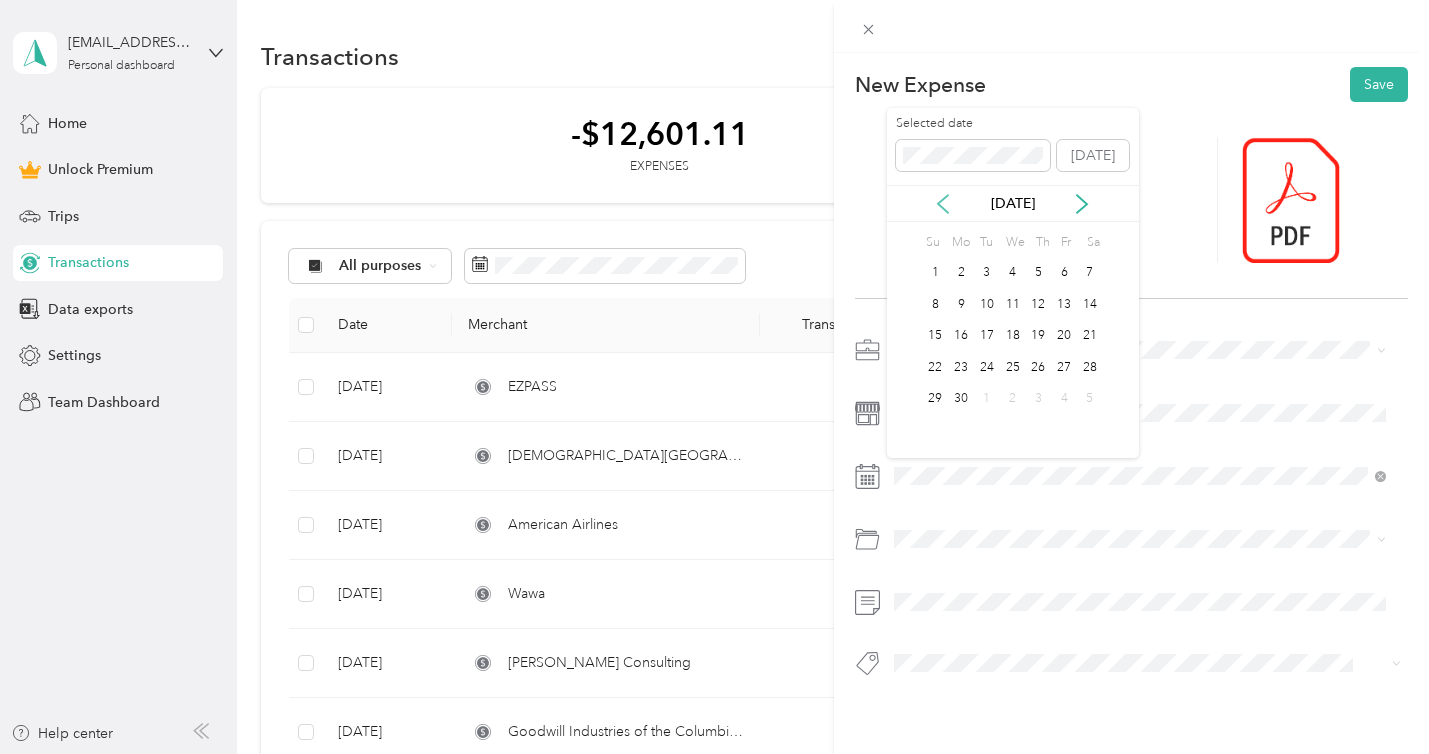 click 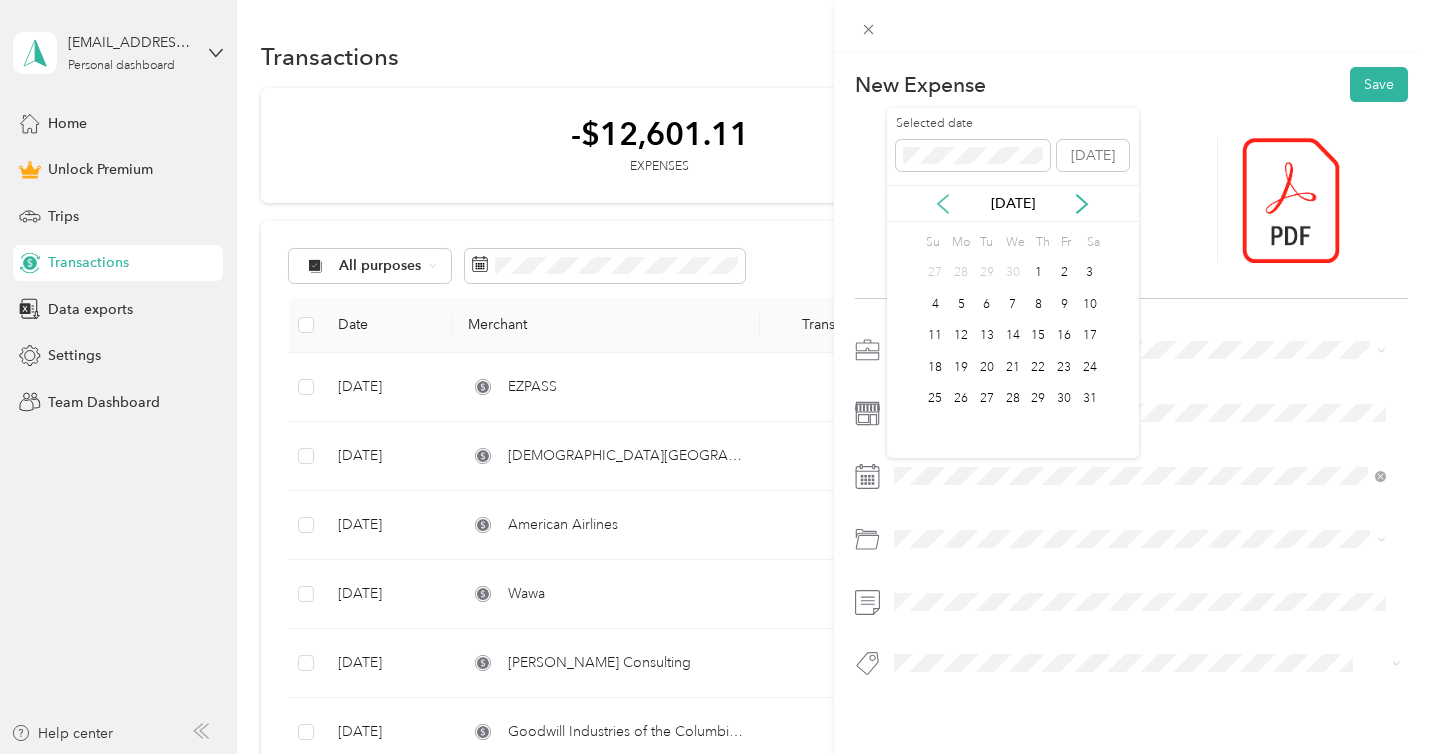 click 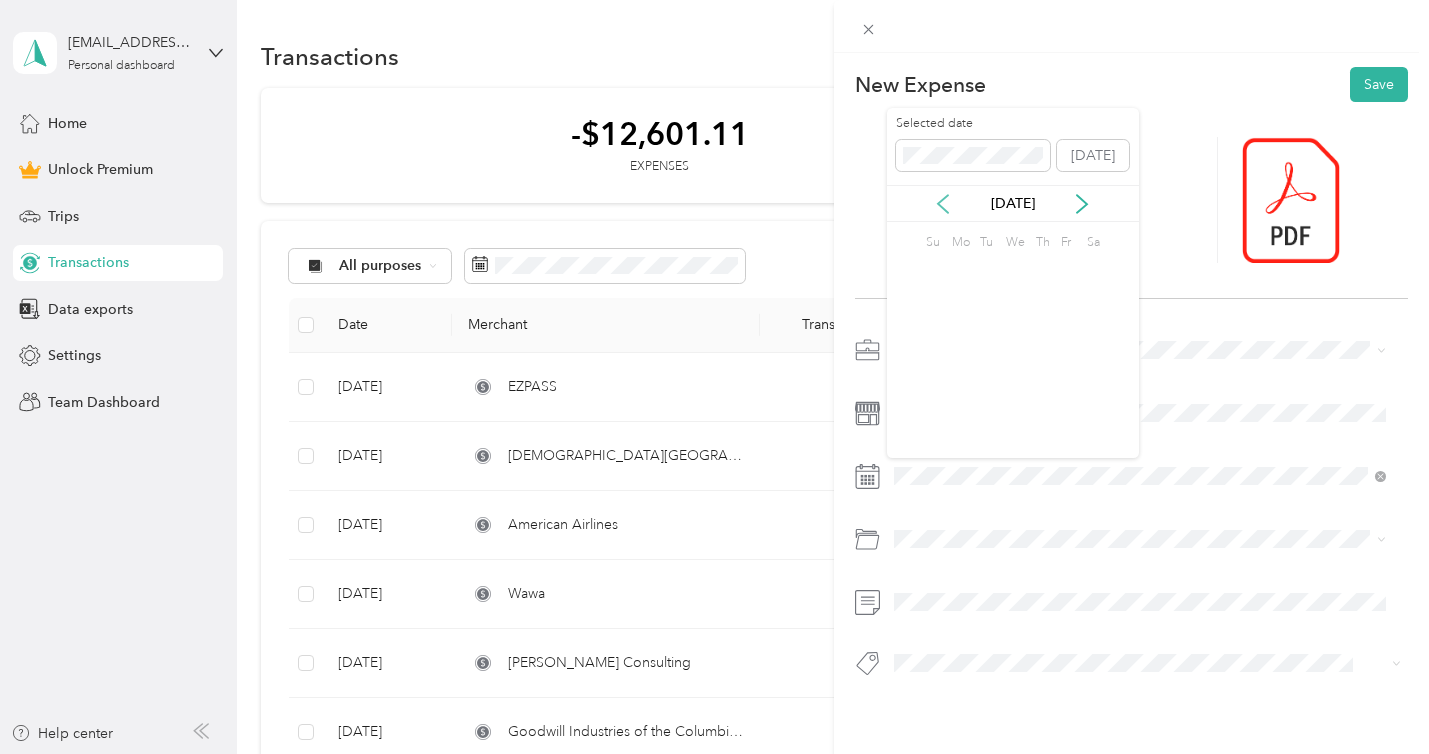click 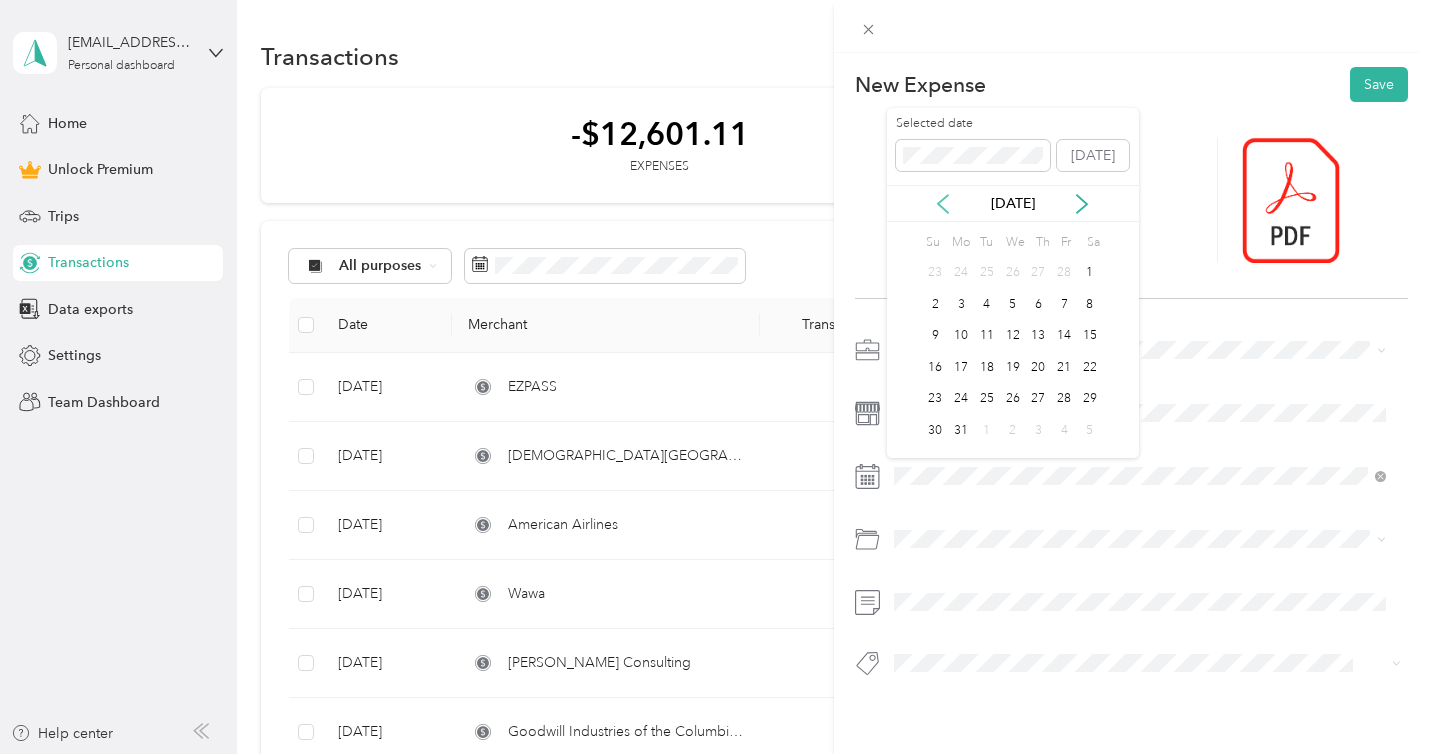 click 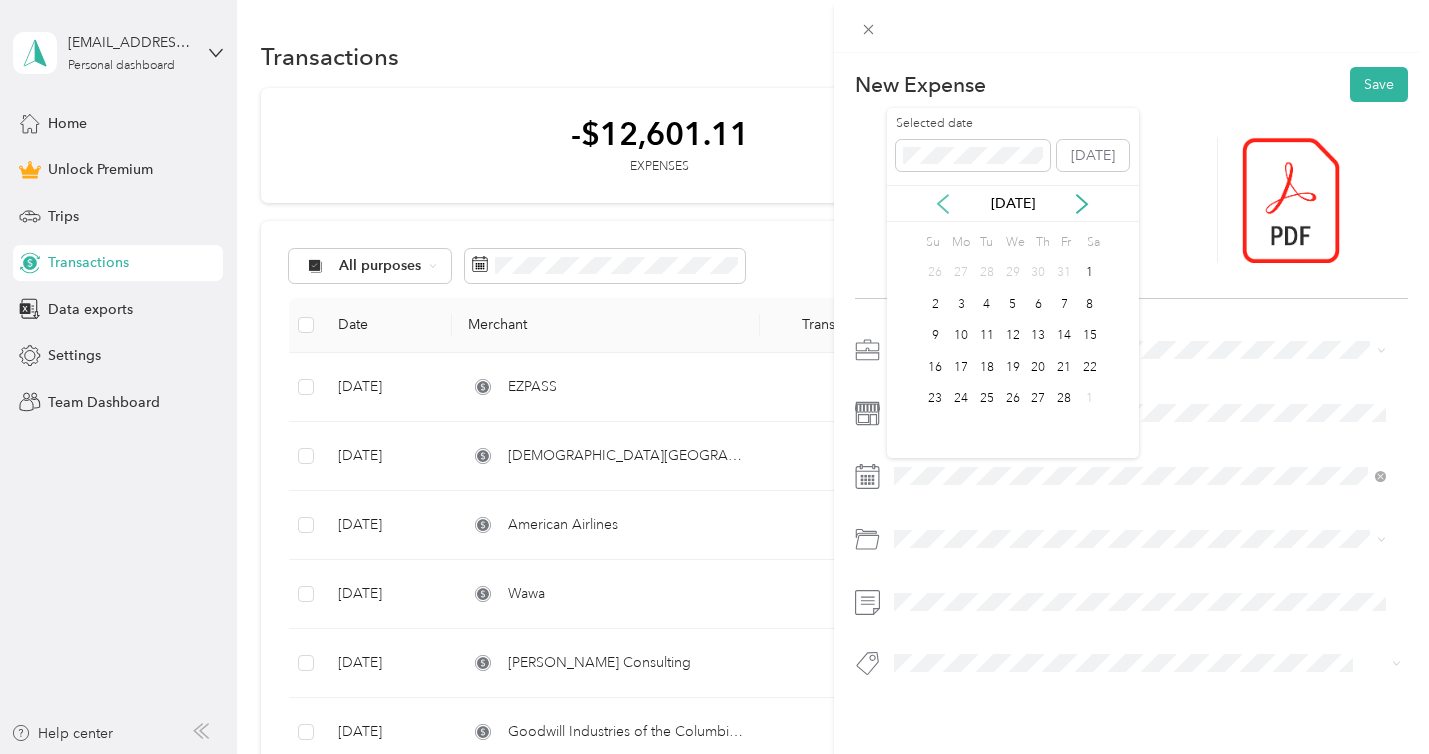click 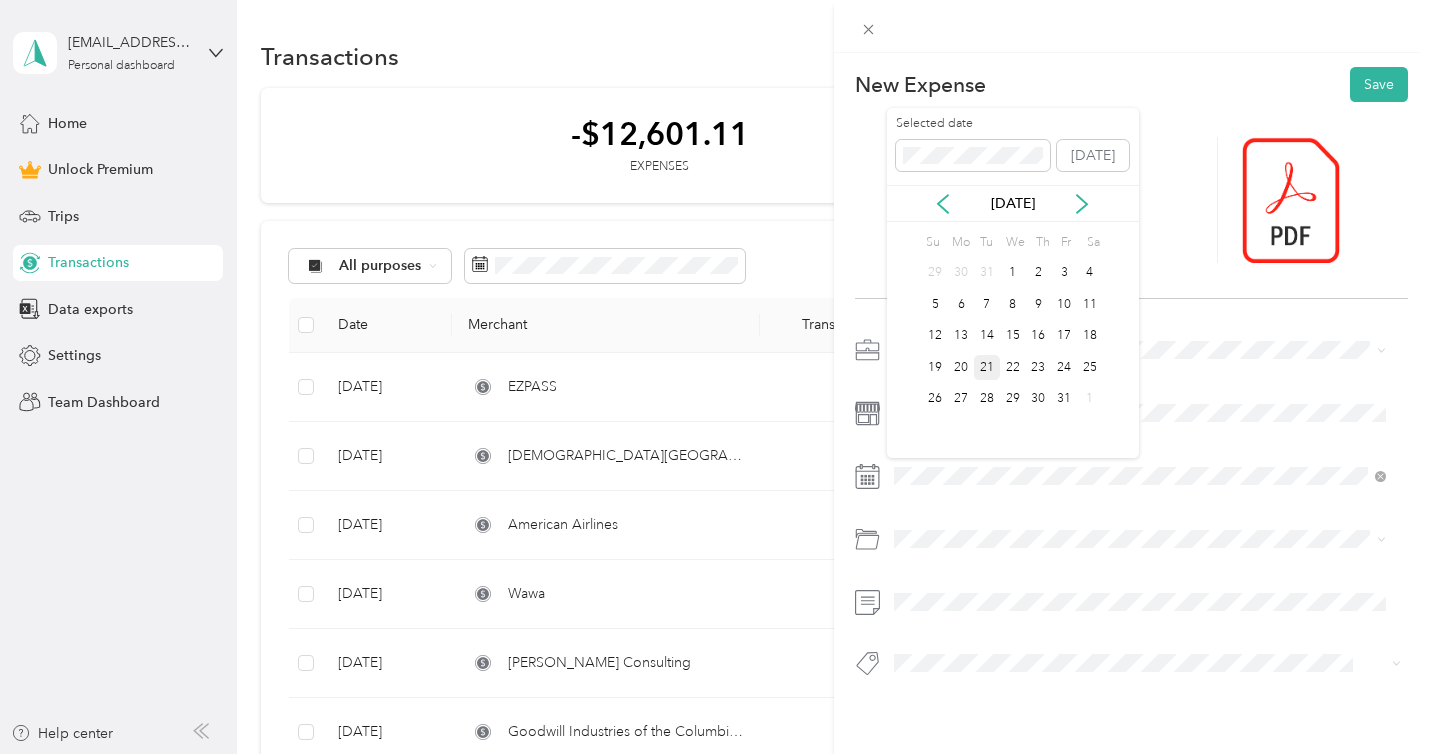 click on "21" at bounding box center (987, 367) 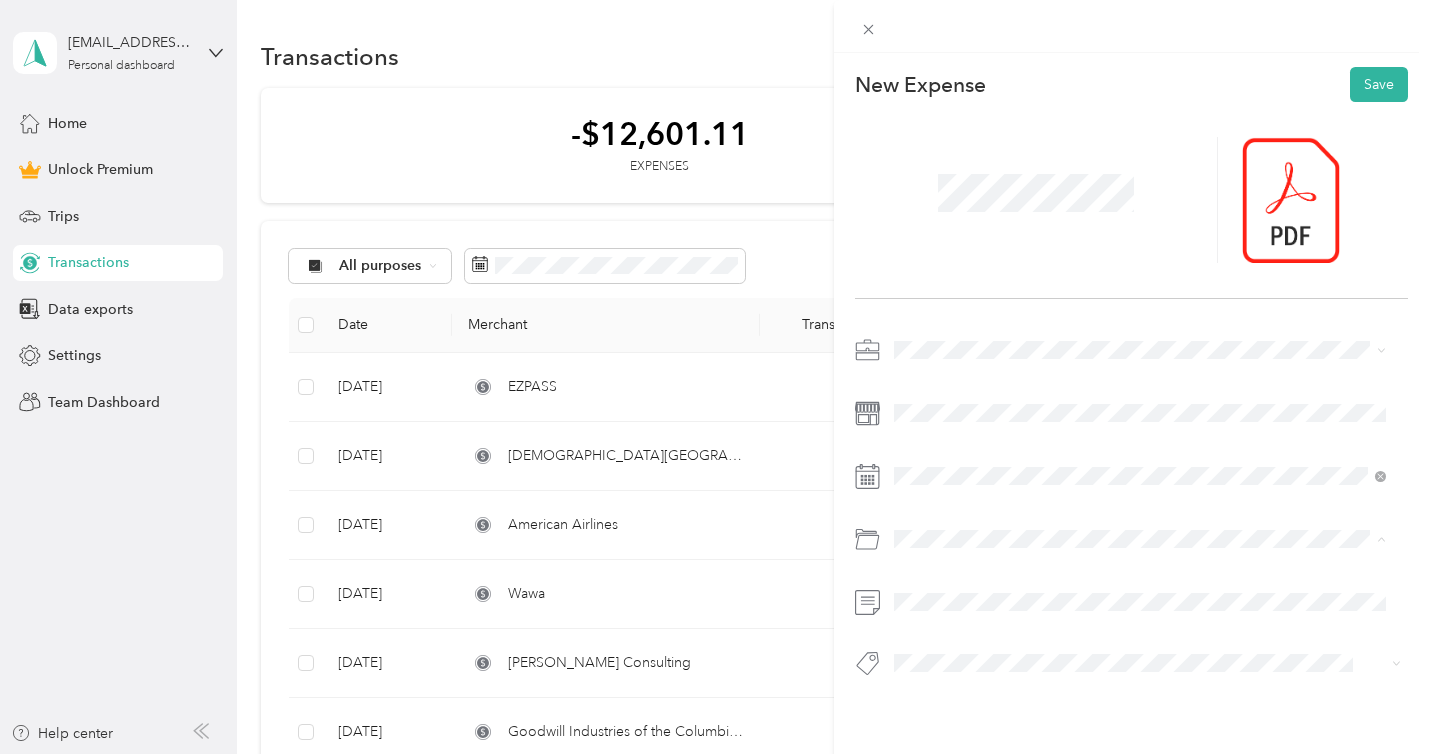 click on "Business Travel" at bounding box center [948, 619] 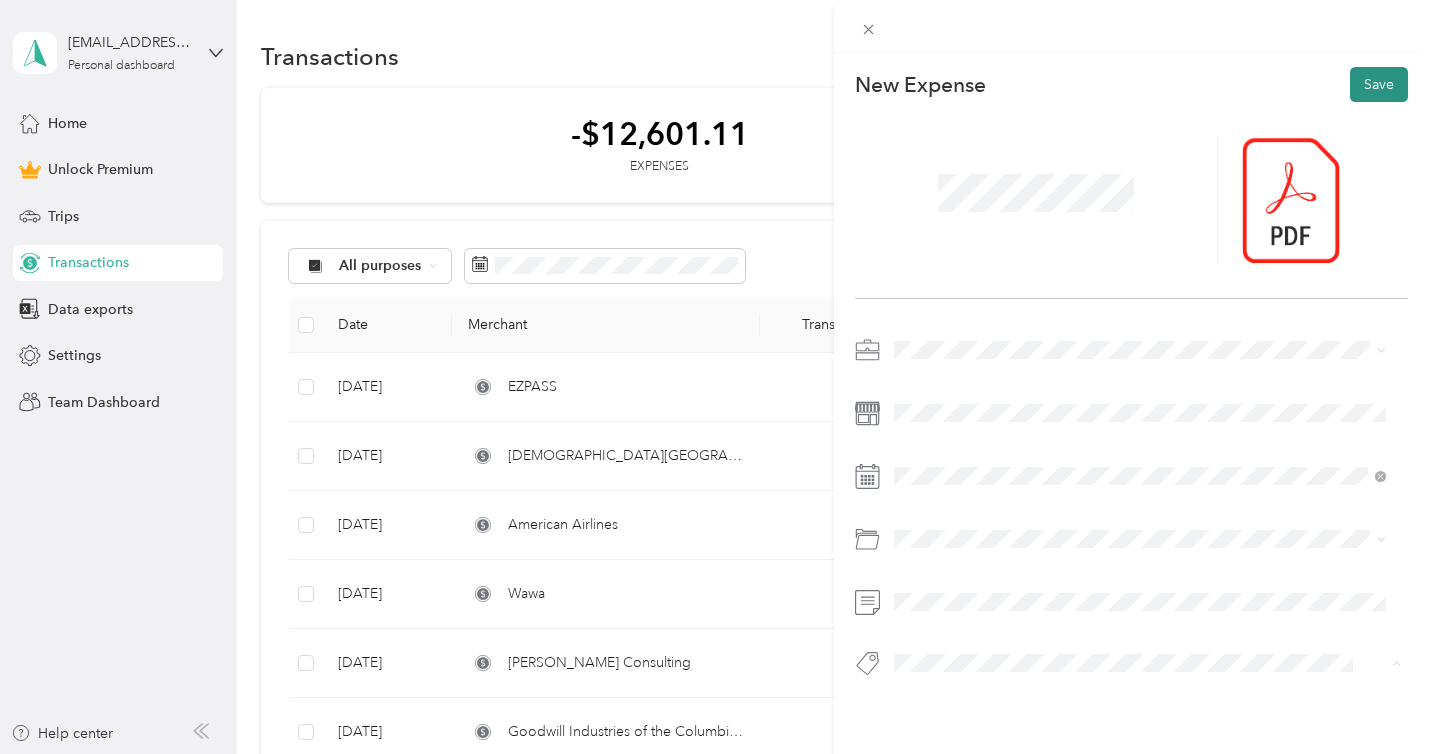 click on "Save" at bounding box center (1379, 84) 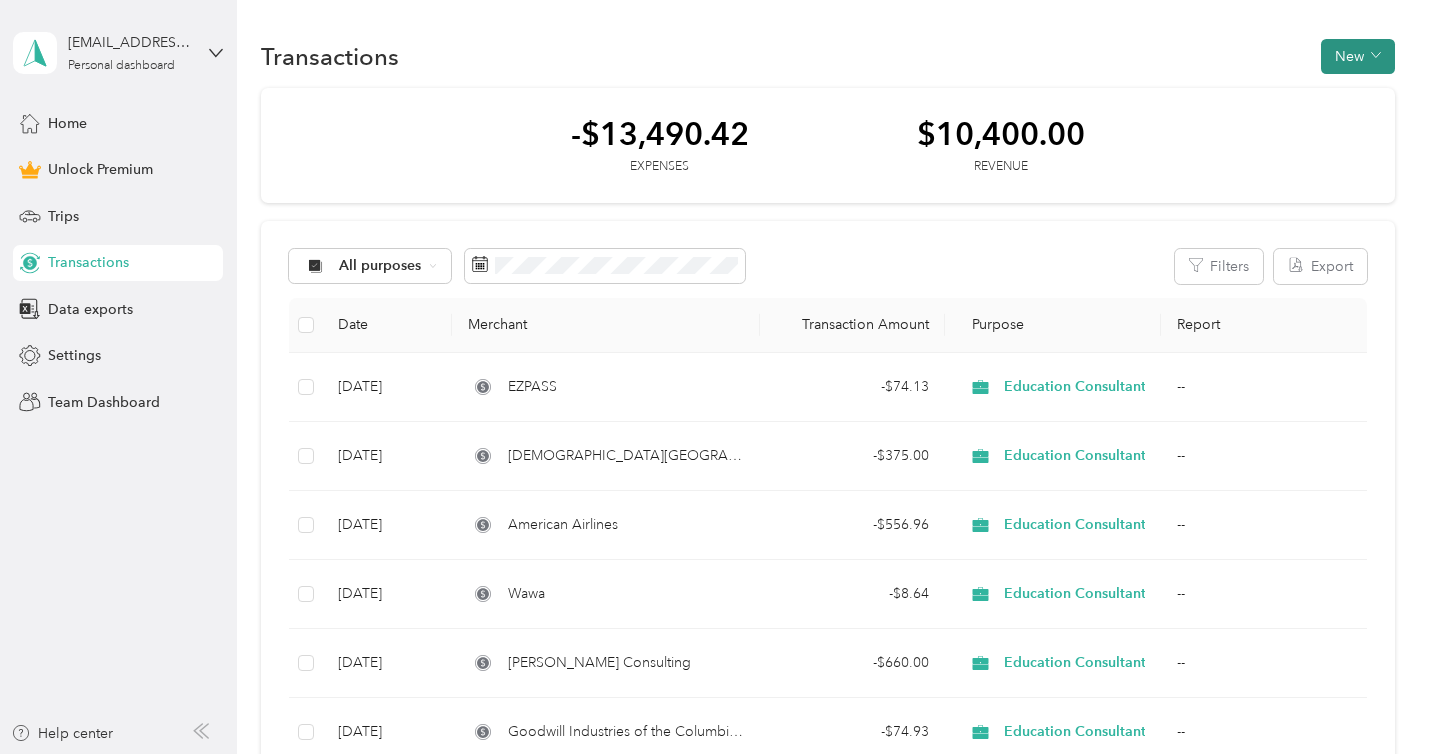 click on "New" at bounding box center (1358, 56) 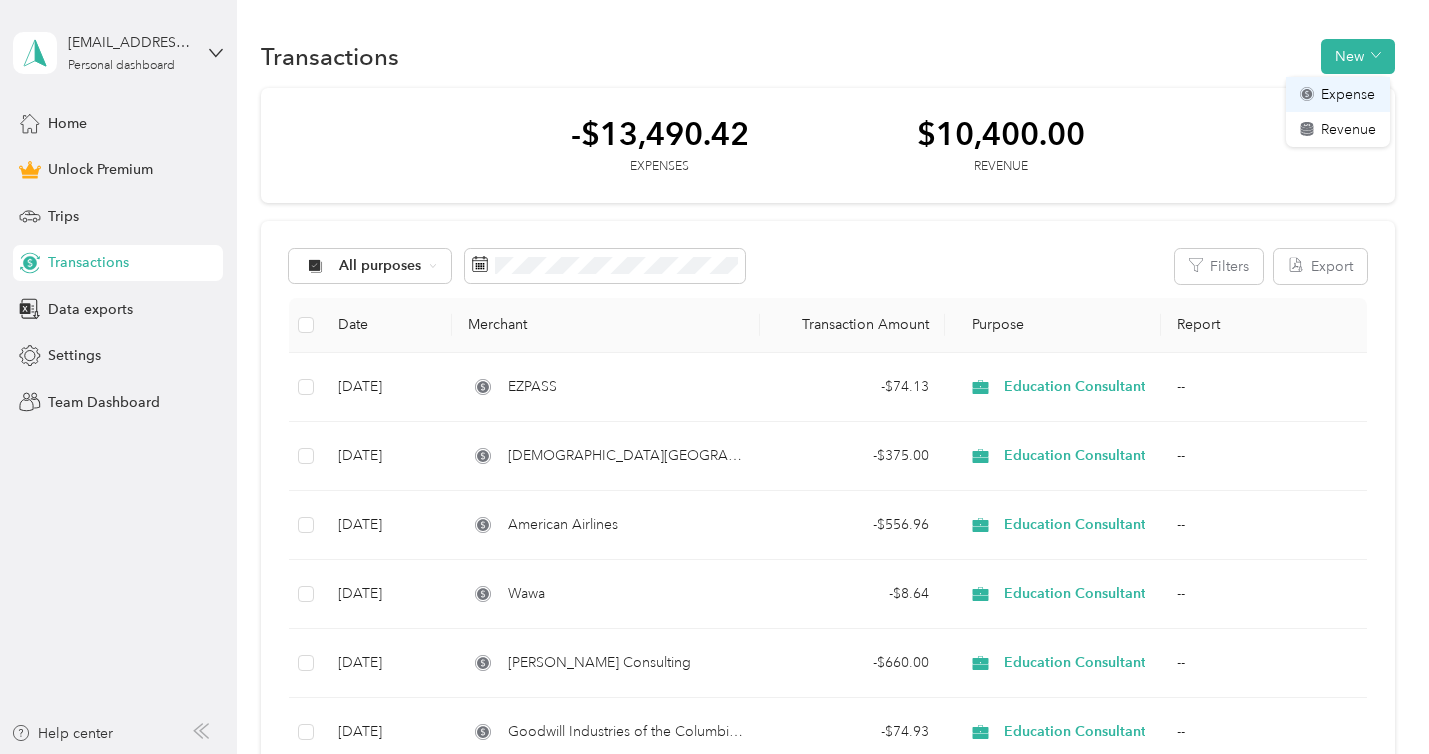 click on "Expense" at bounding box center [1348, 94] 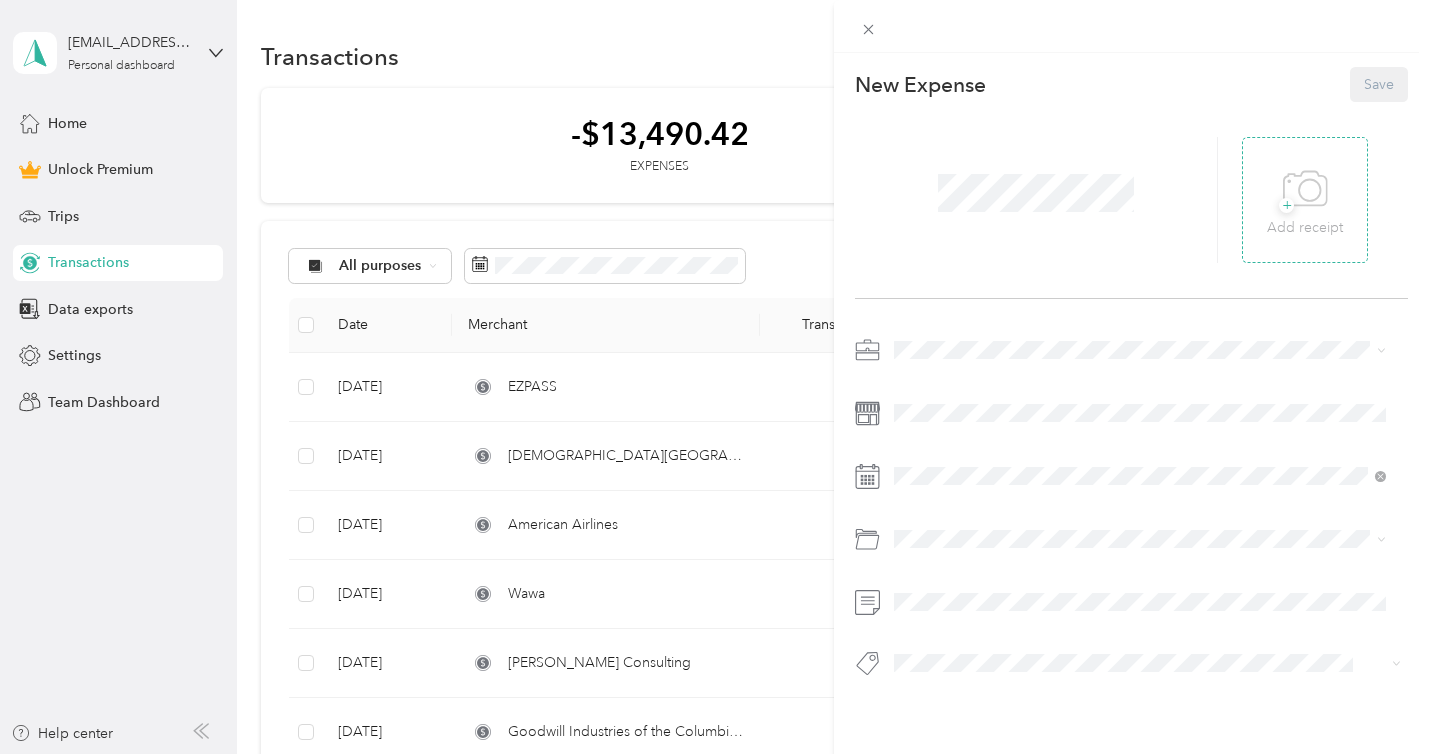 click on "+" at bounding box center [1286, 205] 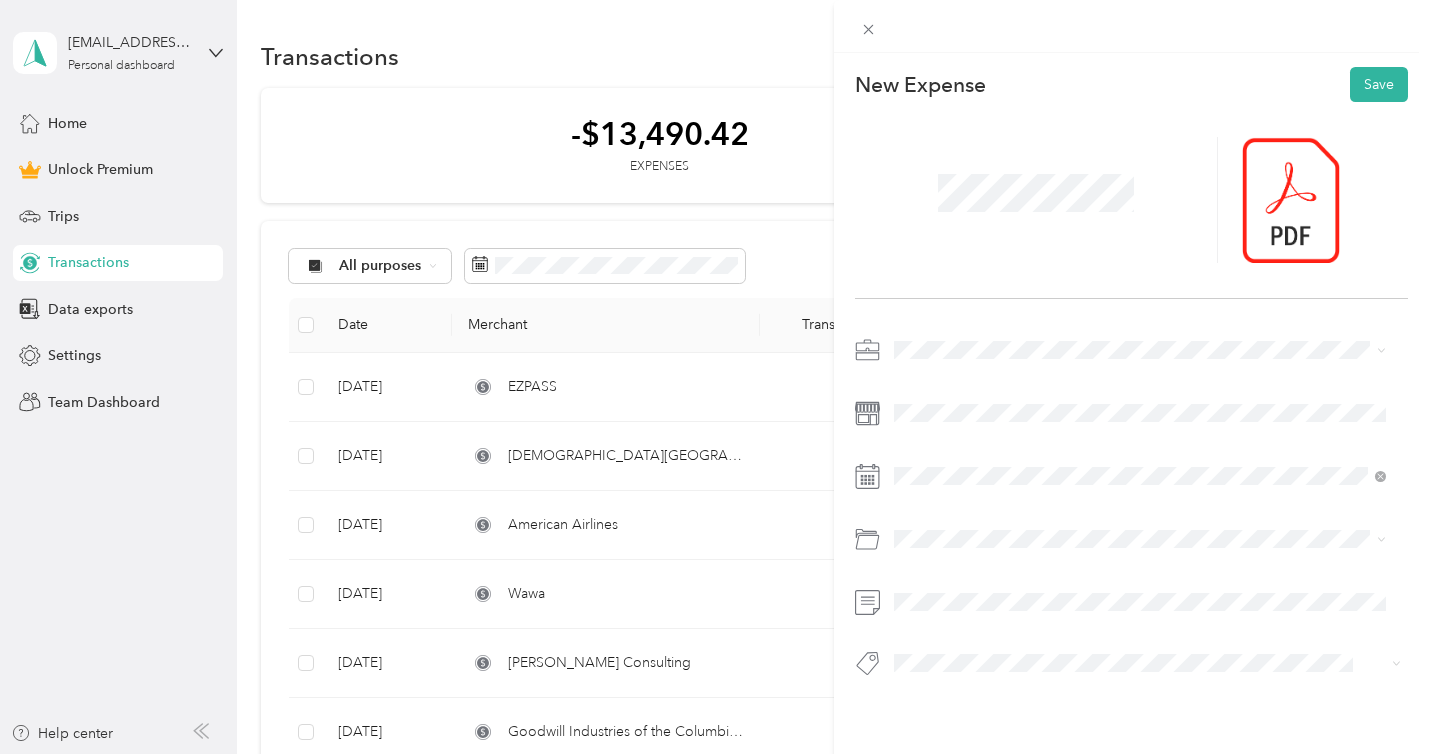 click on "Education Consultant" at bounding box center (968, 595) 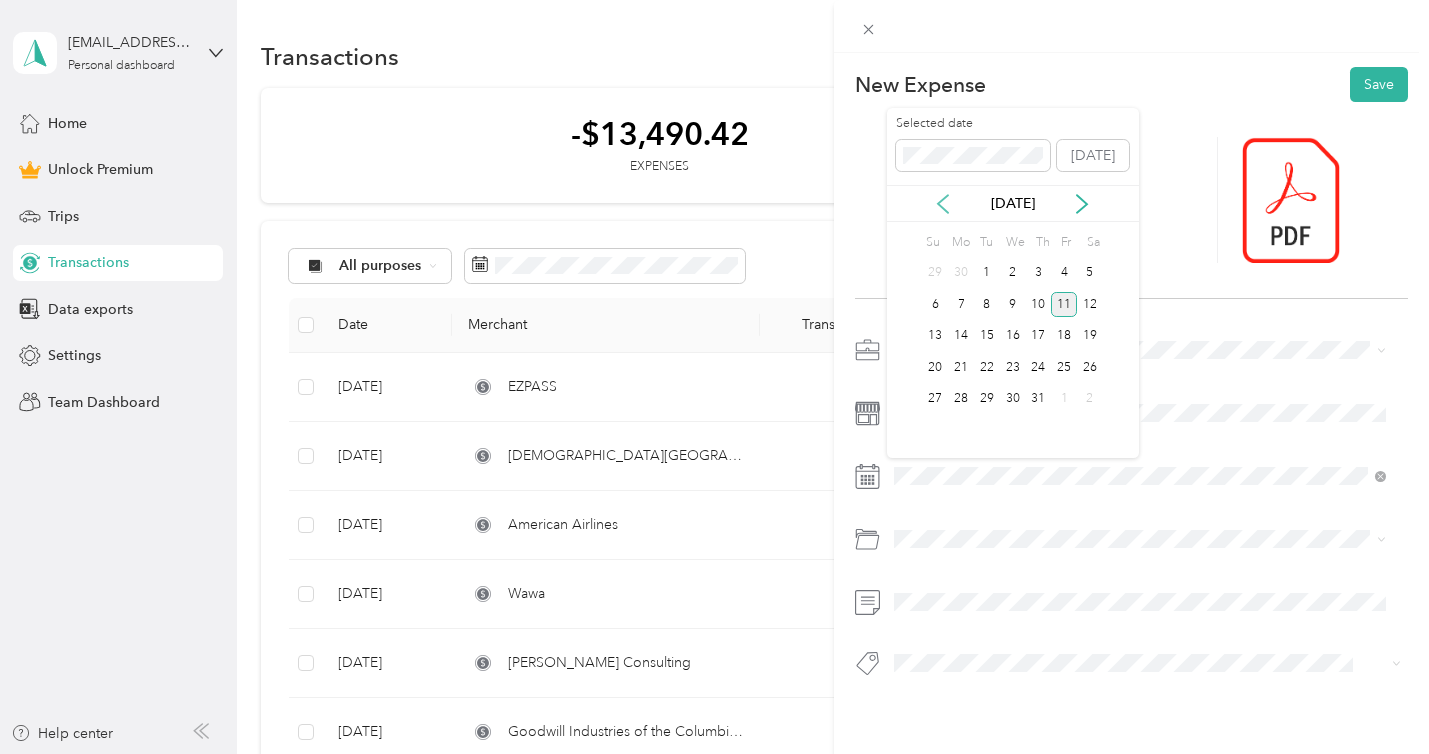 click 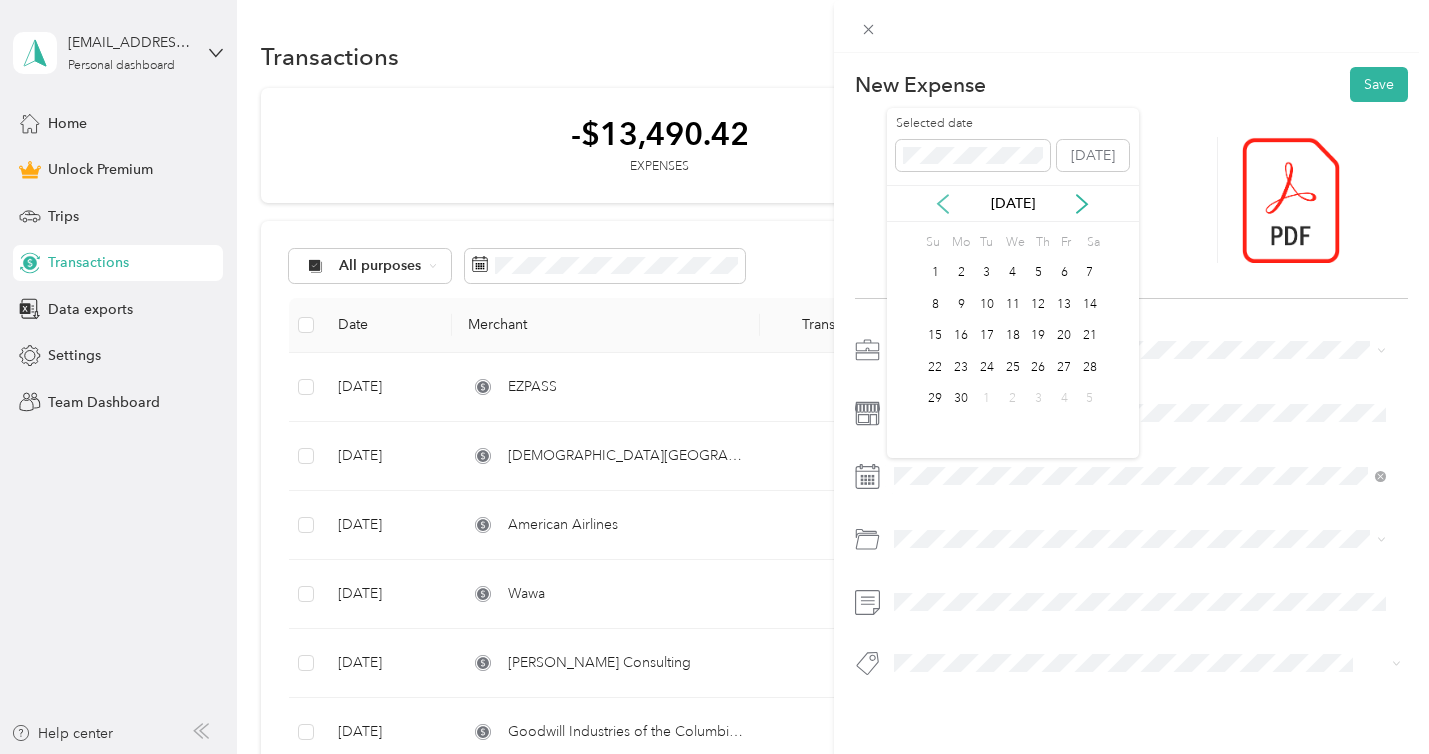 click 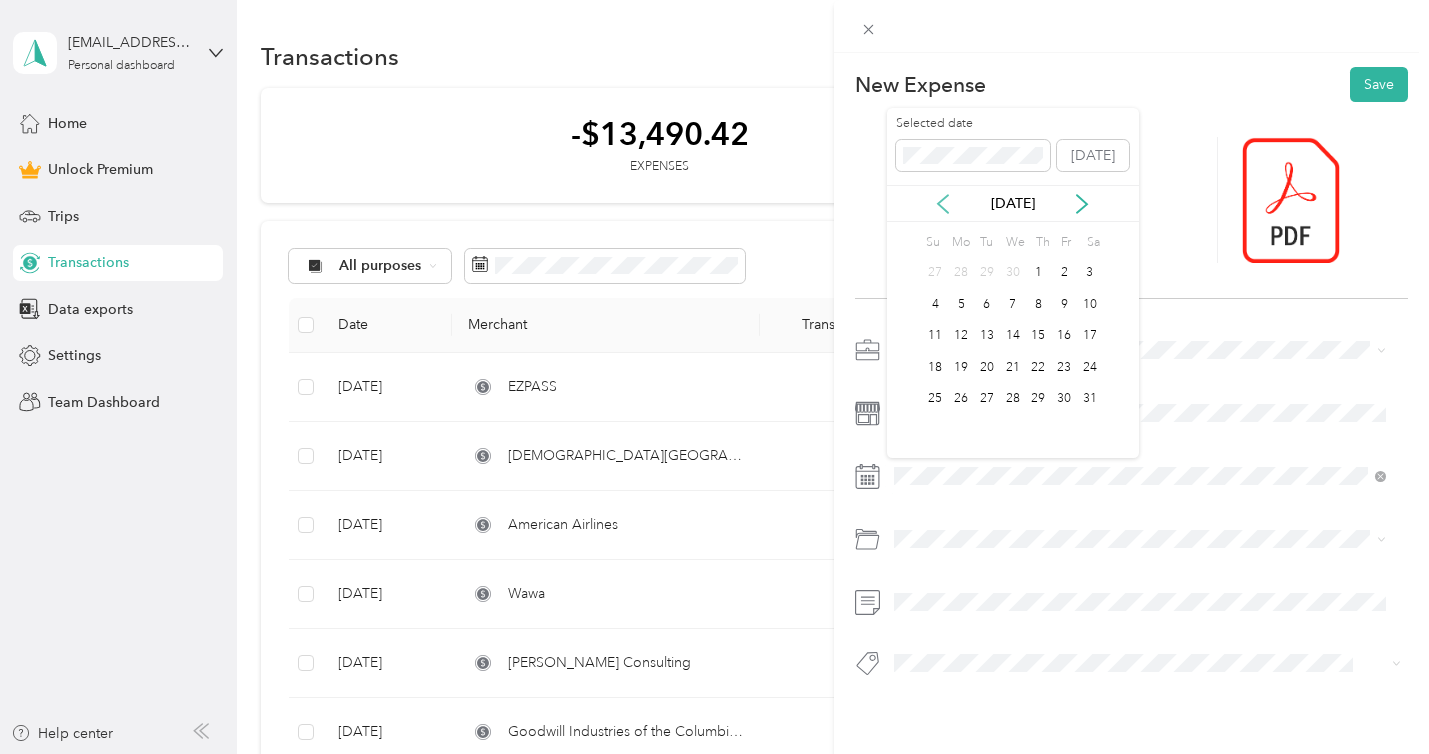 click 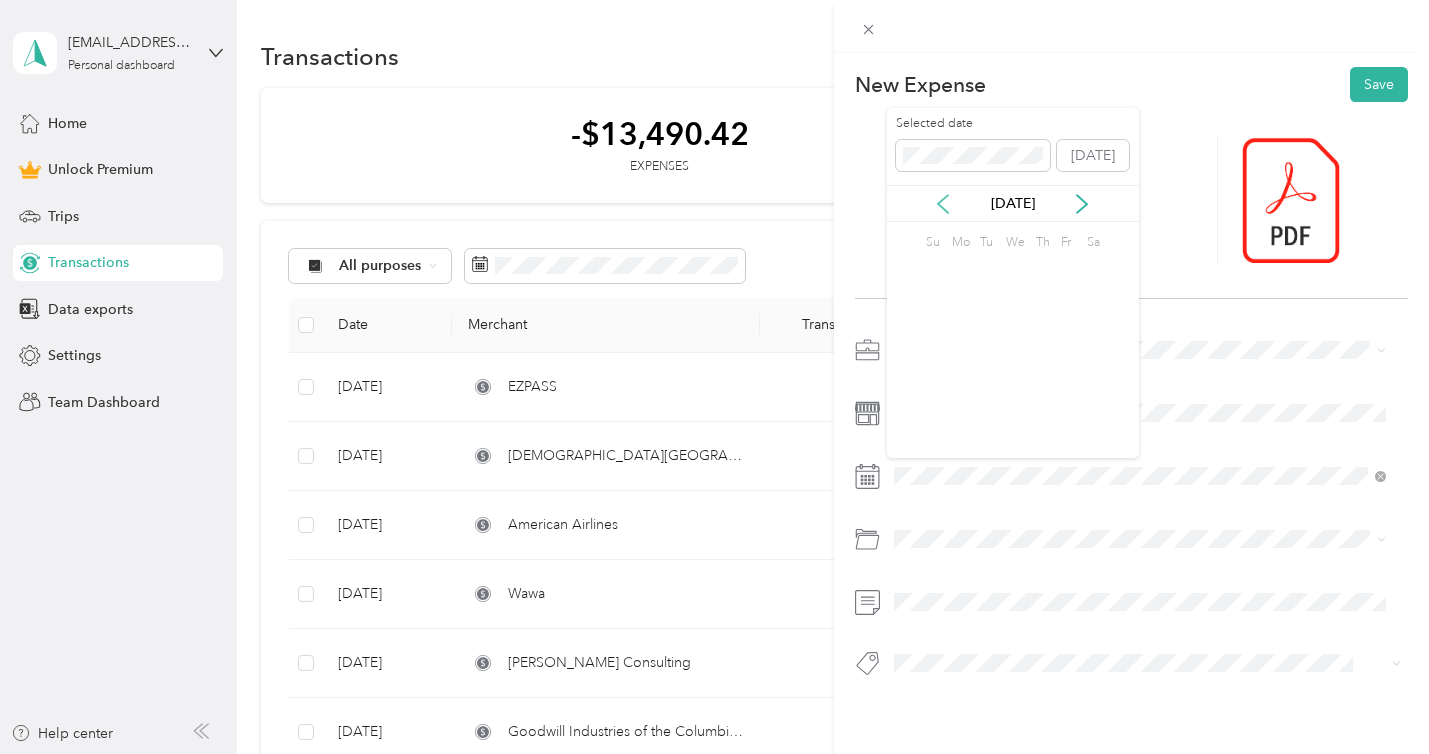click 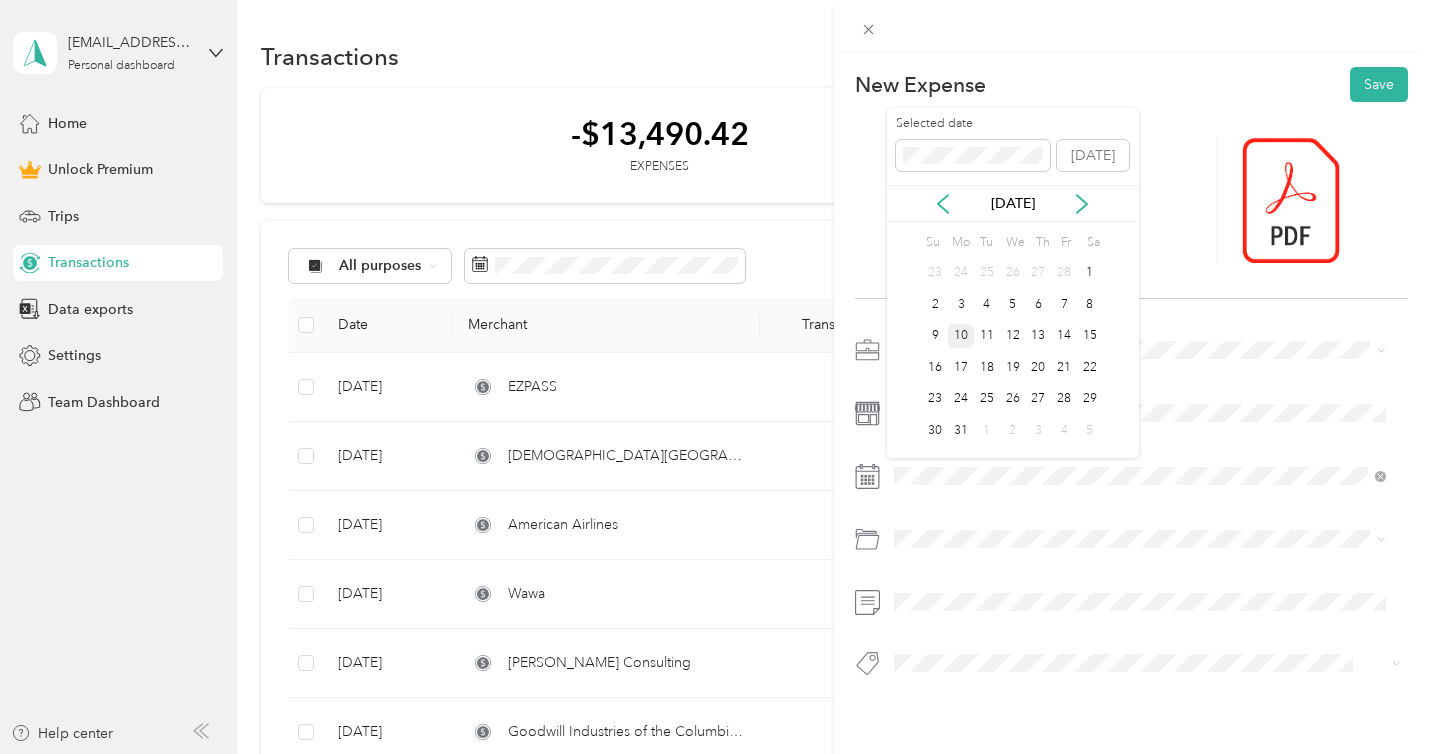 click on "10" at bounding box center (961, 336) 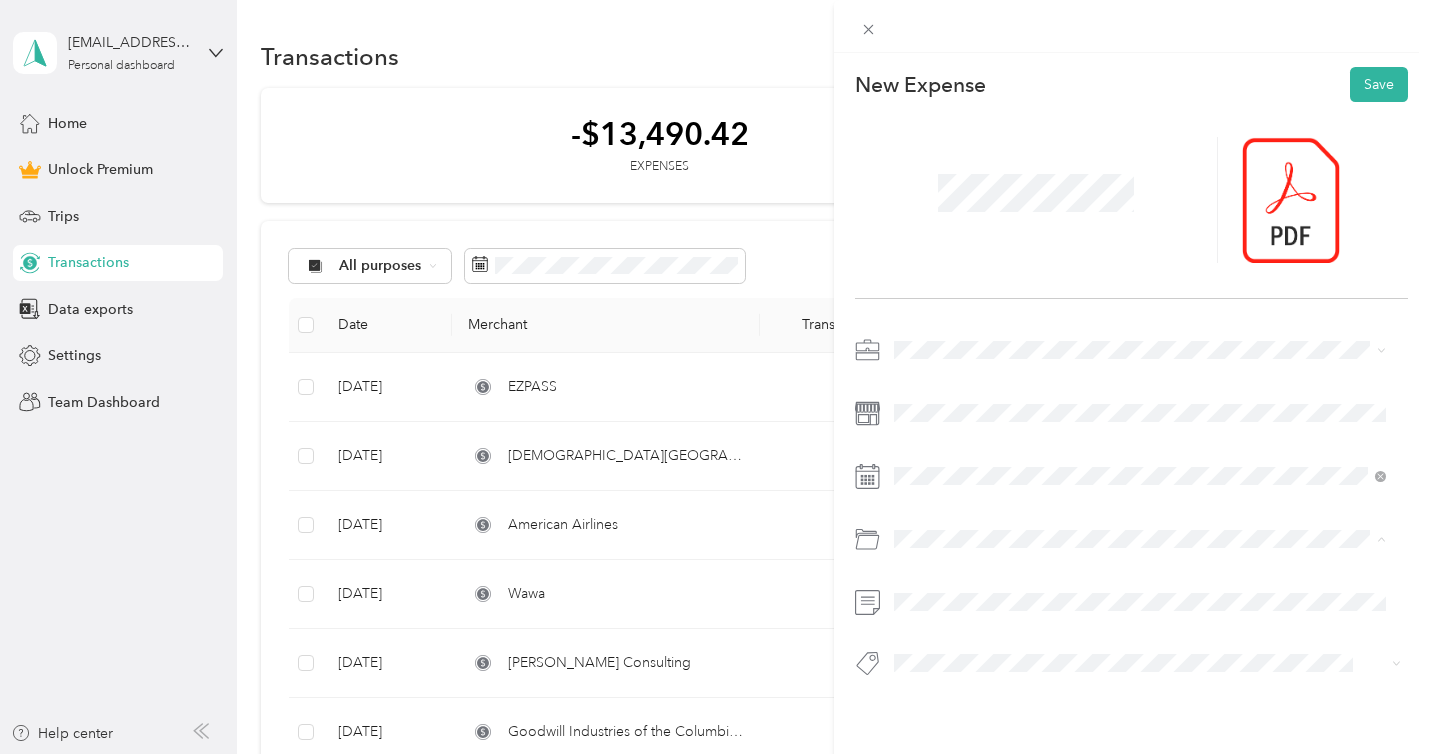 click on "Business Travel" at bounding box center [1140, 619] 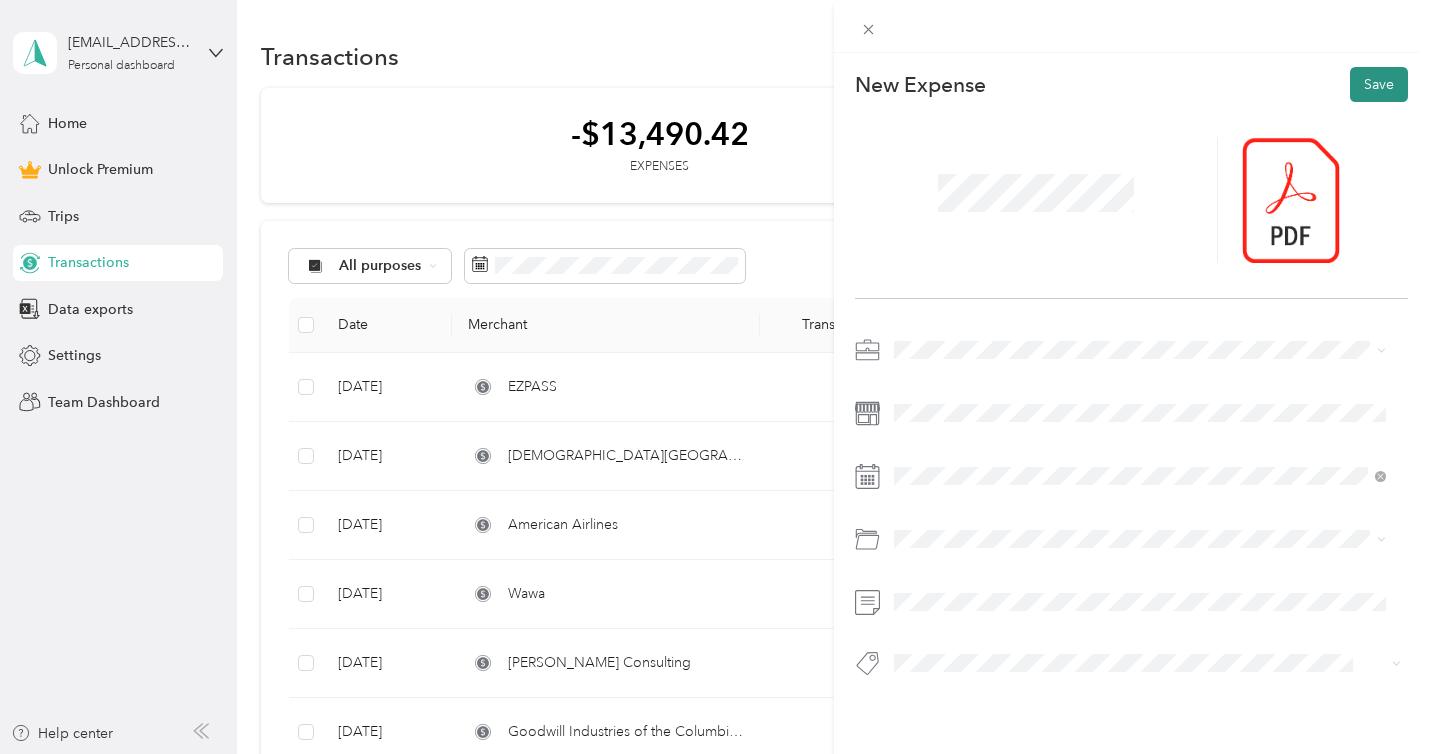 click on "Save" at bounding box center (1379, 84) 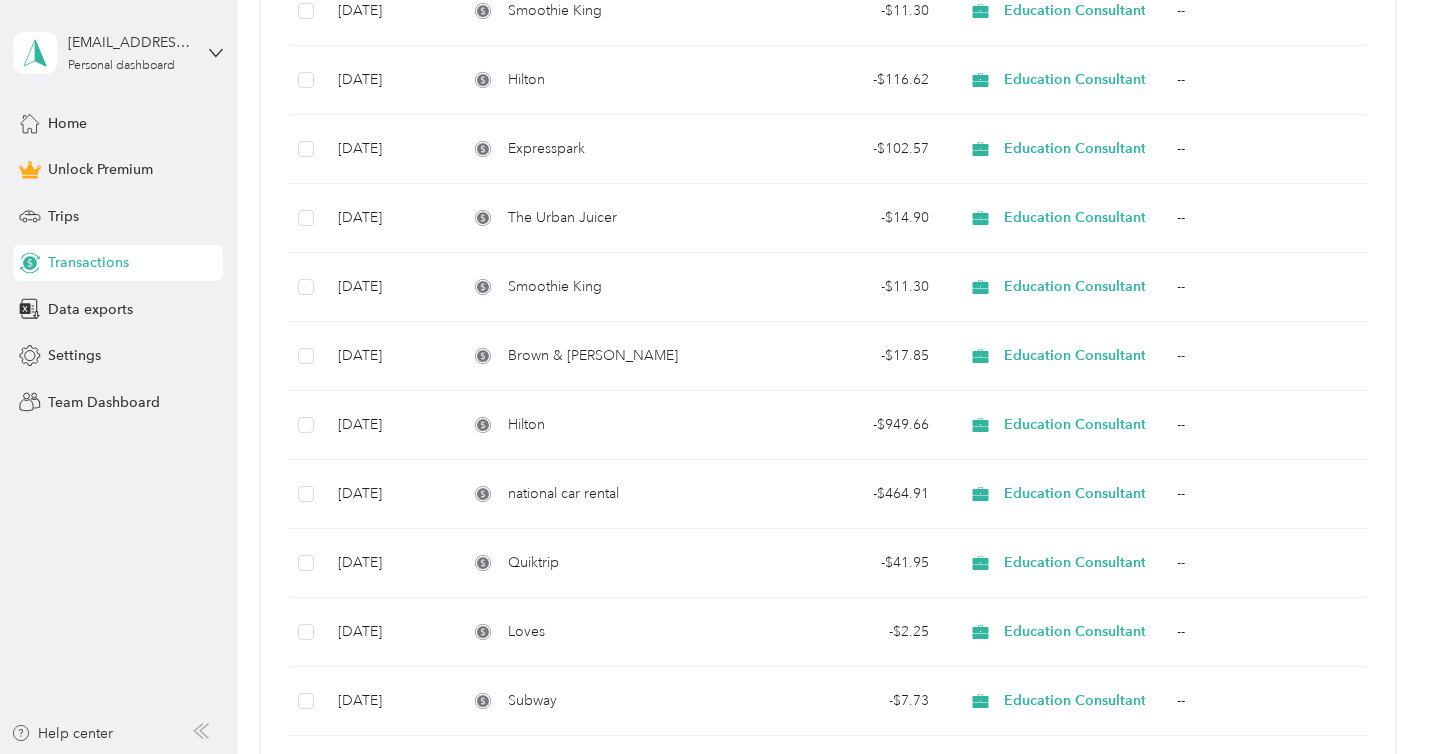 scroll, scrollTop: 2865, scrollLeft: 0, axis: vertical 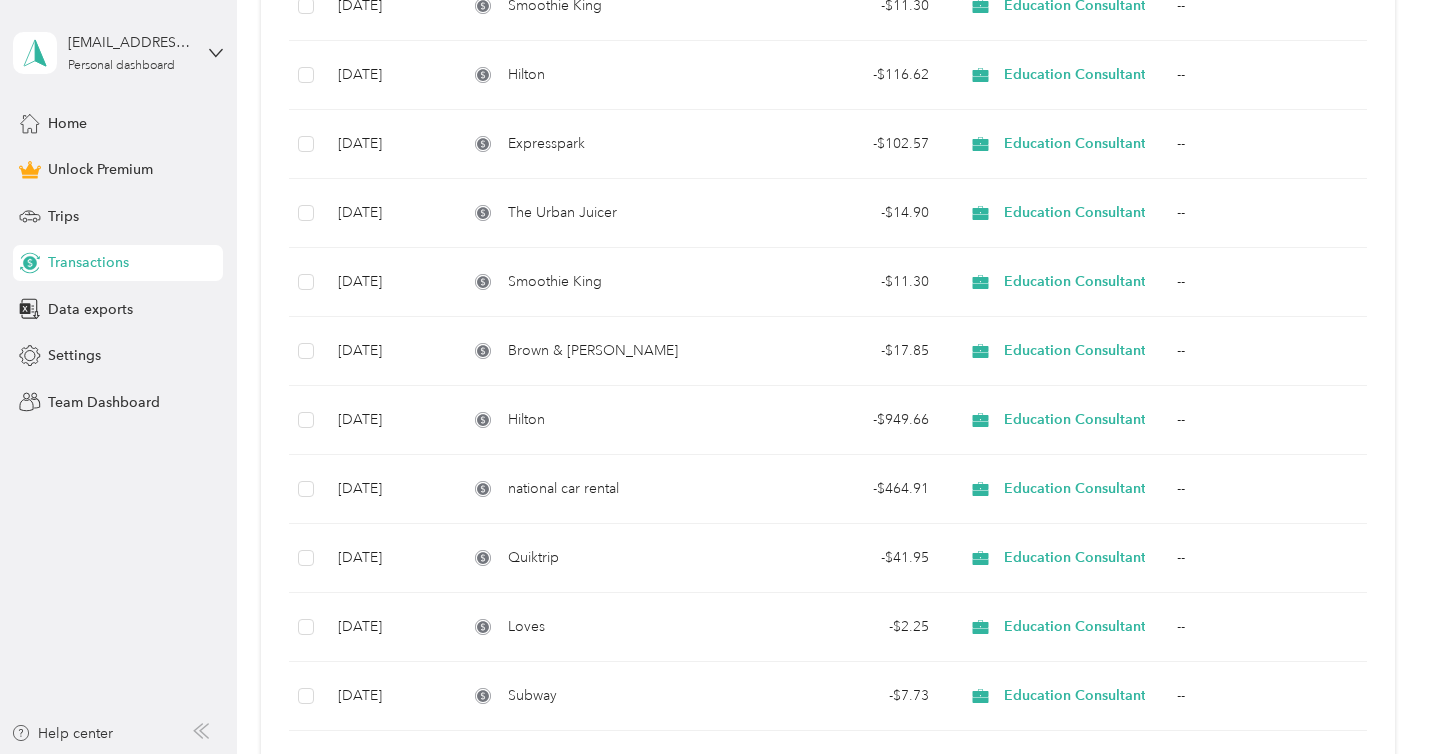 click on "All purposes Filters Export Date Merchant Transaction Amount Purpose Report             Jul 9, 2025 EZPASS -  $74.13 Education Consultant -- Jul 8, 2025 St Matthews Lutheran Preschool -  $375.00 Education Consultant -- Jun 21, 2025 American Airlines -  $556.96 Education Consultant -- Jun 10, 2025 Wawa -  $8.64 Education Consultant -- Jun 10, 2025 Jen Williams Consulting  -  $660.00 Education Consultant -- May 29, 2025 Goodwill Industries of the Columbia Willamette -  $74.93 Education Consultant -- May 12, 2025 Braum's Ice Cream & Dairy Stores -  $8.05 Education Consultant -- May 12, 2025 Brioche Doree -  $10.48 Education Consultant -- May 12, 2025 Starbucks -  $7.97 Education Consultant -- May 12, 2025 Starbucks -  $11.78 Education Consultant -- May 9, 2025 Berry Divine Acai Bowls -  $15.22 Education Consultant -- May 9, 2025 Gourmandise -  $33.80 Education Consultant -- May 6, 2025 Snowbird -  $15.15 Education Consultant -- May 6, 2025 Sabrina's Café -  $28.90 Education Consultant -- May 6, 2025 -  --" at bounding box center [827, 912] 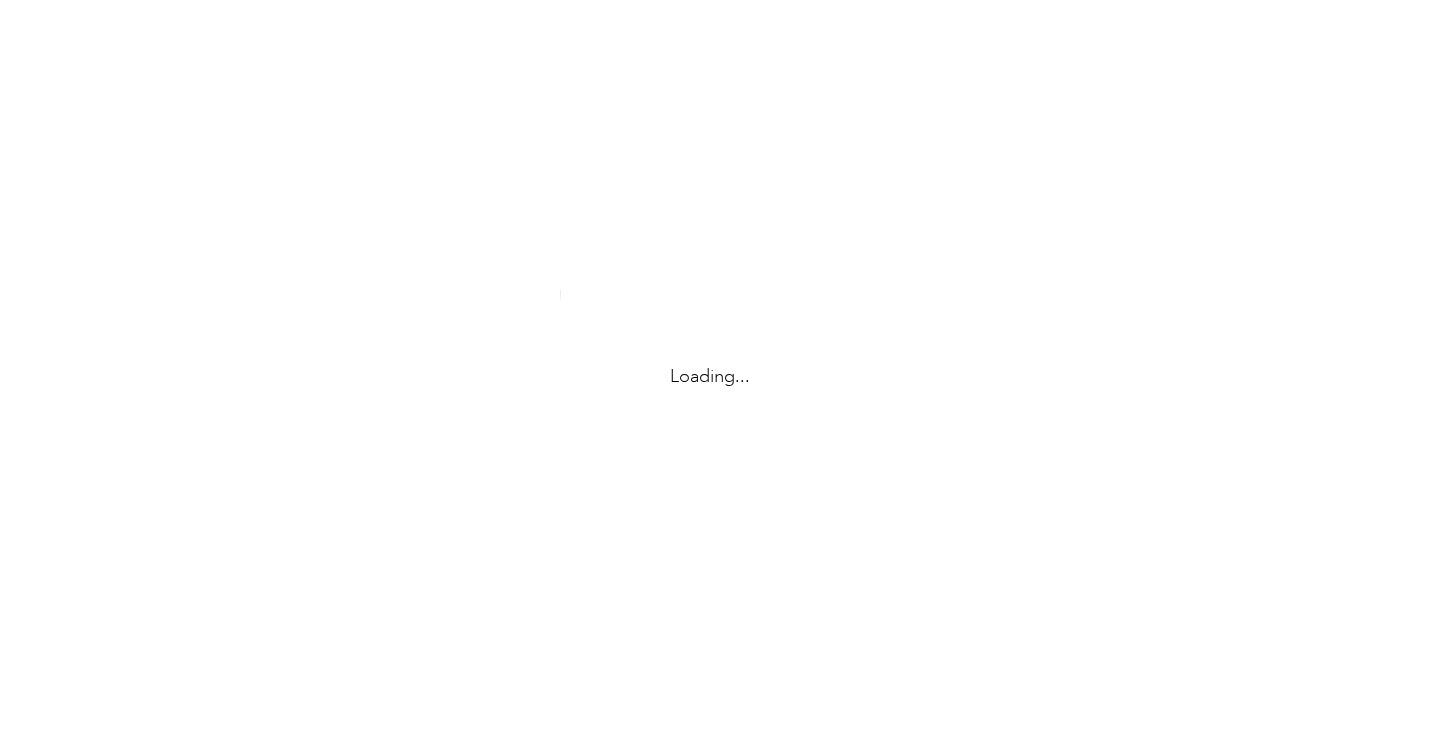 scroll, scrollTop: 0, scrollLeft: 0, axis: both 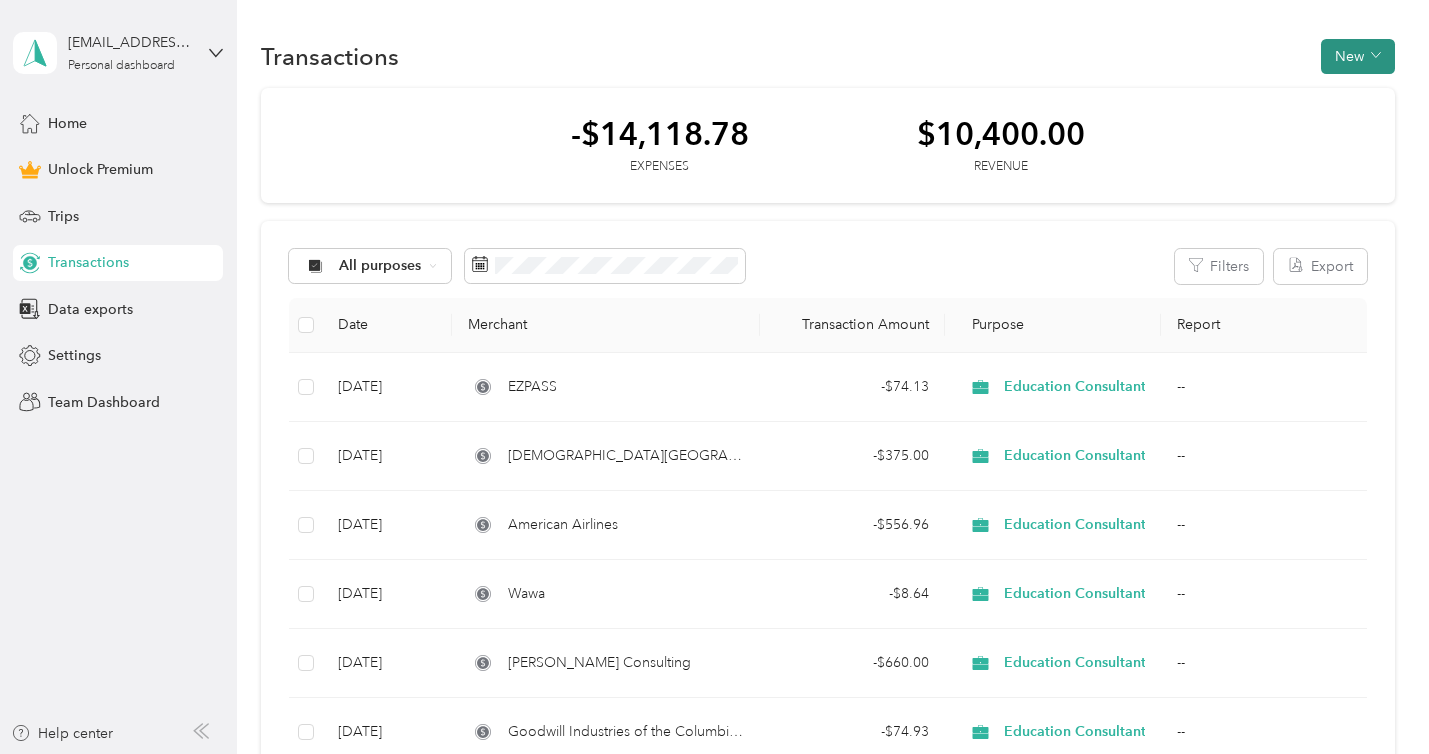 click on "New" at bounding box center (1358, 56) 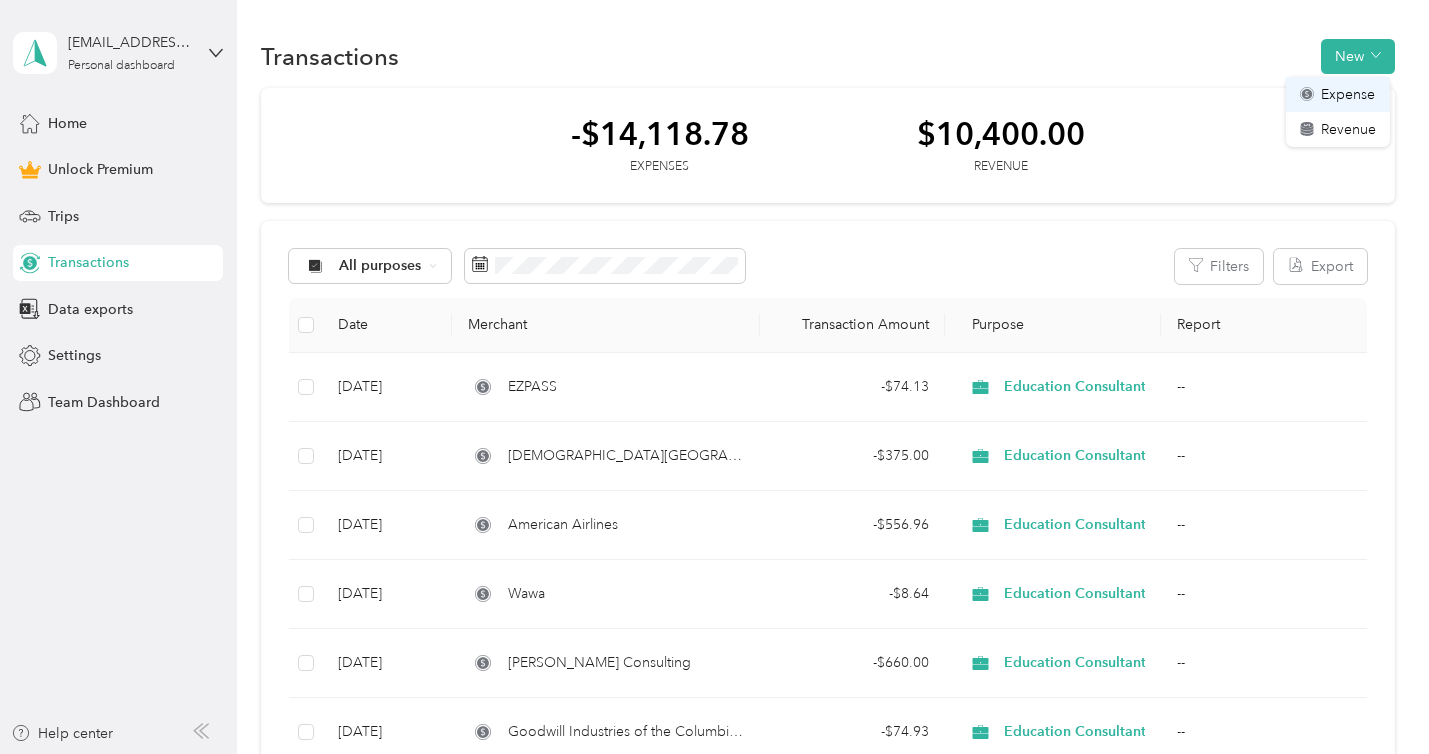 click on "Expense" at bounding box center [1348, 94] 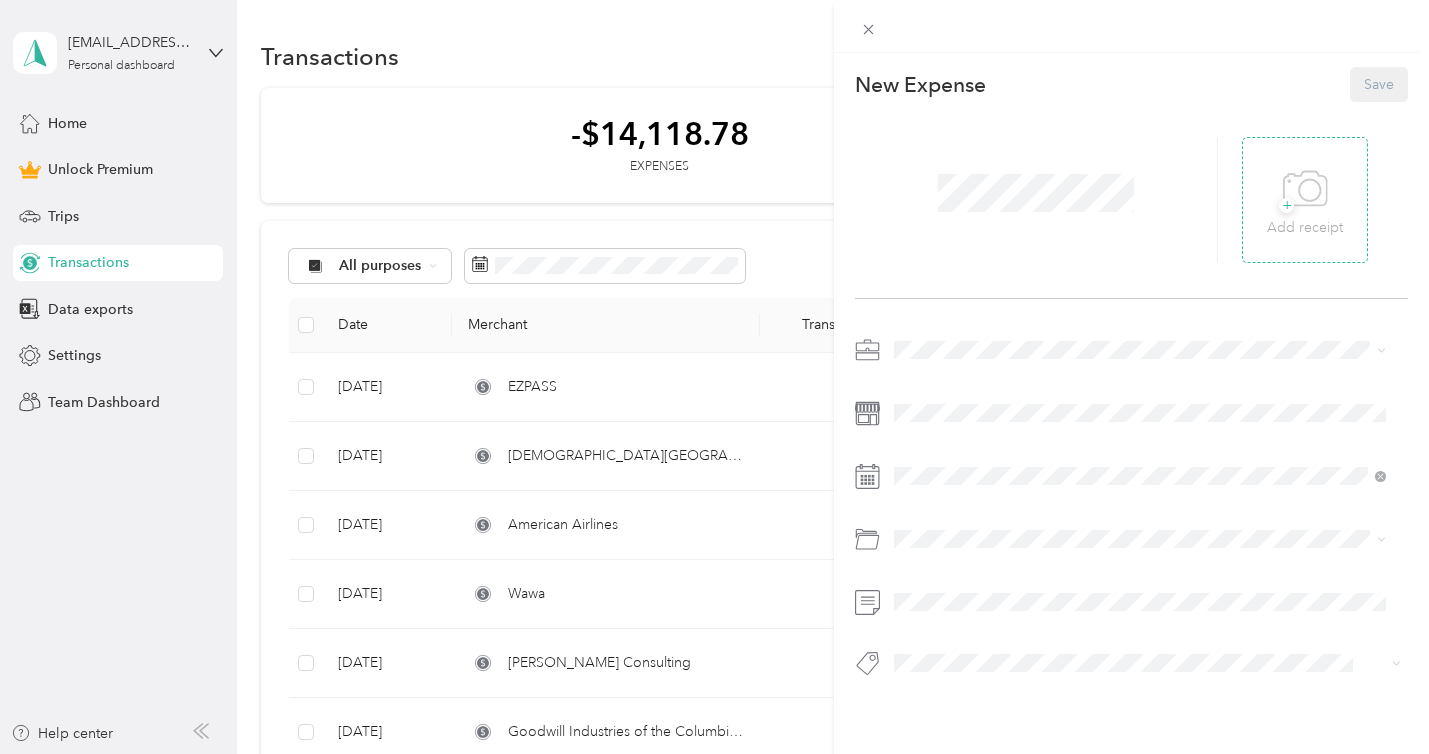 click on "+" at bounding box center [1286, 205] 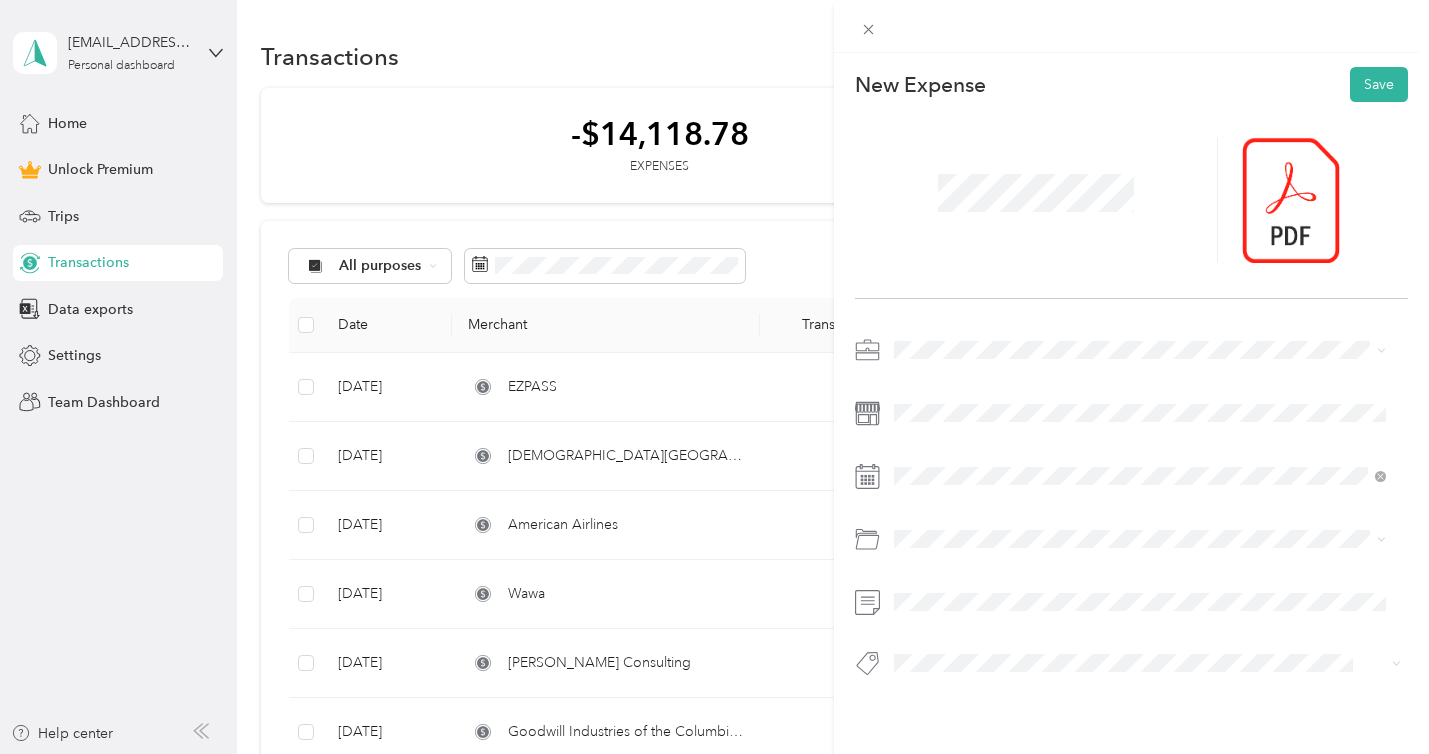 click on "Education Consultant" at bounding box center (968, 594) 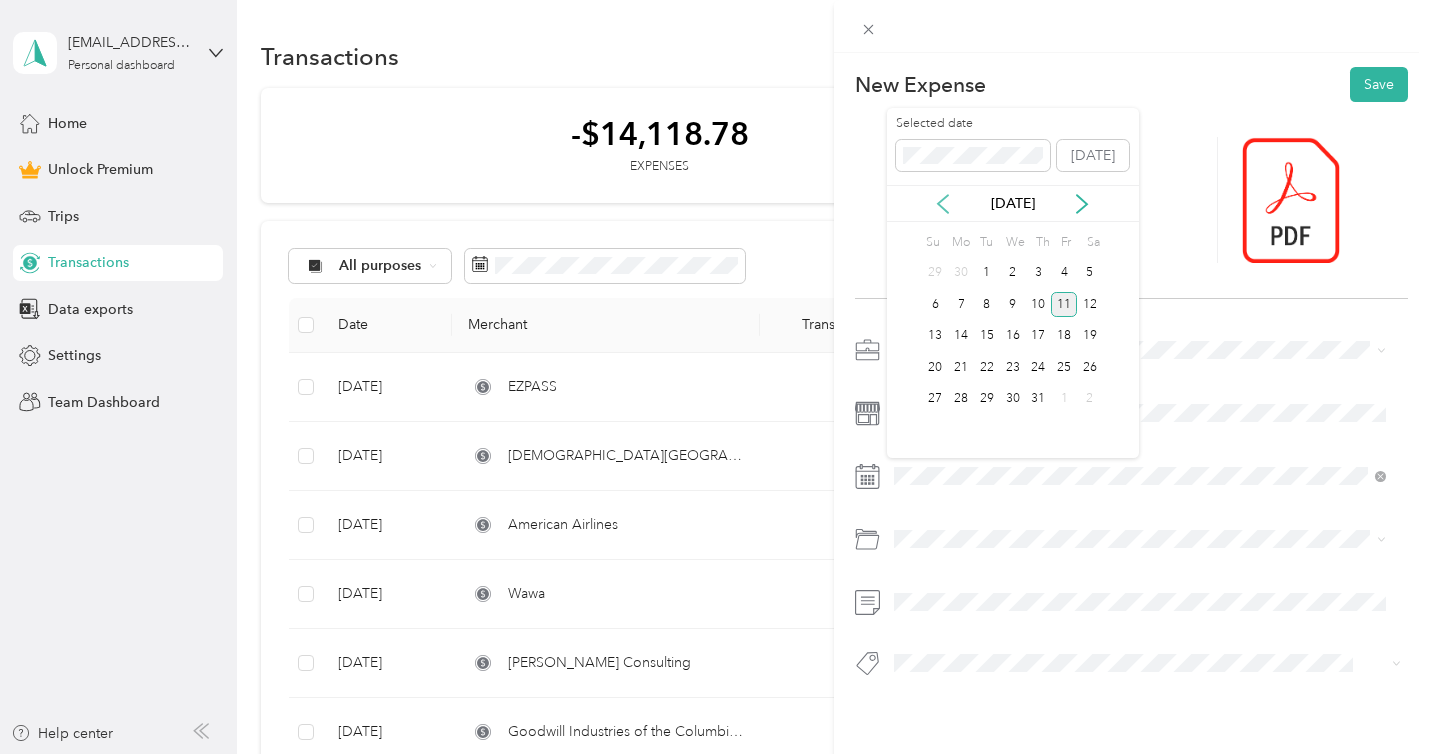 click 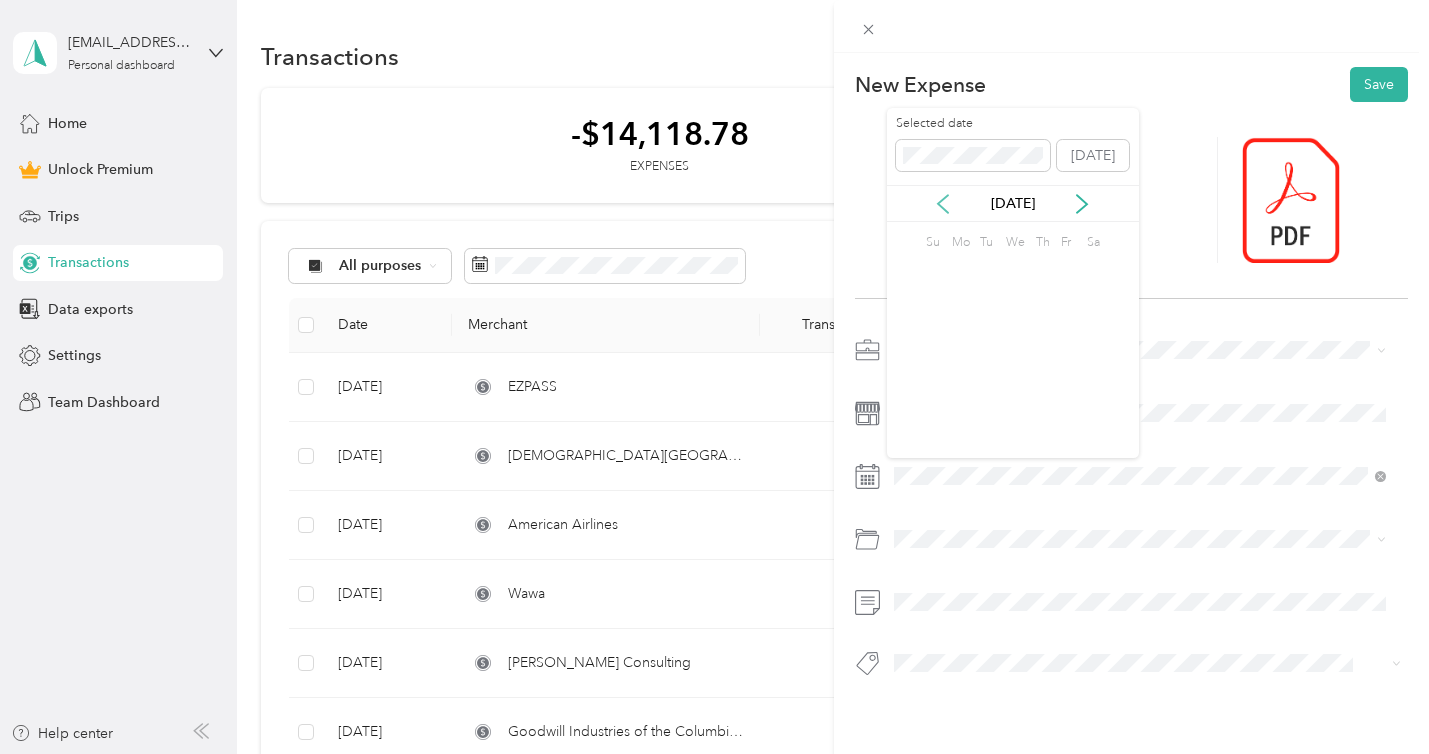 click 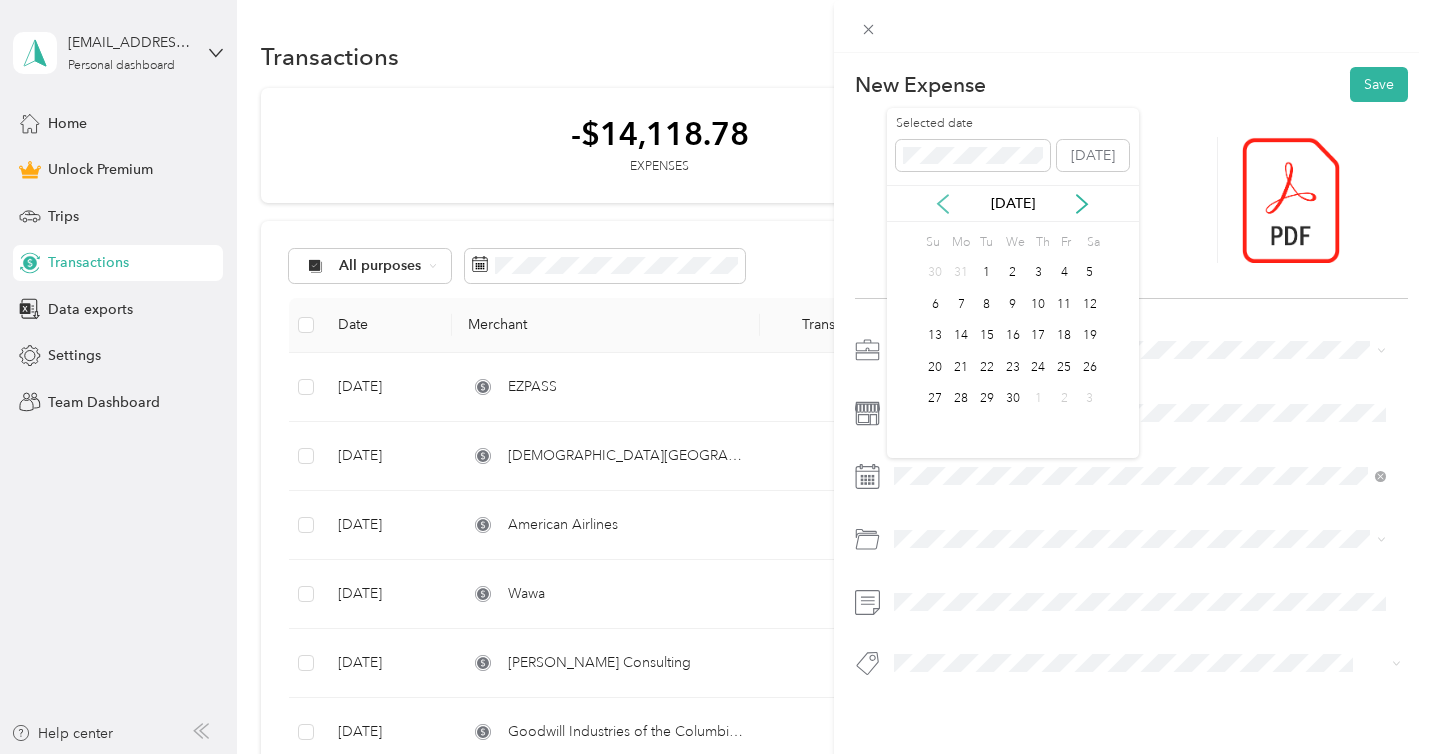 click 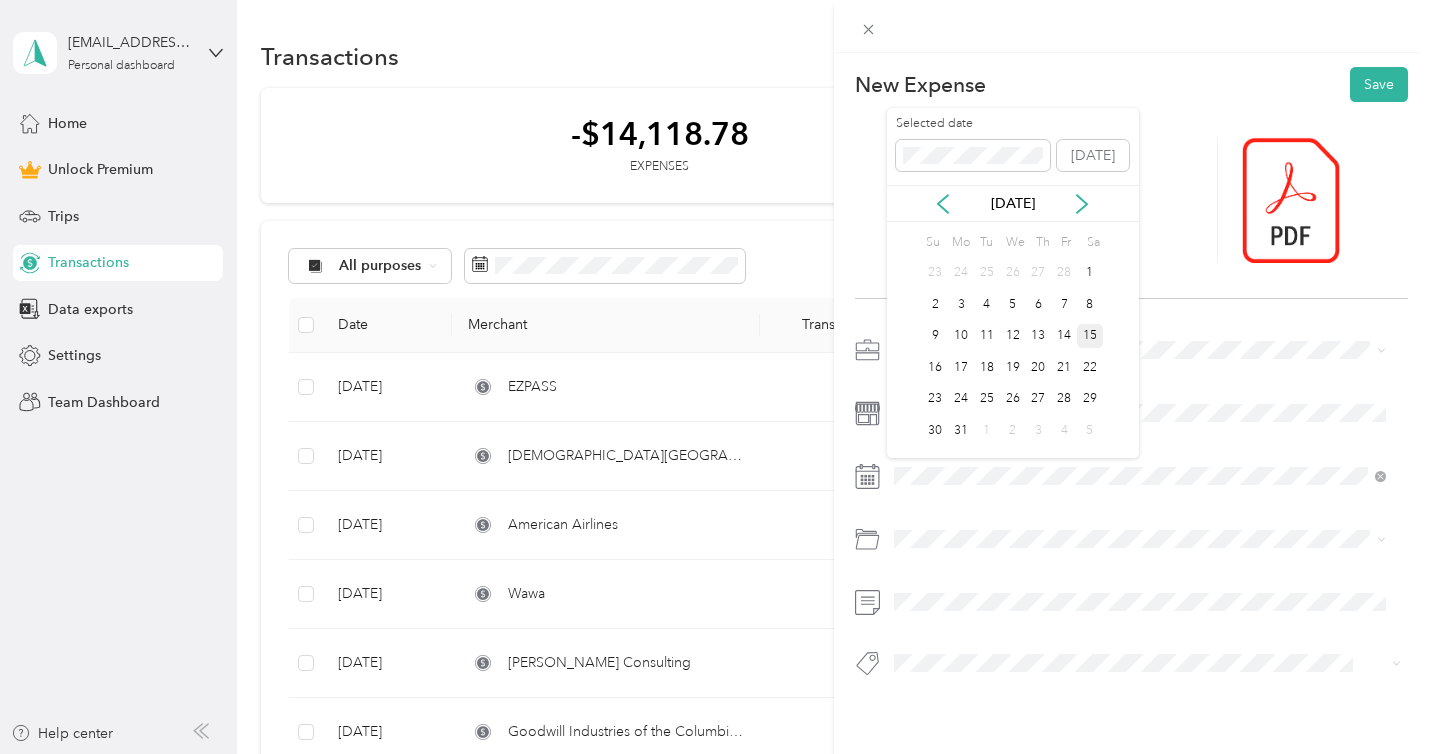 click on "15" at bounding box center [1090, 336] 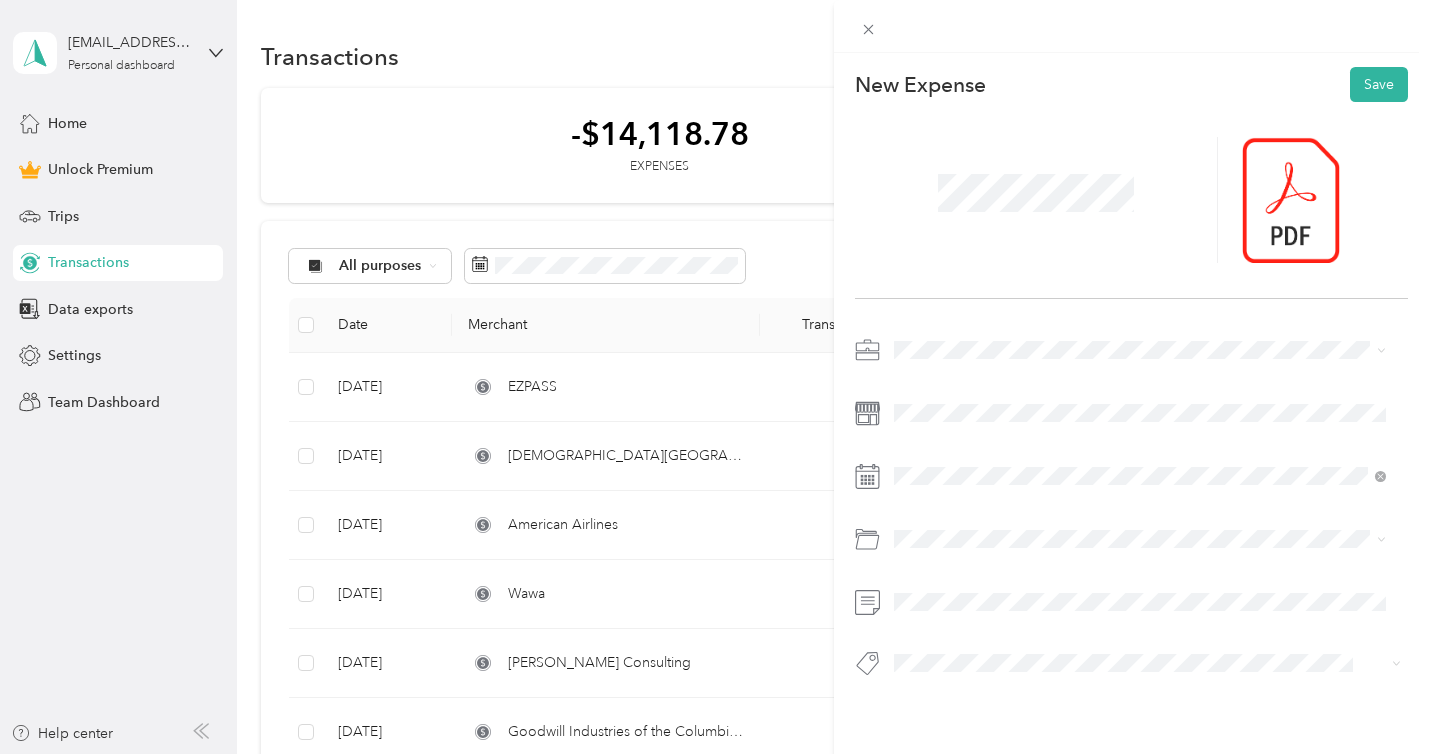 click on "Business Travel" at bounding box center (948, 619) 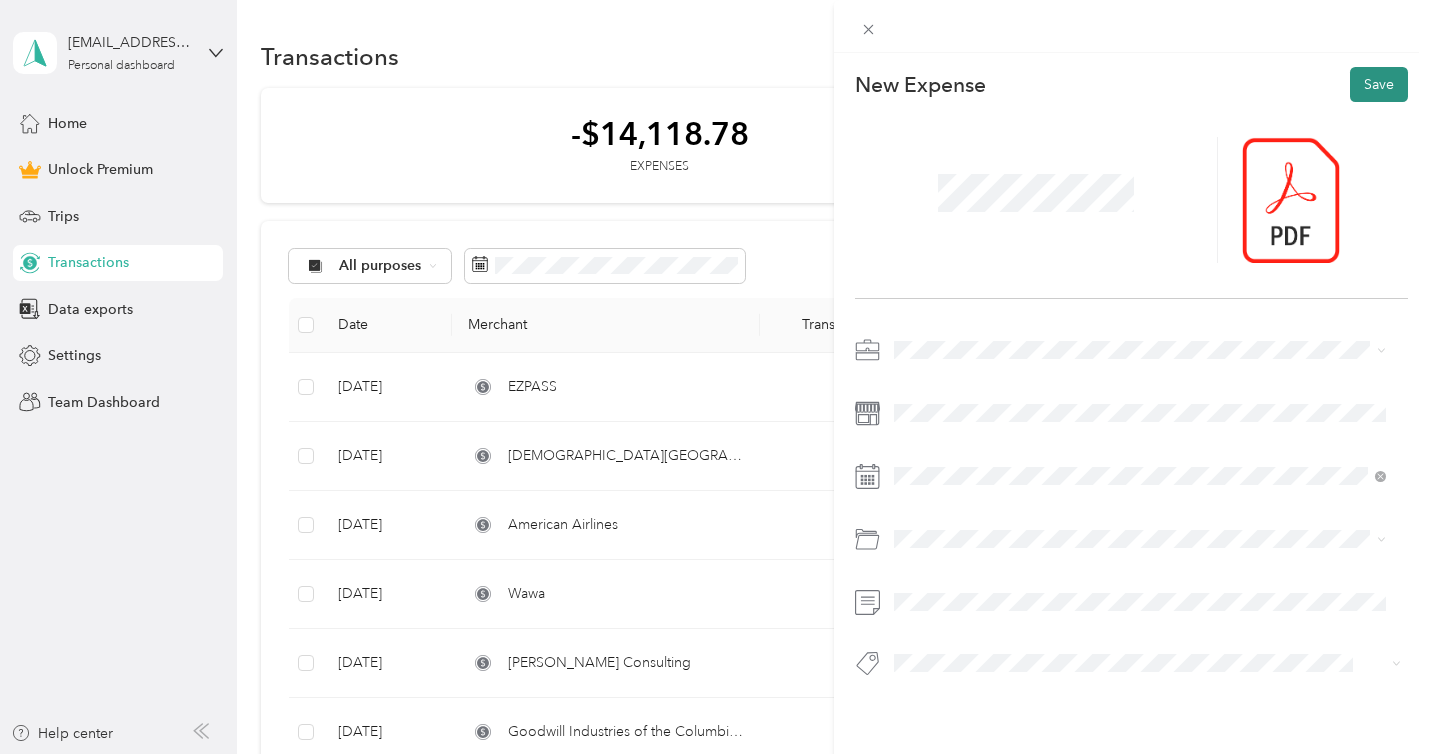 click on "Save" at bounding box center [1379, 84] 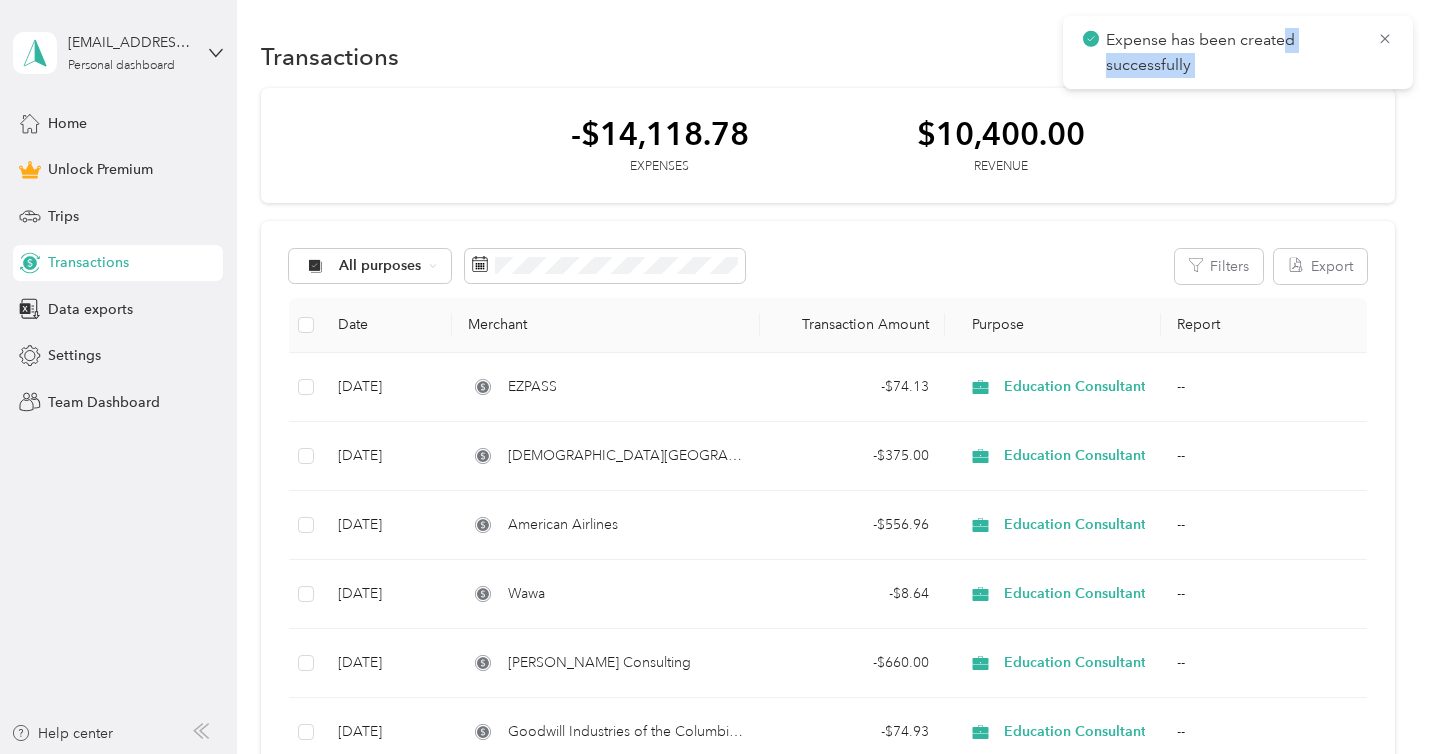 drag, startPoint x: 1218, startPoint y: 109, endPoint x: -482, endPoint y: 587, distance: 1765.923 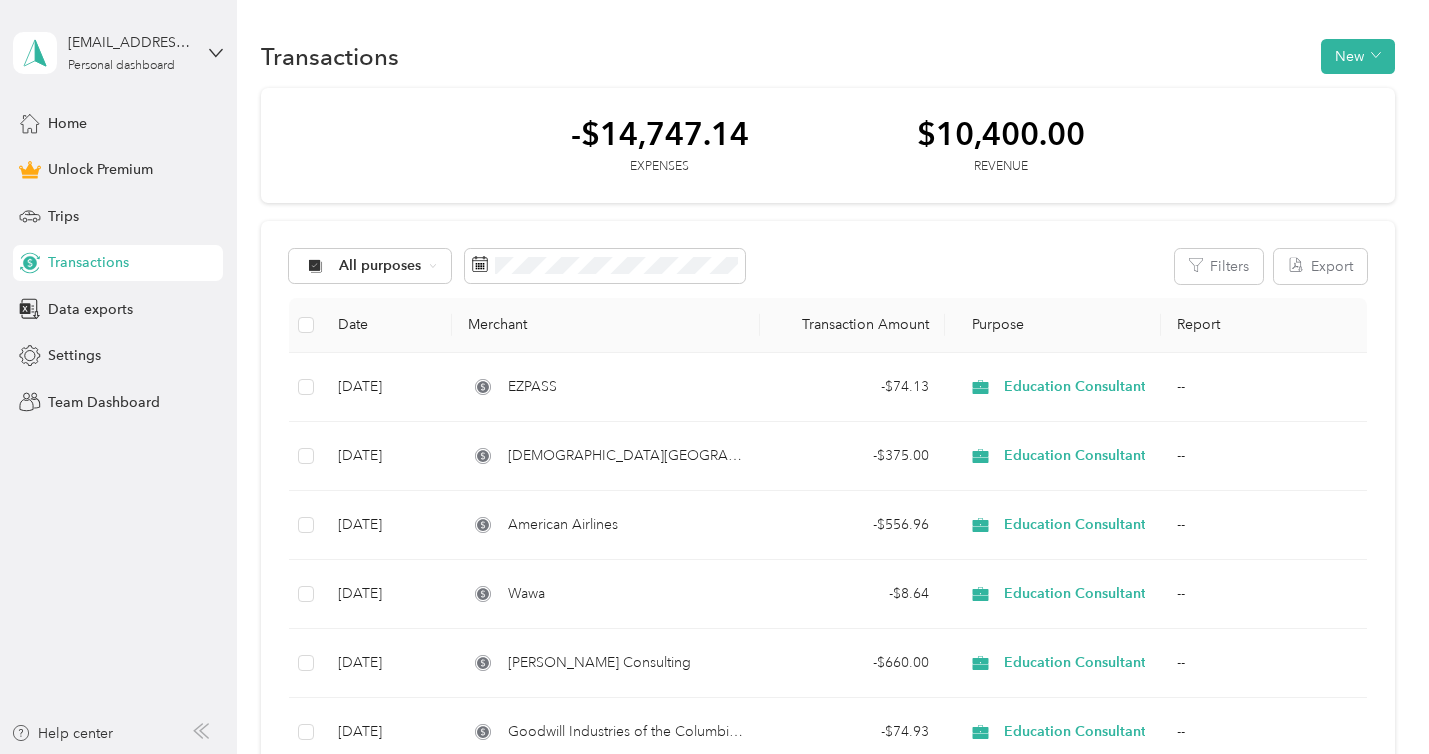 click on "$10,400.00" at bounding box center (1001, 133) 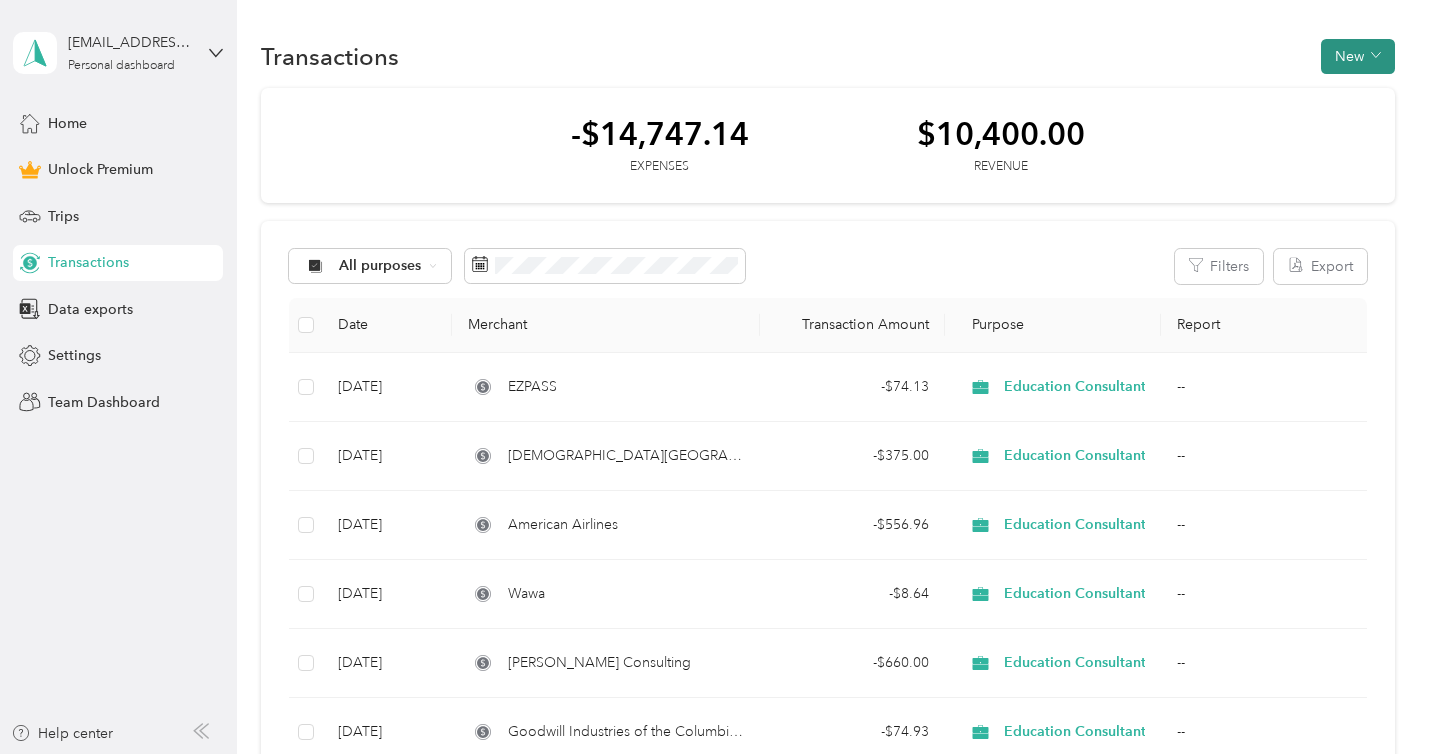 click on "New" at bounding box center (1358, 56) 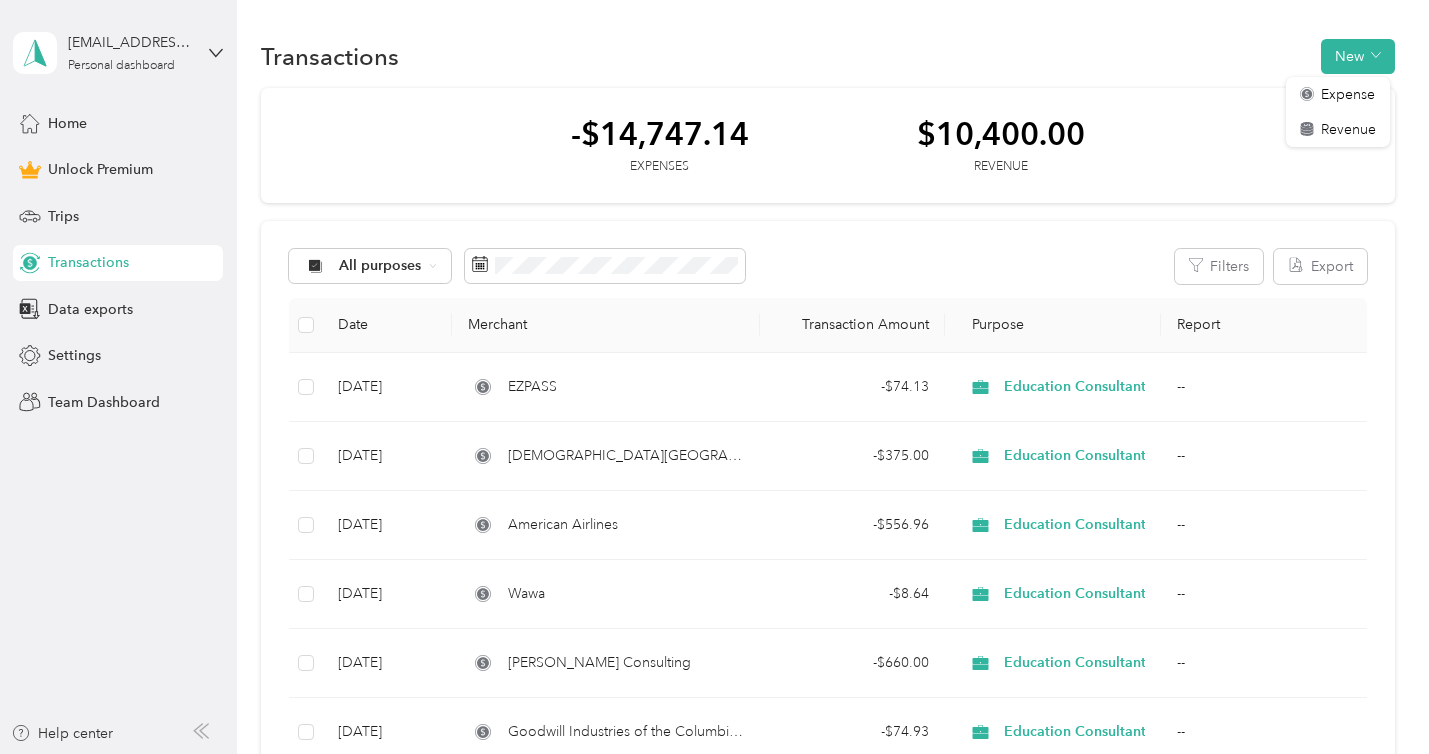 click on "-$14,747.14 Expenses $10,400.00 Revenue" at bounding box center [827, 146] 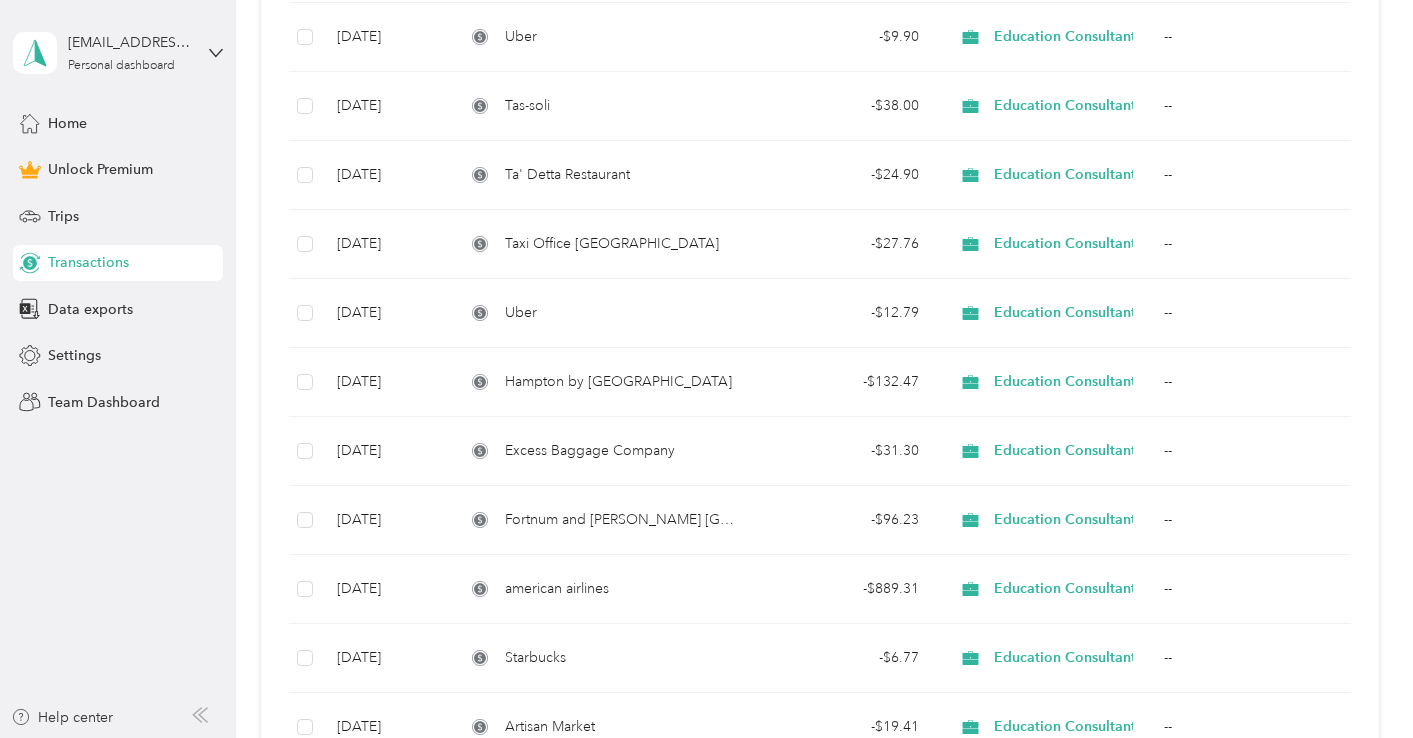 scroll, scrollTop: 6802, scrollLeft: 0, axis: vertical 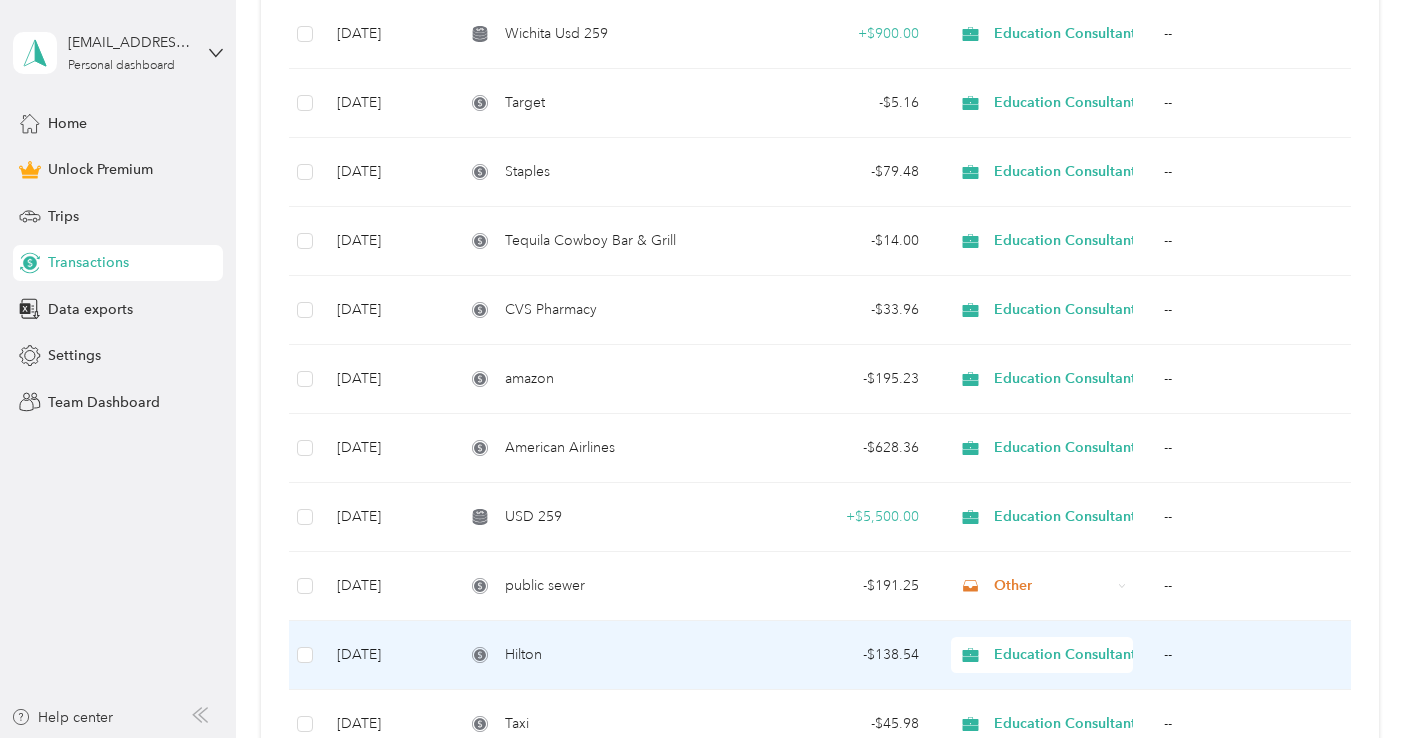 click on "Hilton" at bounding box center (523, 655) 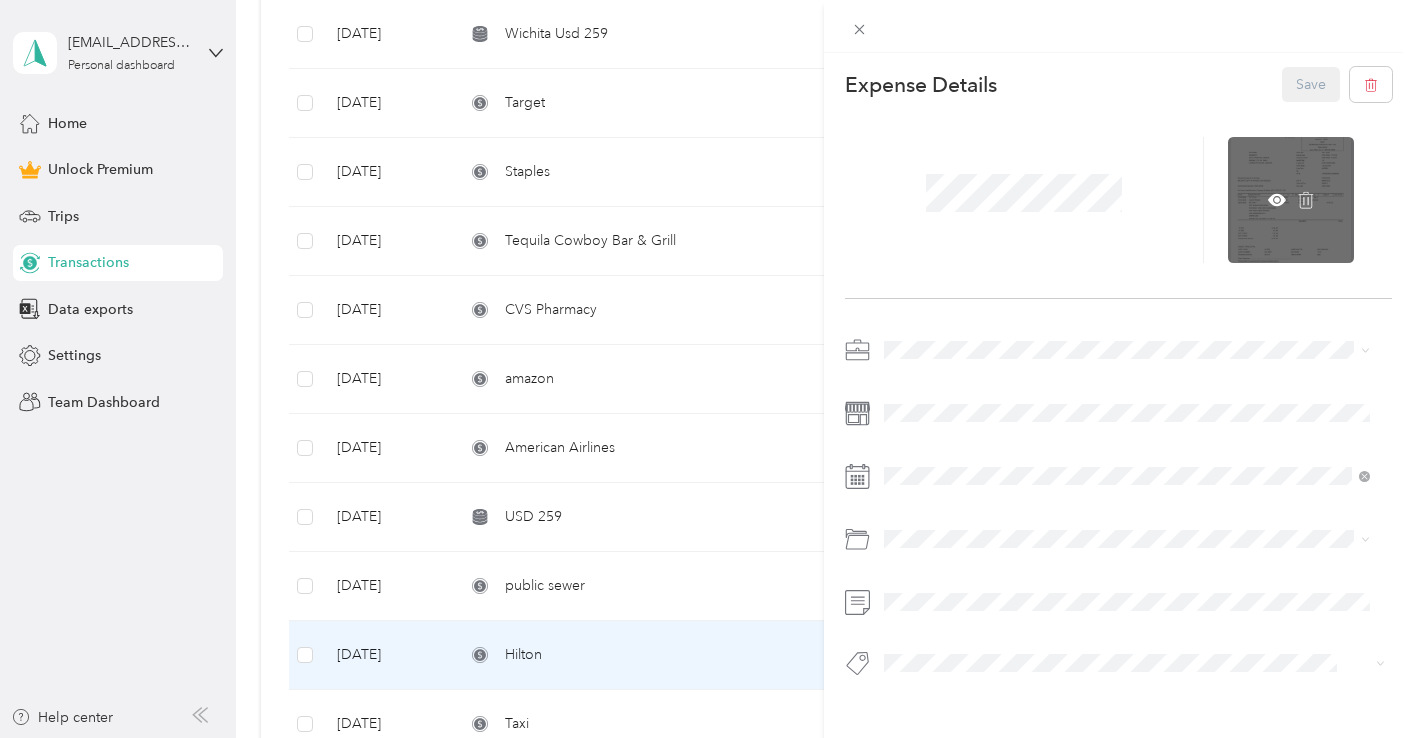 click at bounding box center [1291, 200] 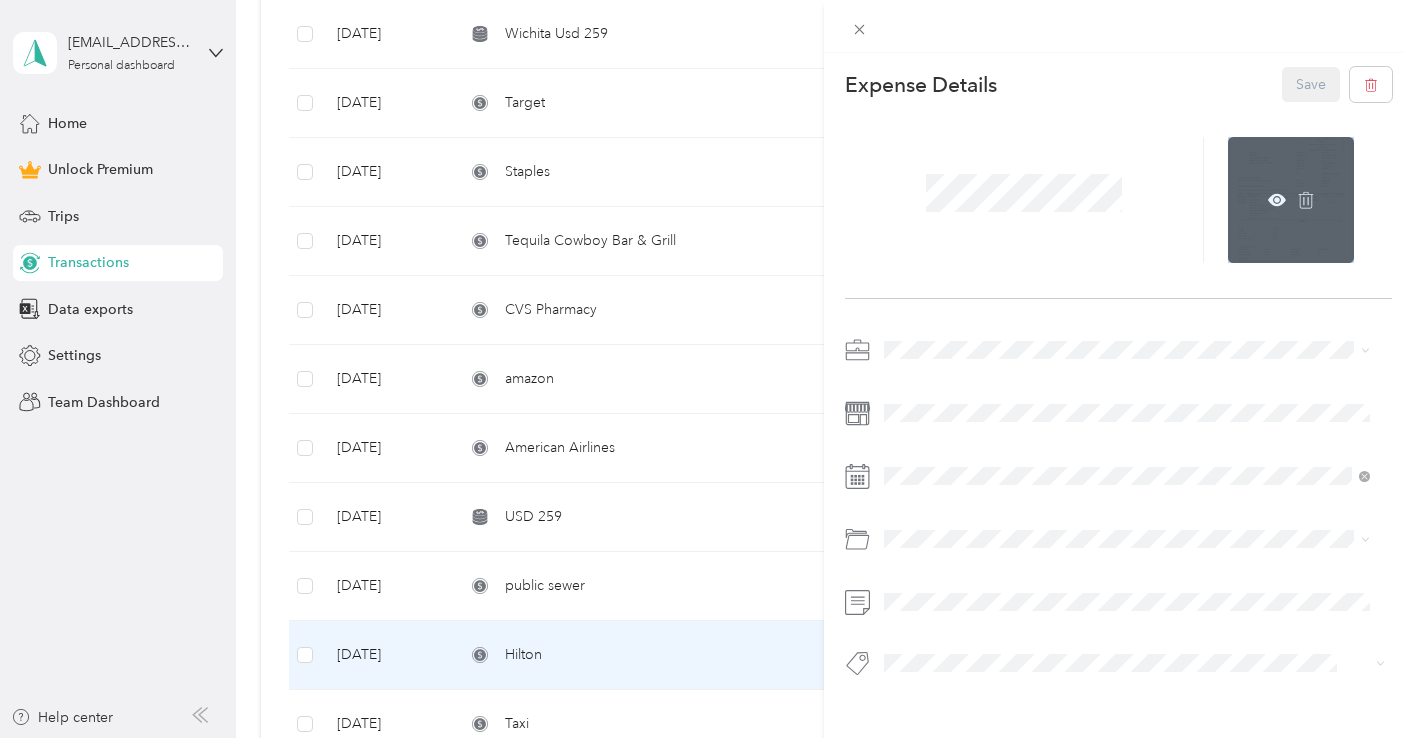 click at bounding box center [1291, 200] 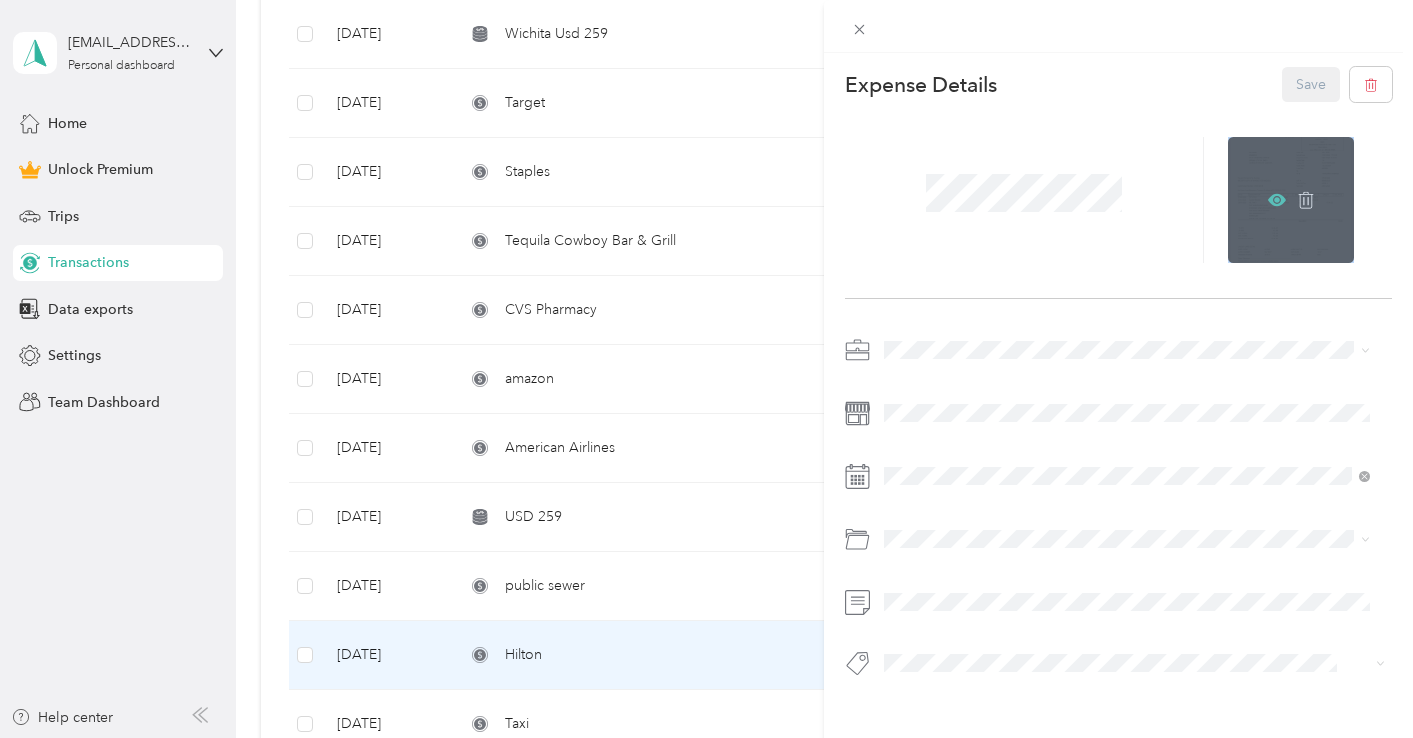 click 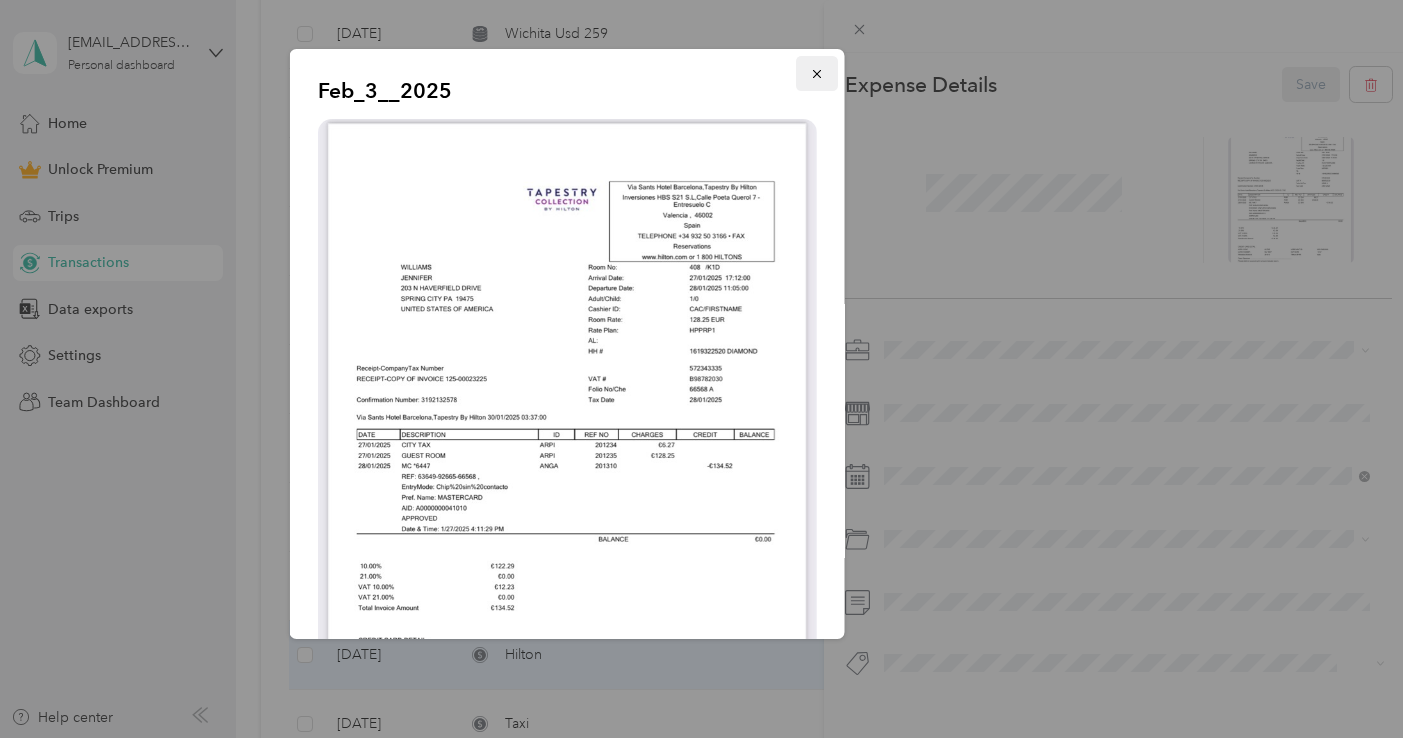 click 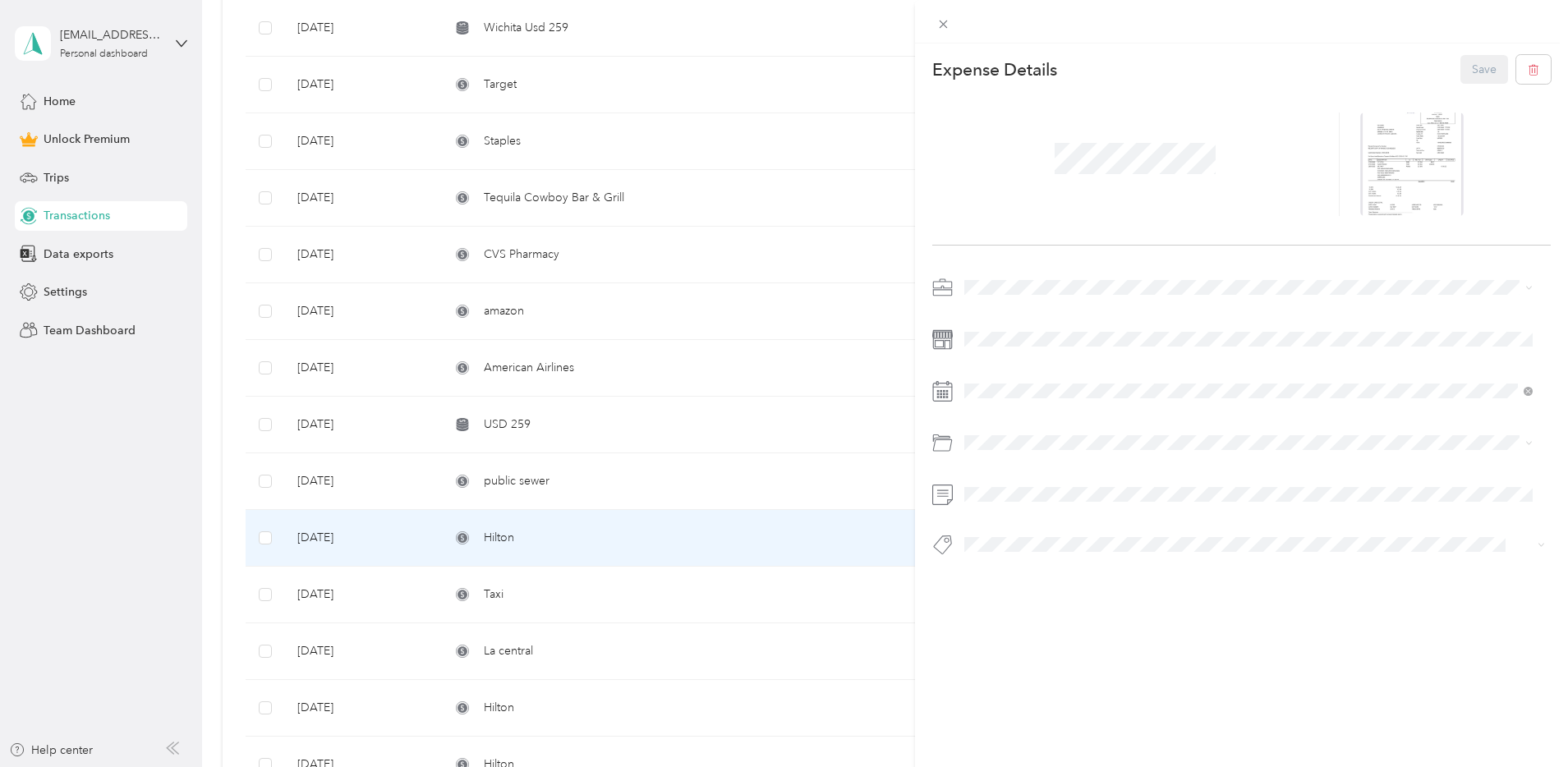 click on "This  expense  cannot be edited because it is either under review, approved, or paid. Contact your Team Manager to edit it.  Expense Details Save" at bounding box center [784, 384] 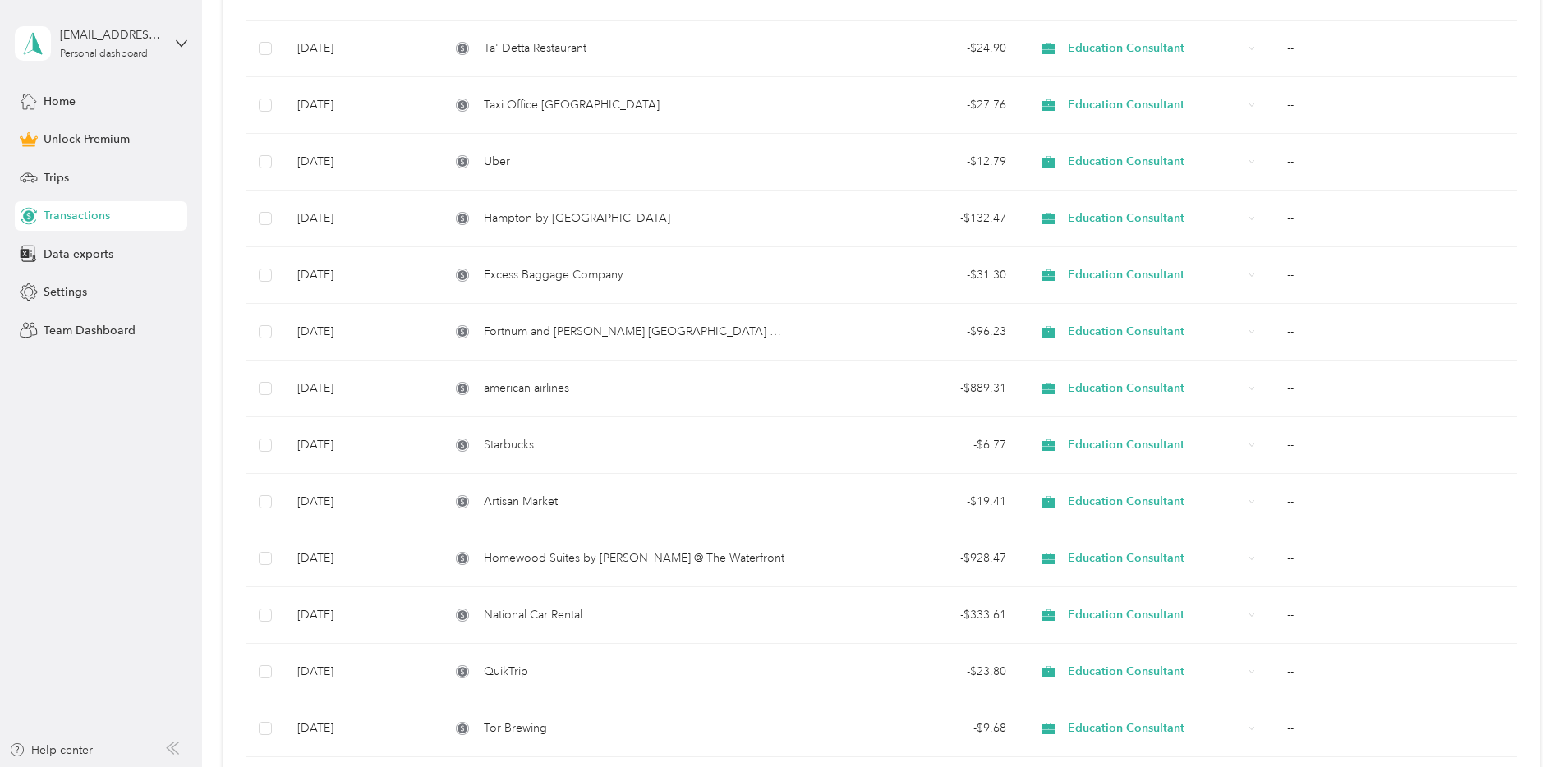 scroll, scrollTop: 5079, scrollLeft: 0, axis: vertical 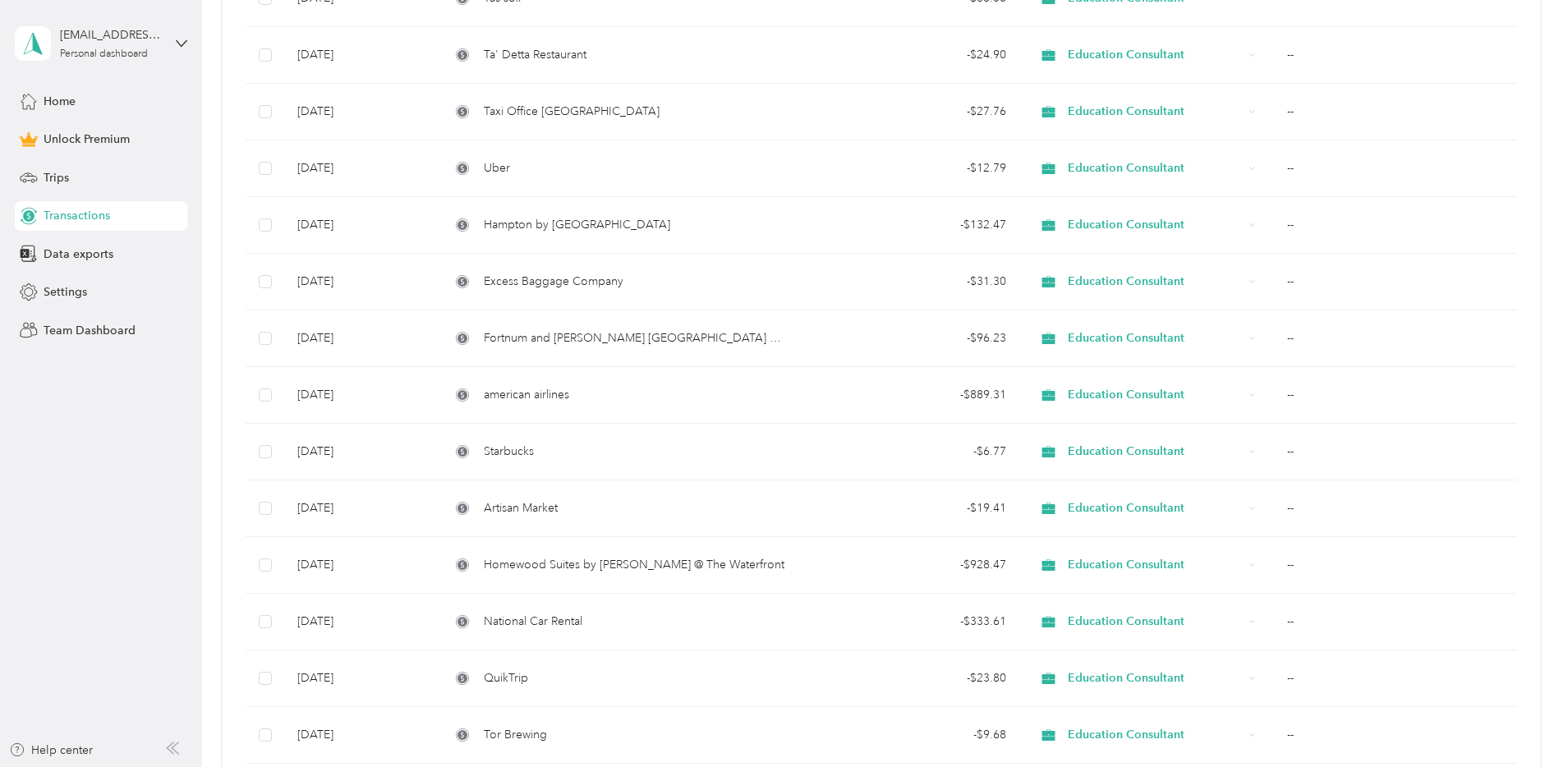 click on "-$14,747.14 Expenses $10,400.00 Revenue All purposes Filters Export Date Merchant Transaction Amount Purpose Report             [DATE] EZPASS -  $74.13 Education Consultant -- [DATE] [GEOGRAPHIC_DATA][PERSON_NAME] -  $375.00 Education Consultant -- [DATE] American Airlines -  $556.96 Education Consultant -- [DATE] Wawa -  $8.64 Education Consultant -- [DATE] [PERSON_NAME] Consulting  -  $660.00 Education Consultant -- [DATE] Goodwill Industries of the Columbia Willamette -  $74.93 Education Consultant -- [DATE] [PERSON_NAME] Ice Cream & Dairy Stores -  $8.05 Education Consultant -- [DATE] Brioche [PERSON_NAME] -  $10.48 Education Consultant -- [DATE] Starbucks -  $7.97 Education Consultant -- [DATE] Starbucks -  $11.78 Education Consultant -- [DATE] [PERSON_NAME] Divine Acai Bowls -  $15.22 Education Consultant -- [DATE] Gourmandise -  $33.80 Education Consultant -- [DATE] Snowbird -  $15.15 Education Consultant -- [DATE] [PERSON_NAME]'s Café -  $28.90" at bounding box center (881, -2032) 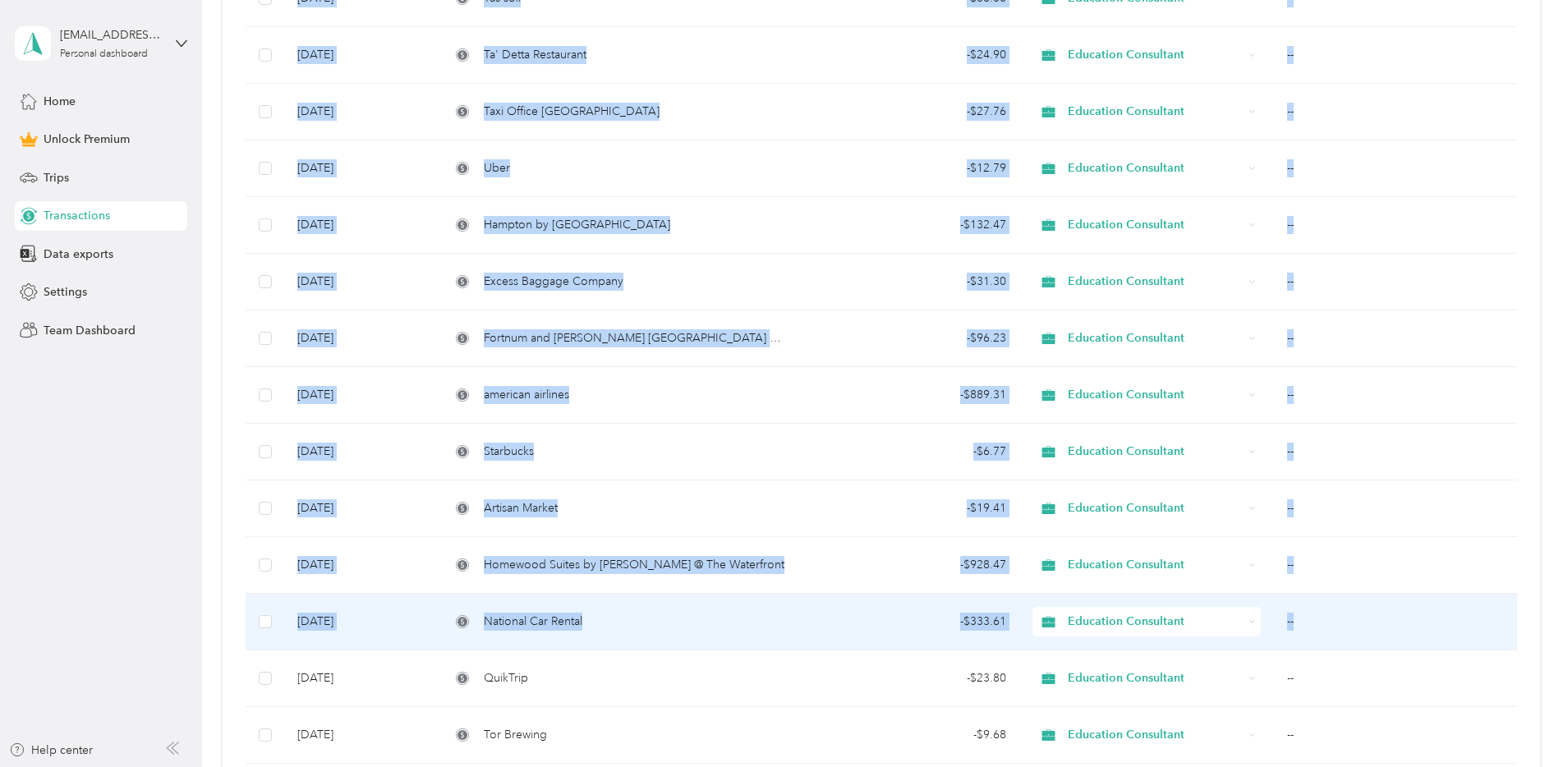 drag, startPoint x: 1328, startPoint y: 614, endPoint x: 1306, endPoint y: 614, distance: 22 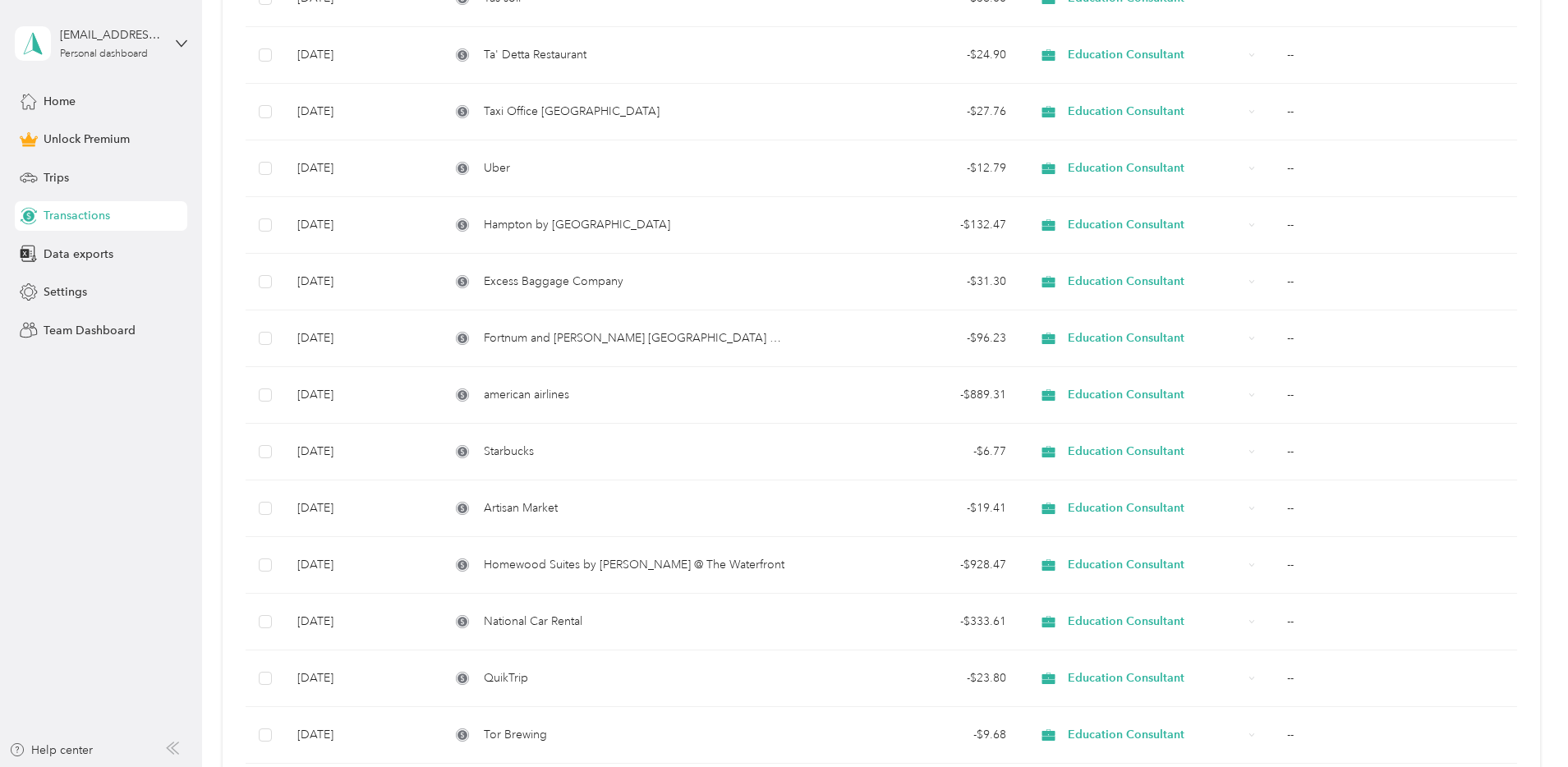 click on "-$14,747.14 Expenses $10,400.00 Revenue All purposes Filters Export Date Merchant Transaction Amount Purpose Report             [DATE] EZPASS -  $74.13 Education Consultant -- [DATE] [GEOGRAPHIC_DATA][PERSON_NAME] -  $375.00 Education Consultant -- [DATE] American Airlines -  $556.96 Education Consultant -- [DATE] Wawa -  $8.64 Education Consultant -- [DATE] [PERSON_NAME] Consulting  -  $660.00 Education Consultant -- [DATE] Goodwill Industries of the Columbia Willamette -  $74.93 Education Consultant -- [DATE] [PERSON_NAME] Ice Cream & Dairy Stores -  $8.05 Education Consultant -- [DATE] Brioche [PERSON_NAME] -  $10.48 Education Consultant -- [DATE] Starbucks -  $7.97 Education Consultant -- [DATE] Starbucks -  $11.78 Education Consultant -- [DATE] [PERSON_NAME] Divine Acai Bowls -  $15.22 Education Consultant -- [DATE] Gourmandise -  $33.80 Education Consultant -- [DATE] Snowbird -  $15.15 Education Consultant -- [DATE] [PERSON_NAME]'s Café -  $28.90" at bounding box center [881, -2032] 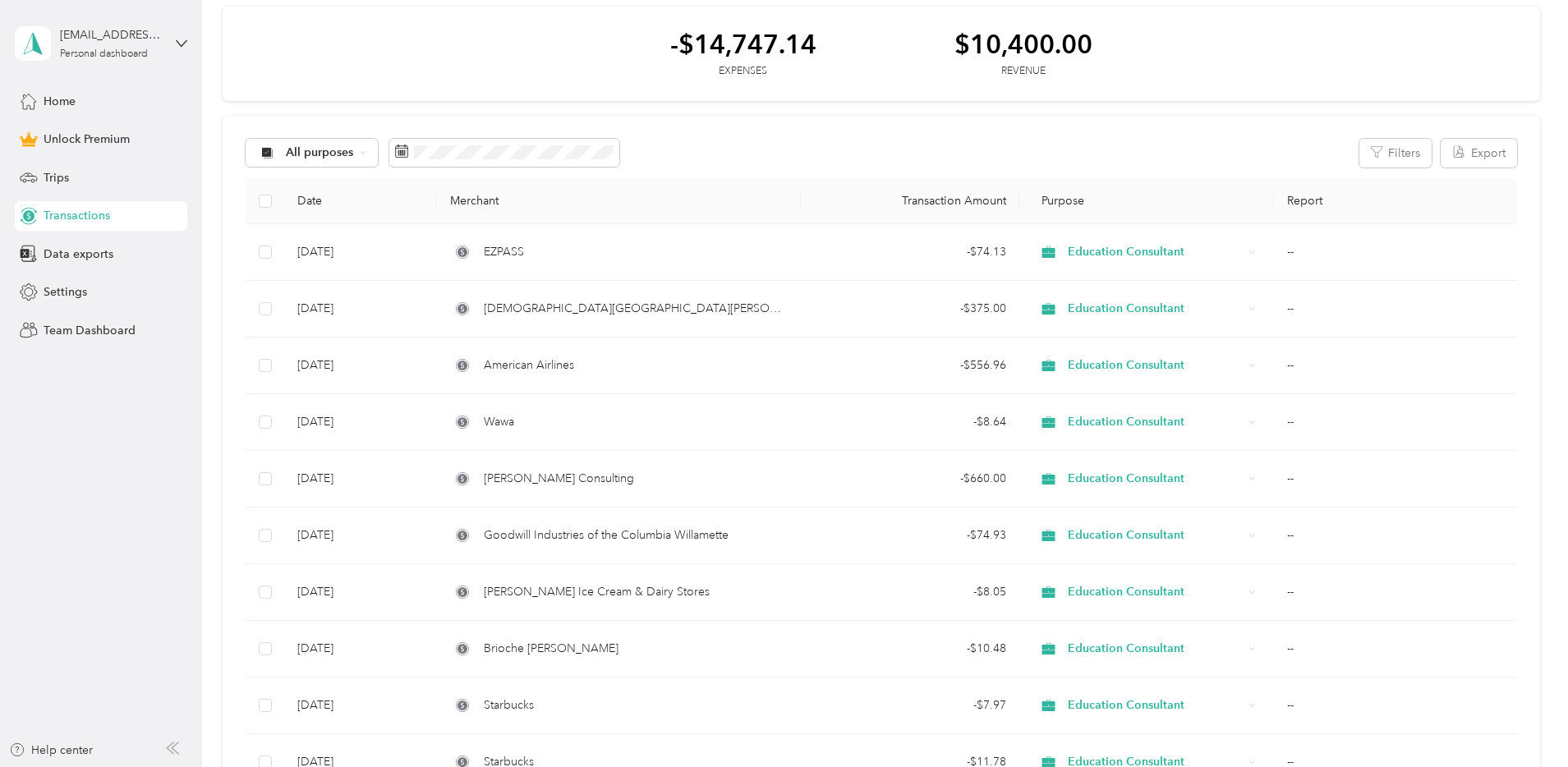 scroll, scrollTop: 0, scrollLeft: 0, axis: both 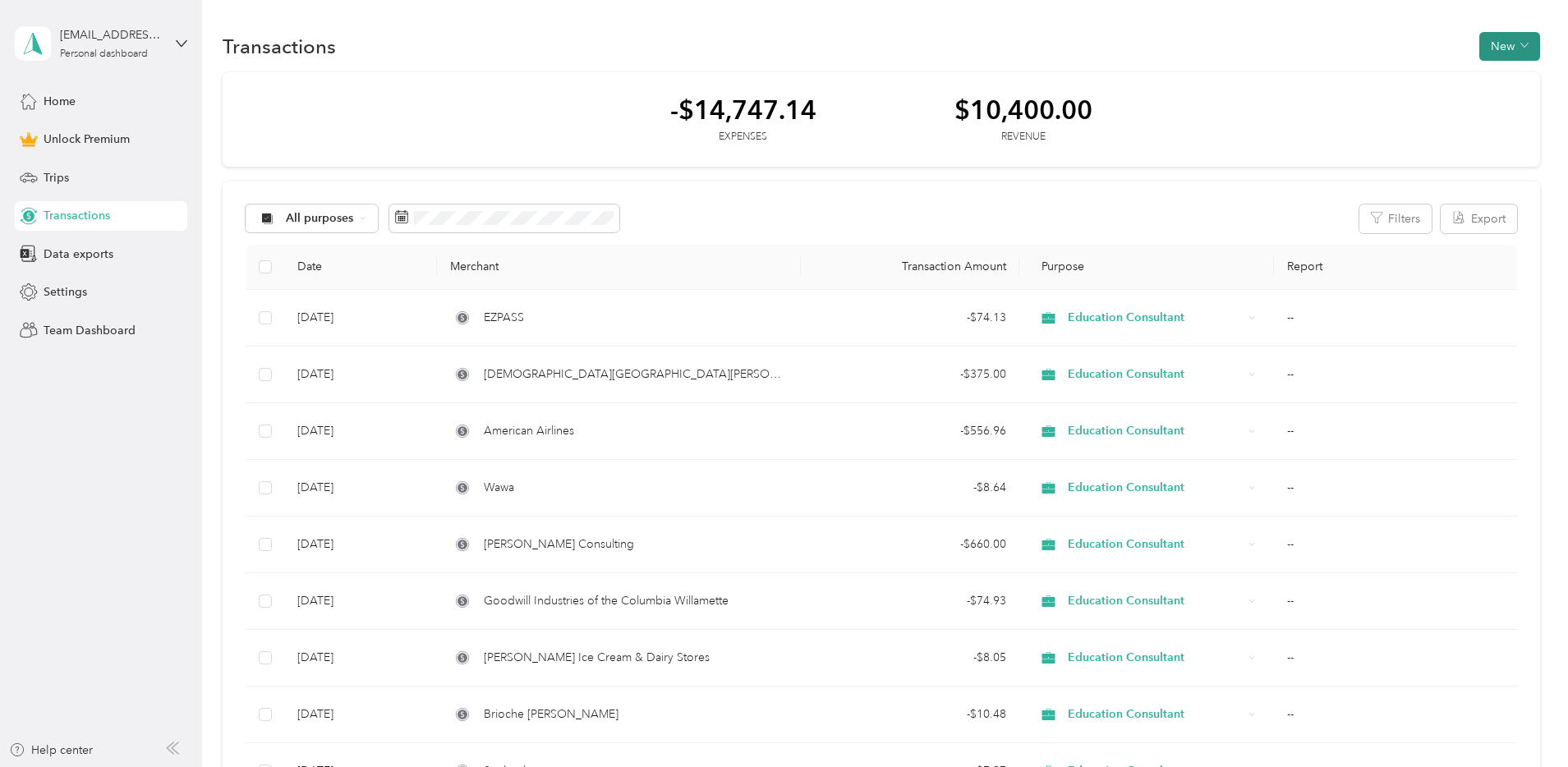 click 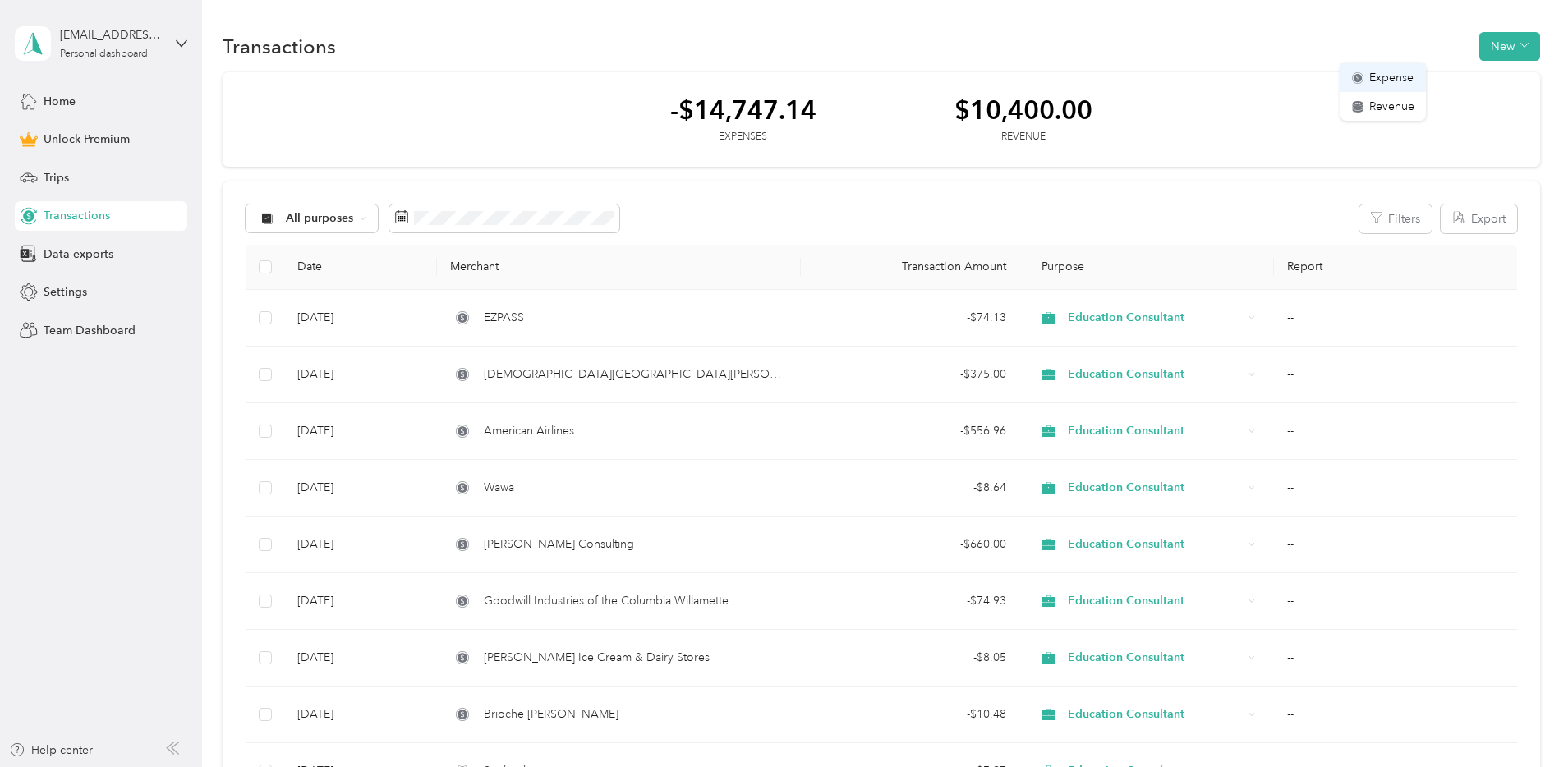 click on "Expense" at bounding box center (1391, 77) 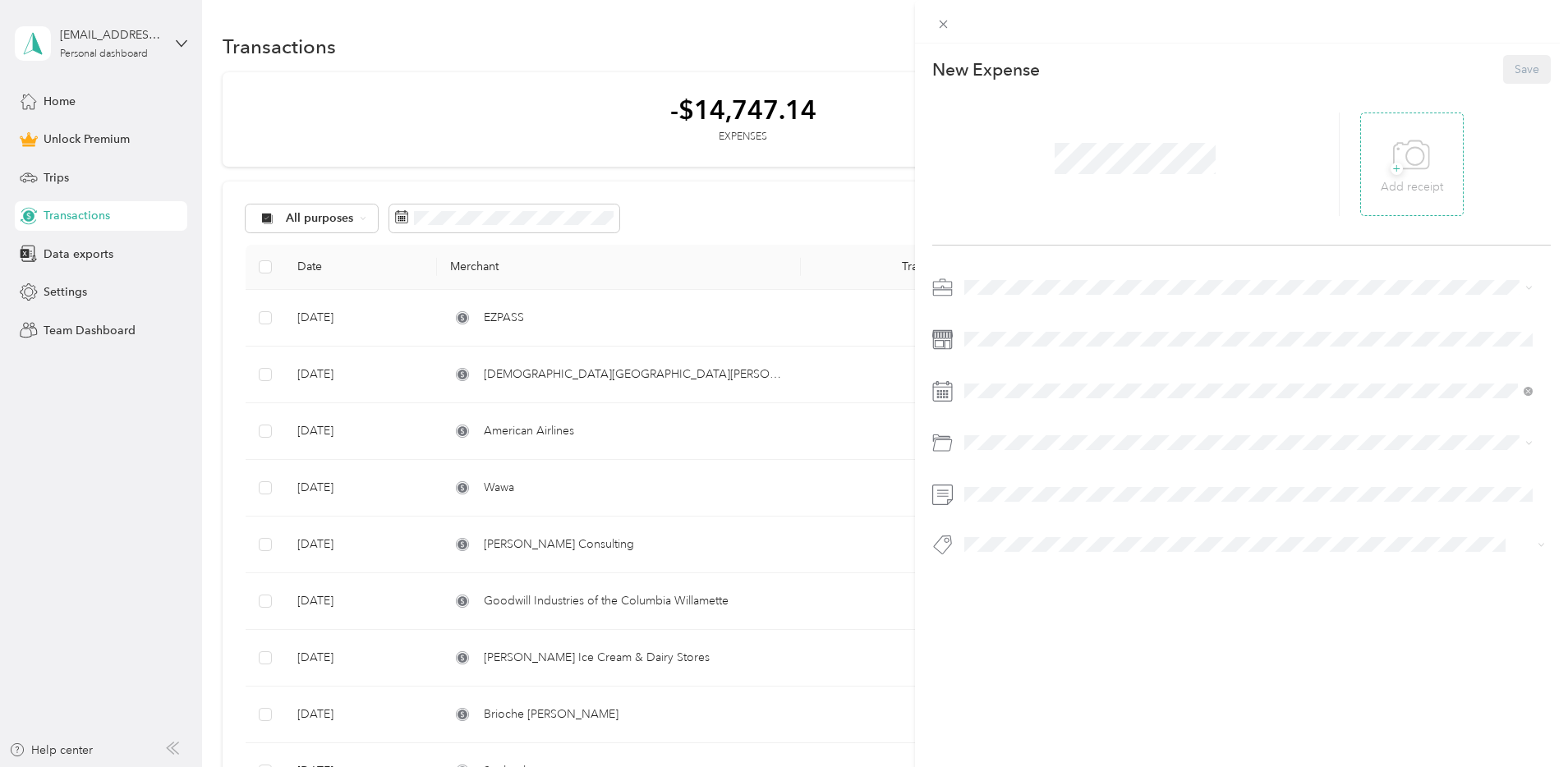 click 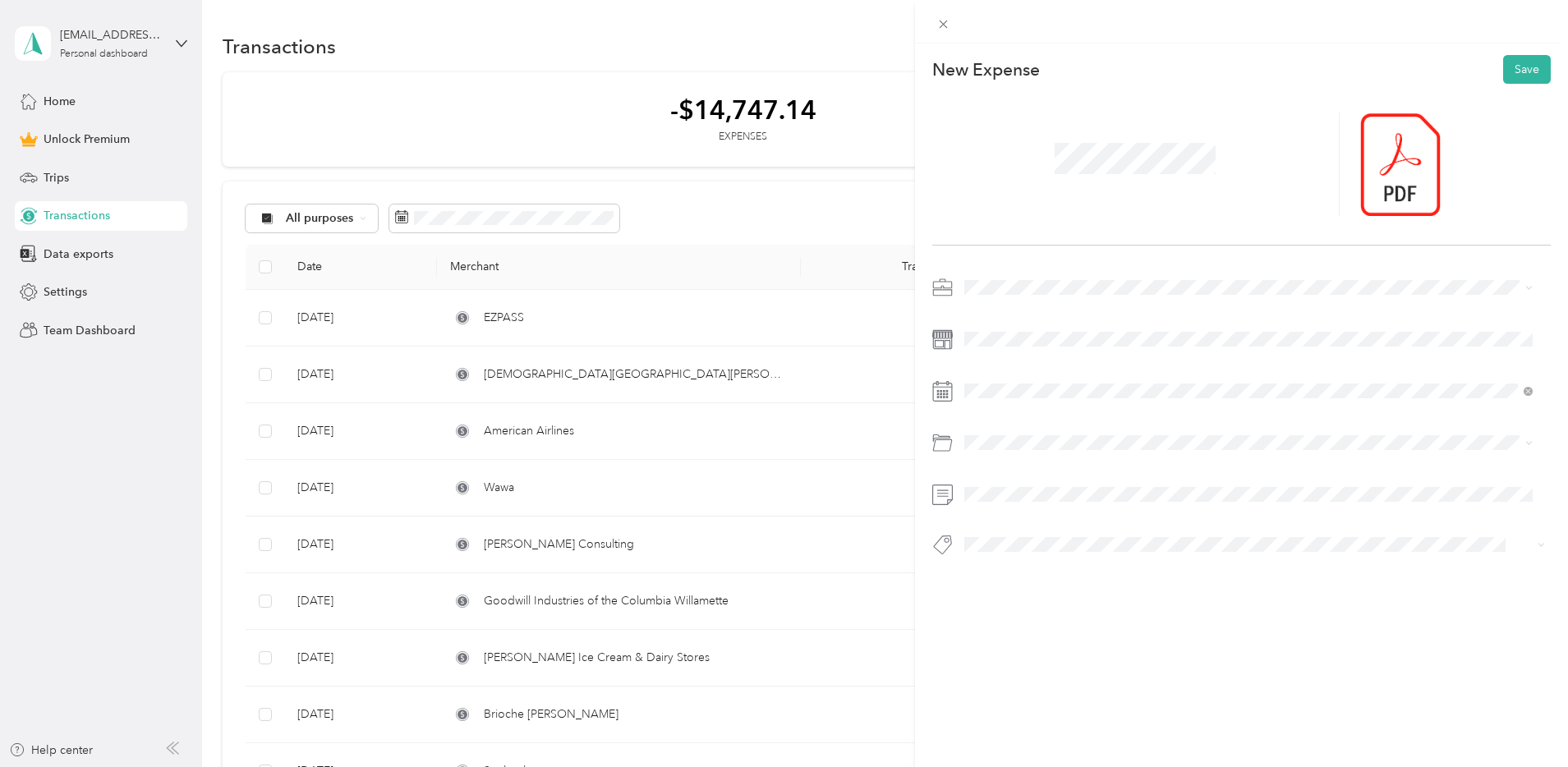 click on "Education Consultant" at bounding box center (1025, 488) 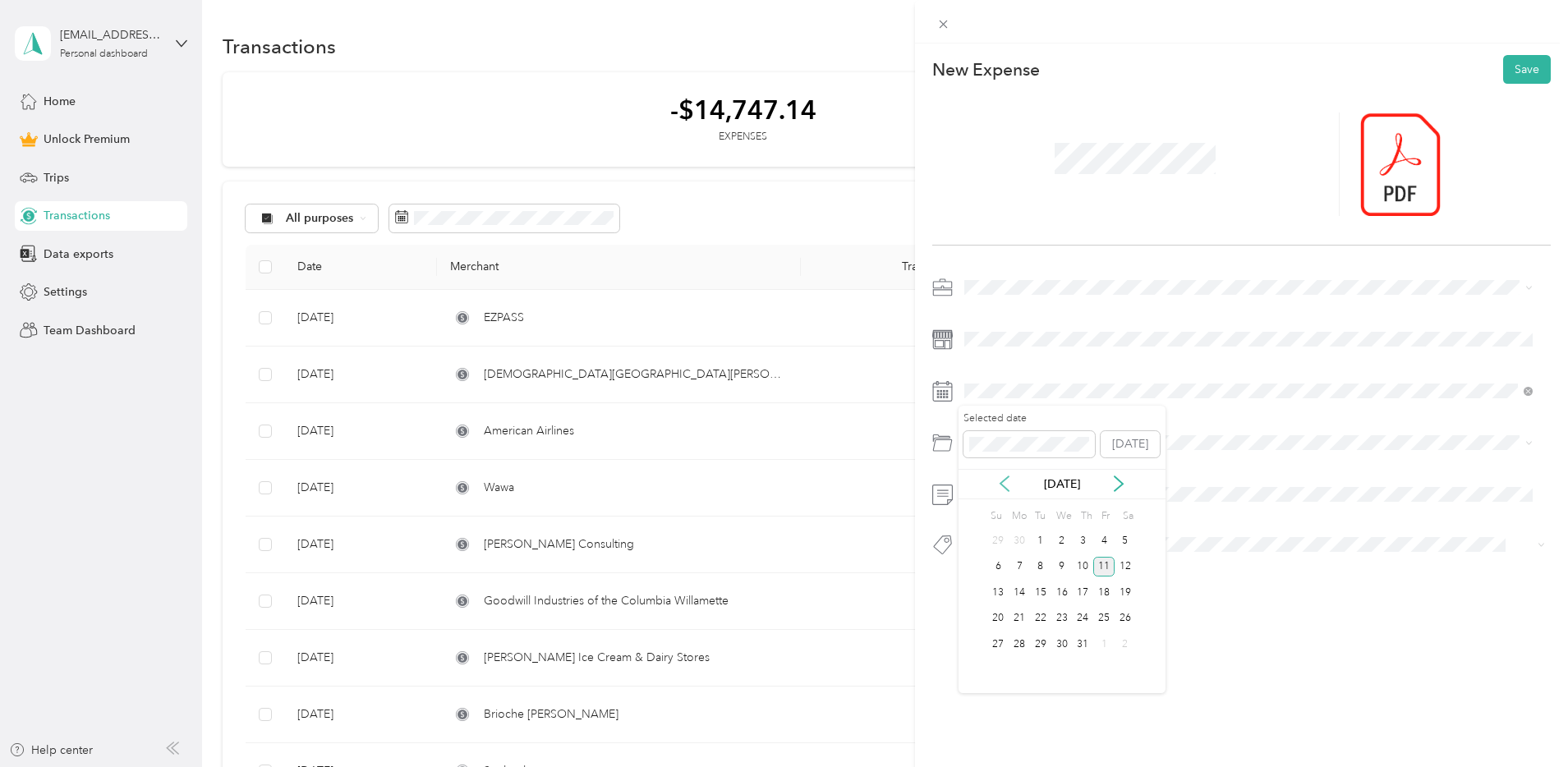 click 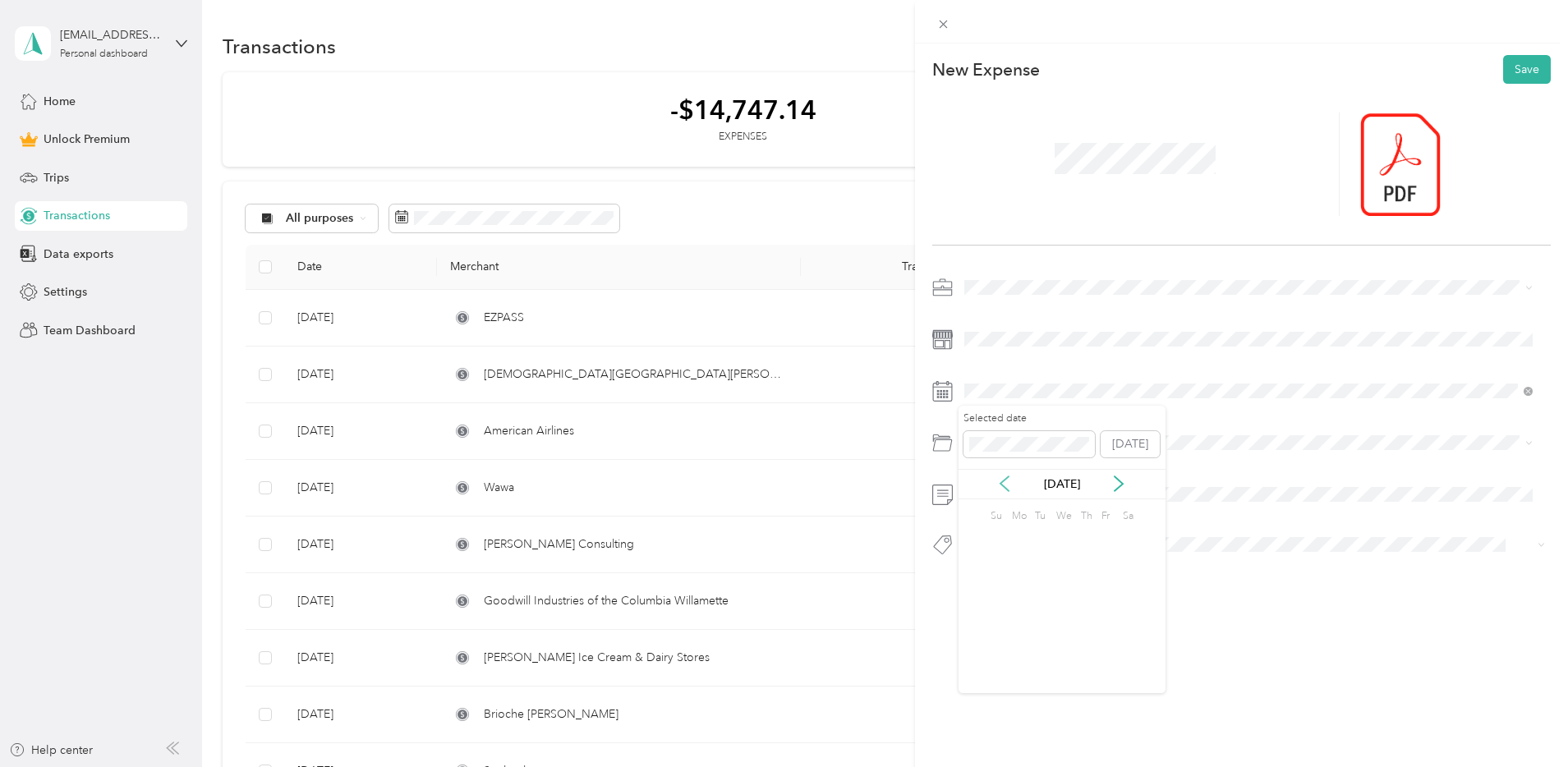 click 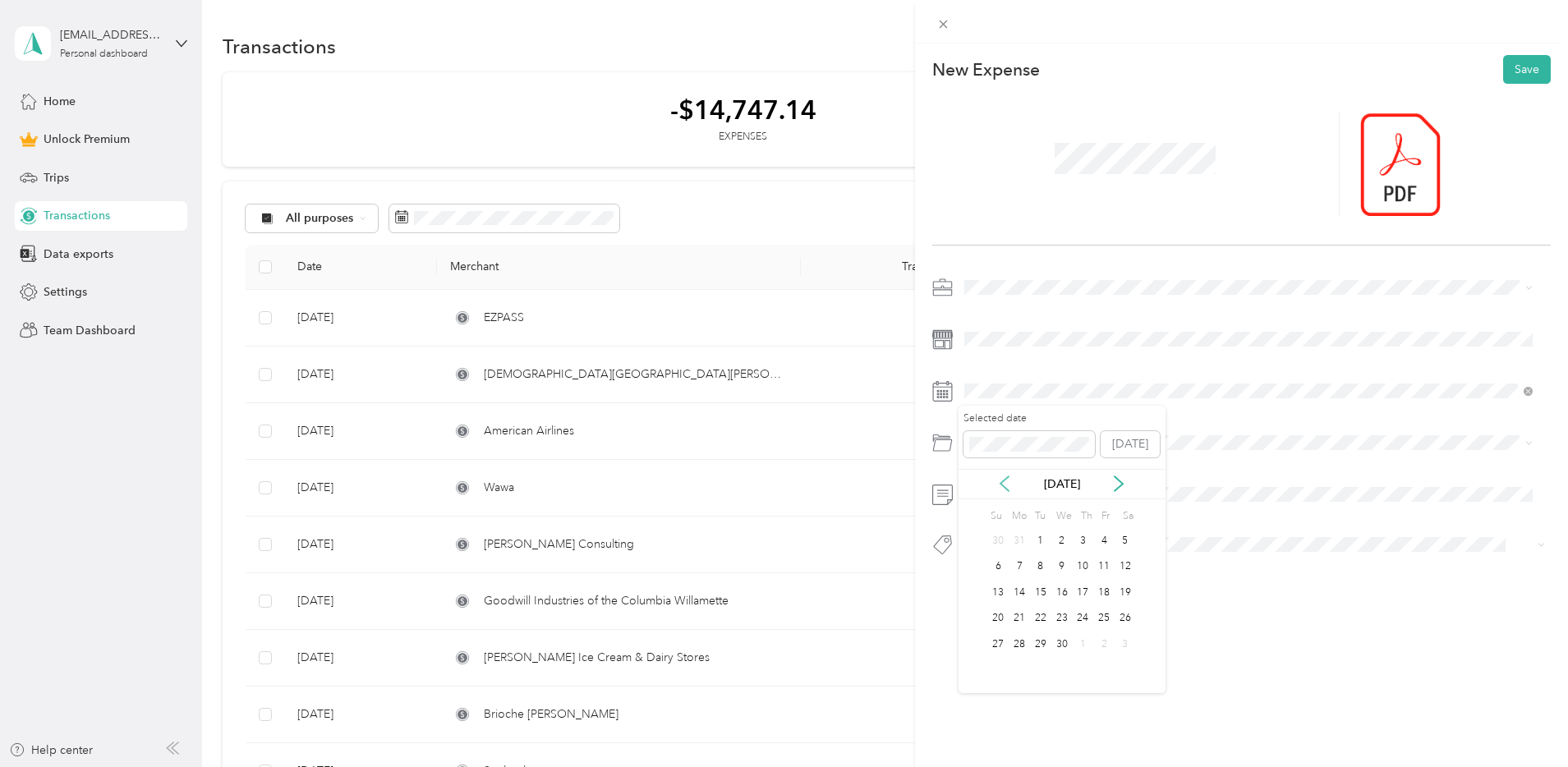 click 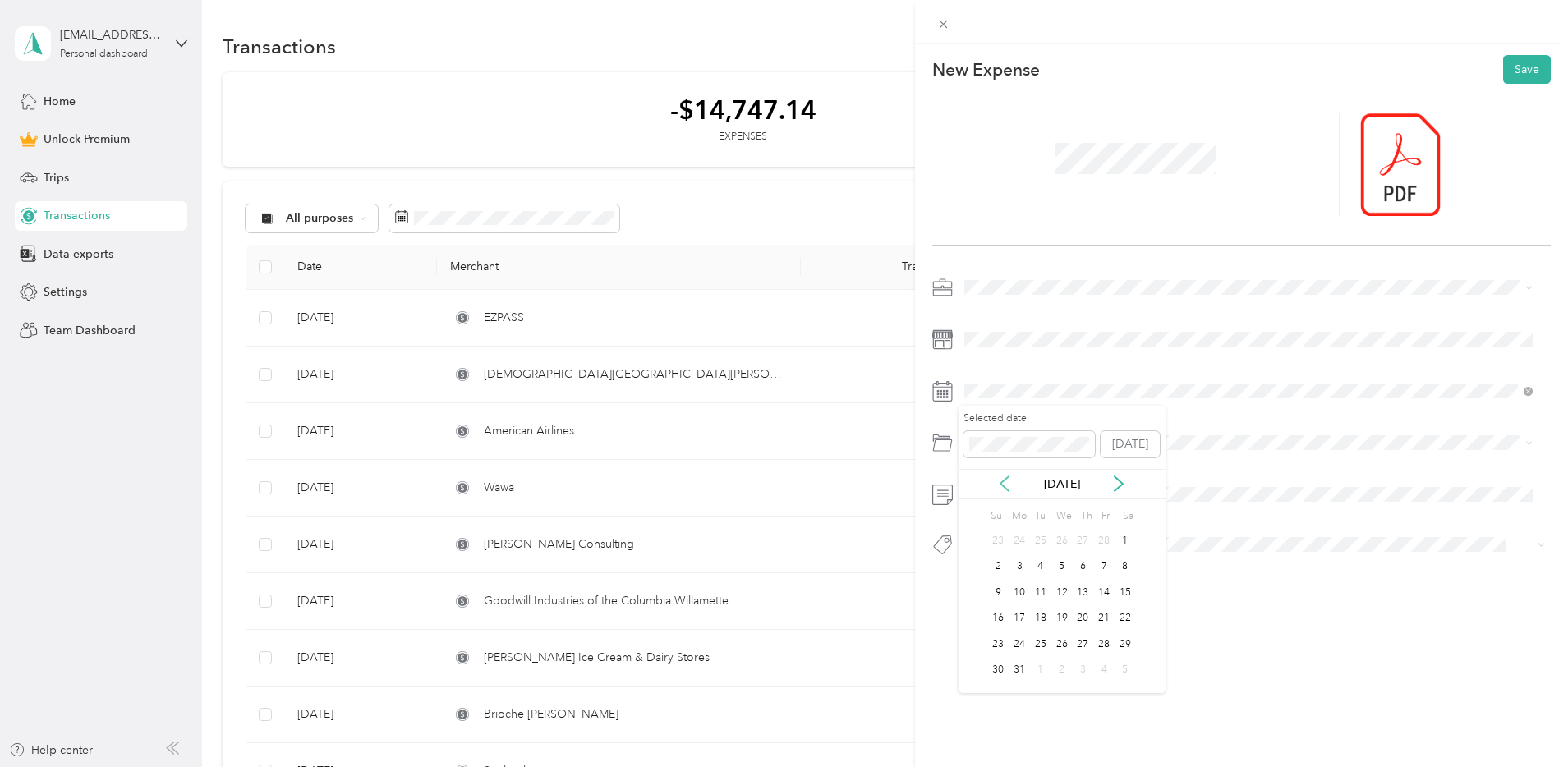 click 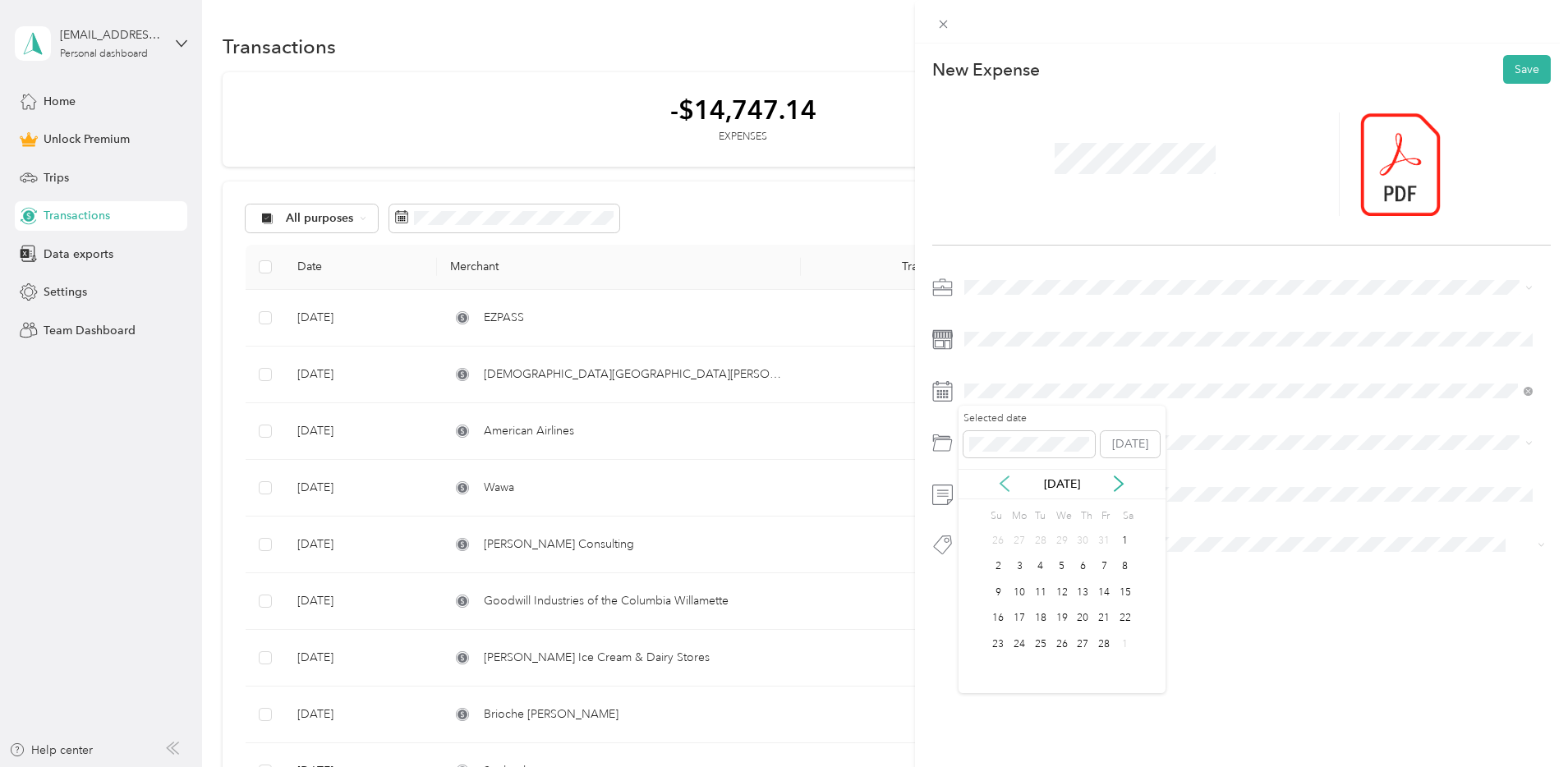 click 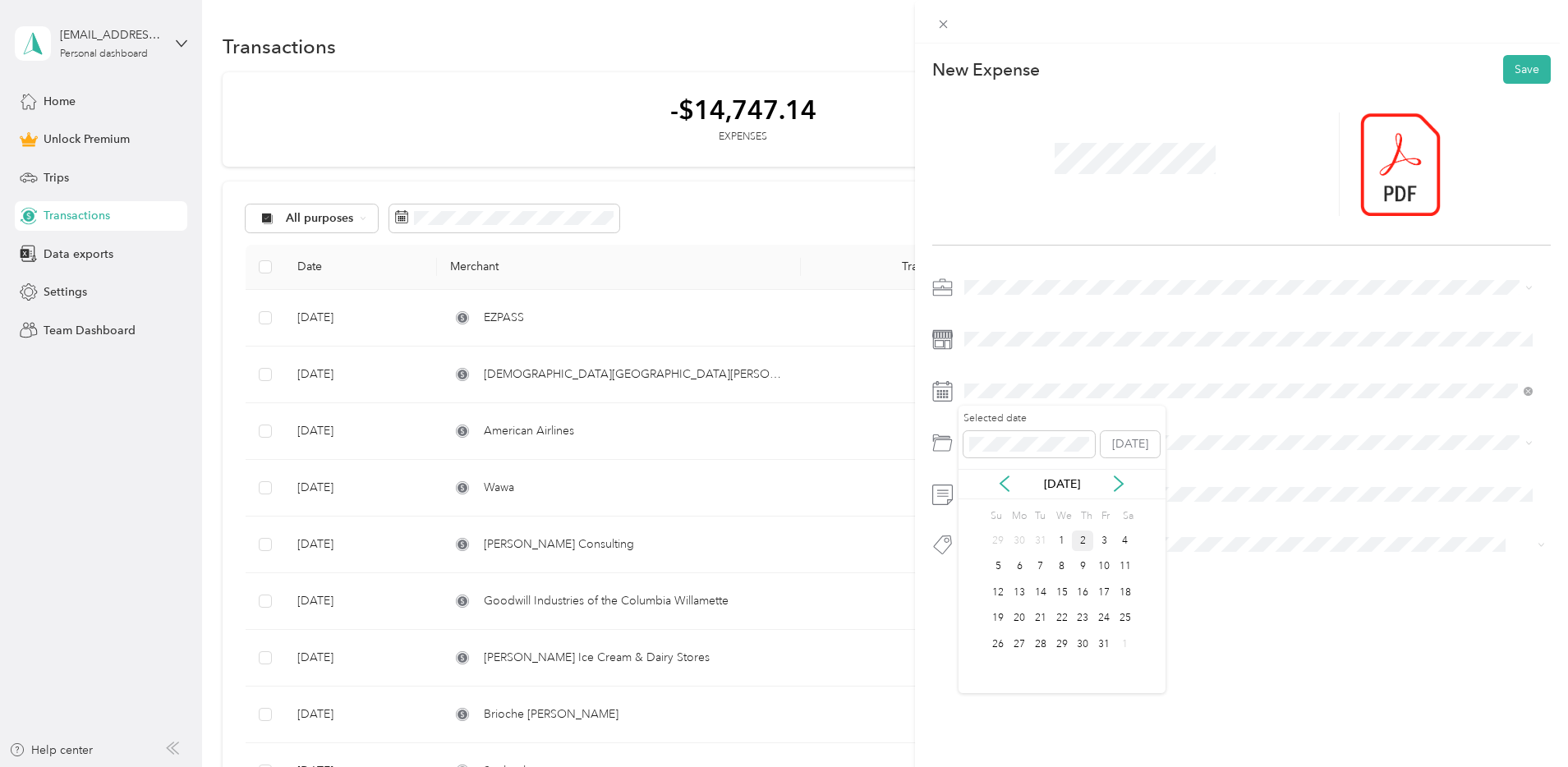click on "2" at bounding box center (1083, 540) 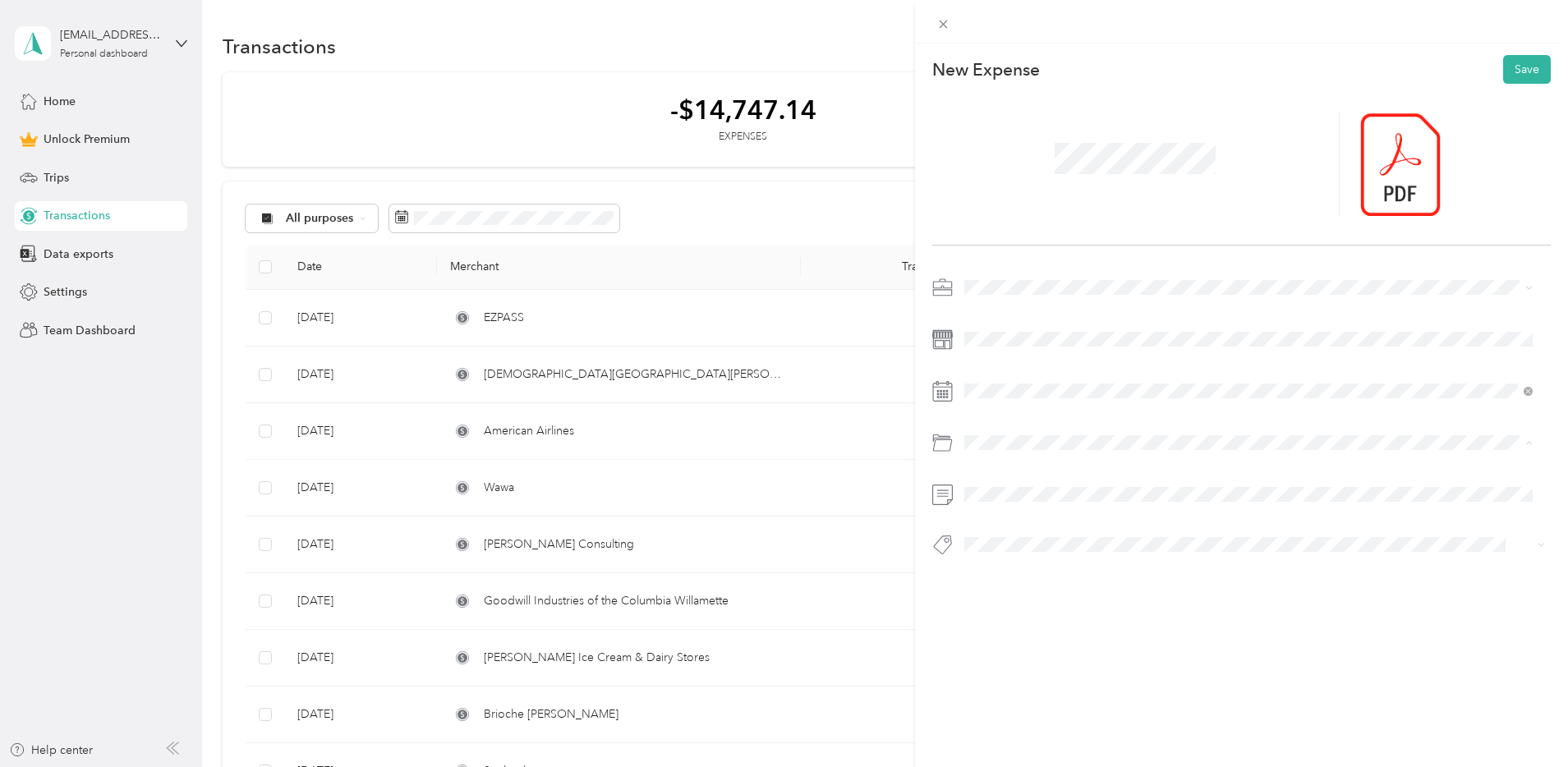 click on "Business Travel" at bounding box center (1009, 508) 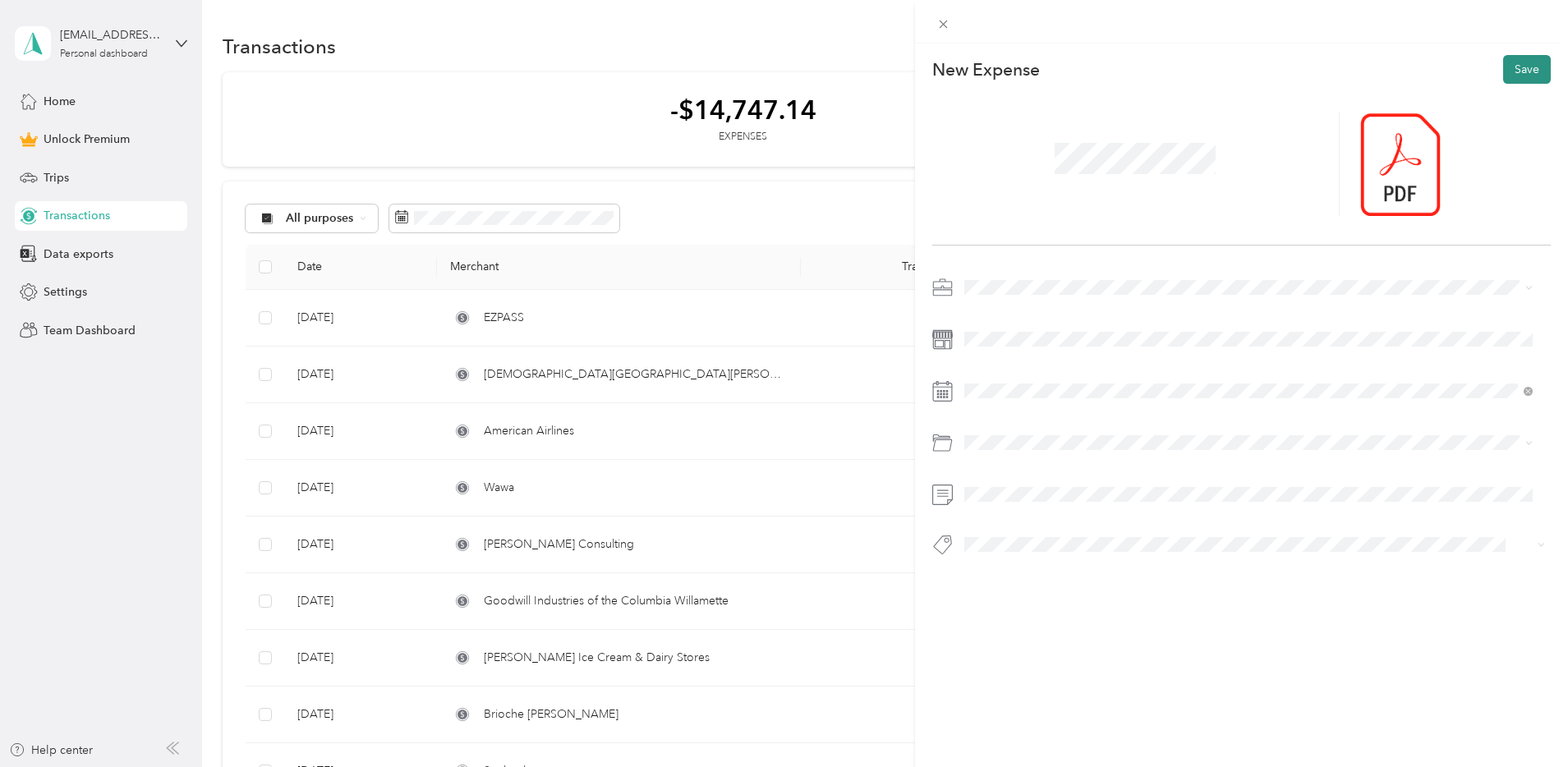 click on "Save" at bounding box center (1527, 69) 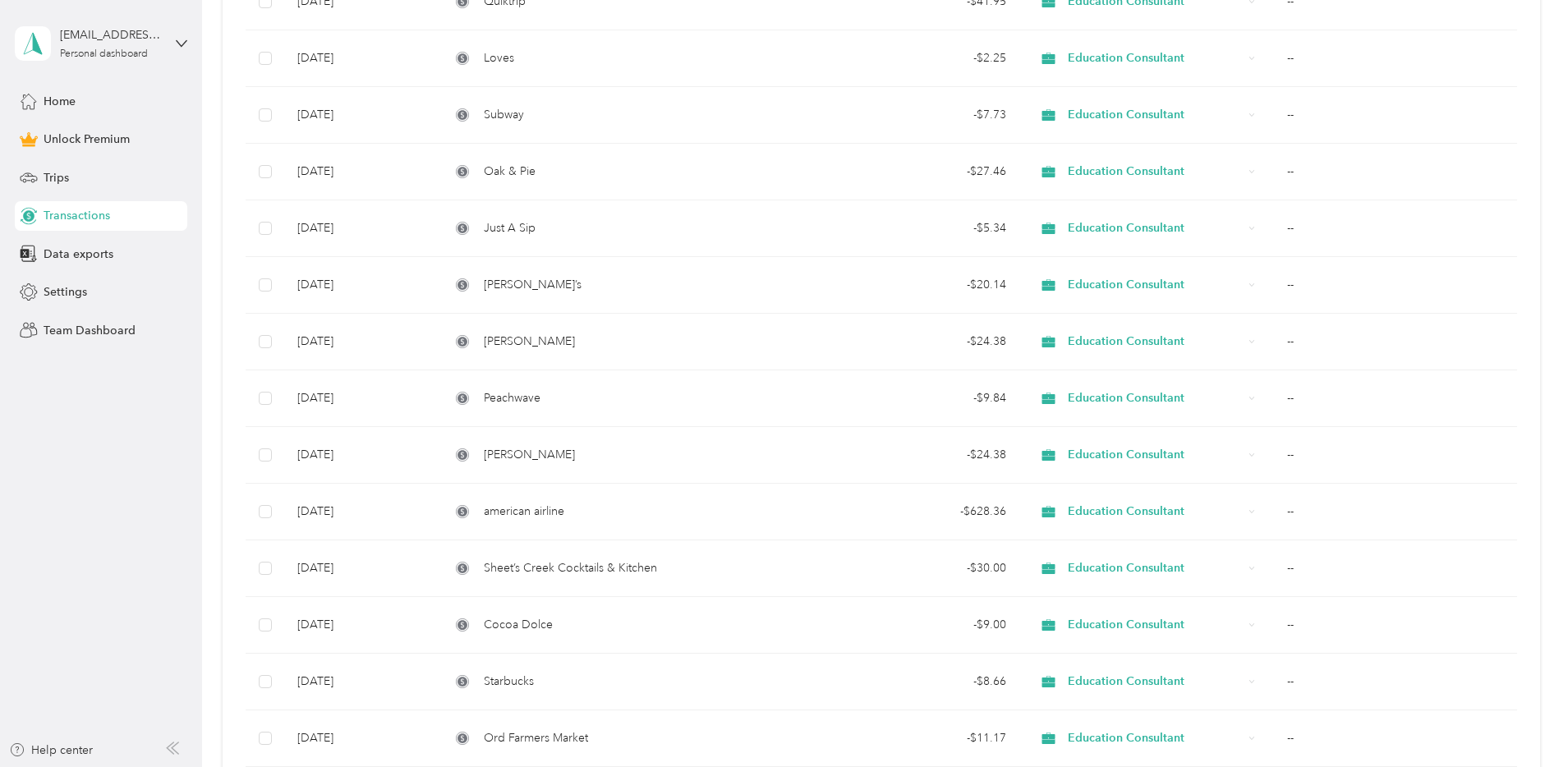 scroll, scrollTop: 4756, scrollLeft: 0, axis: vertical 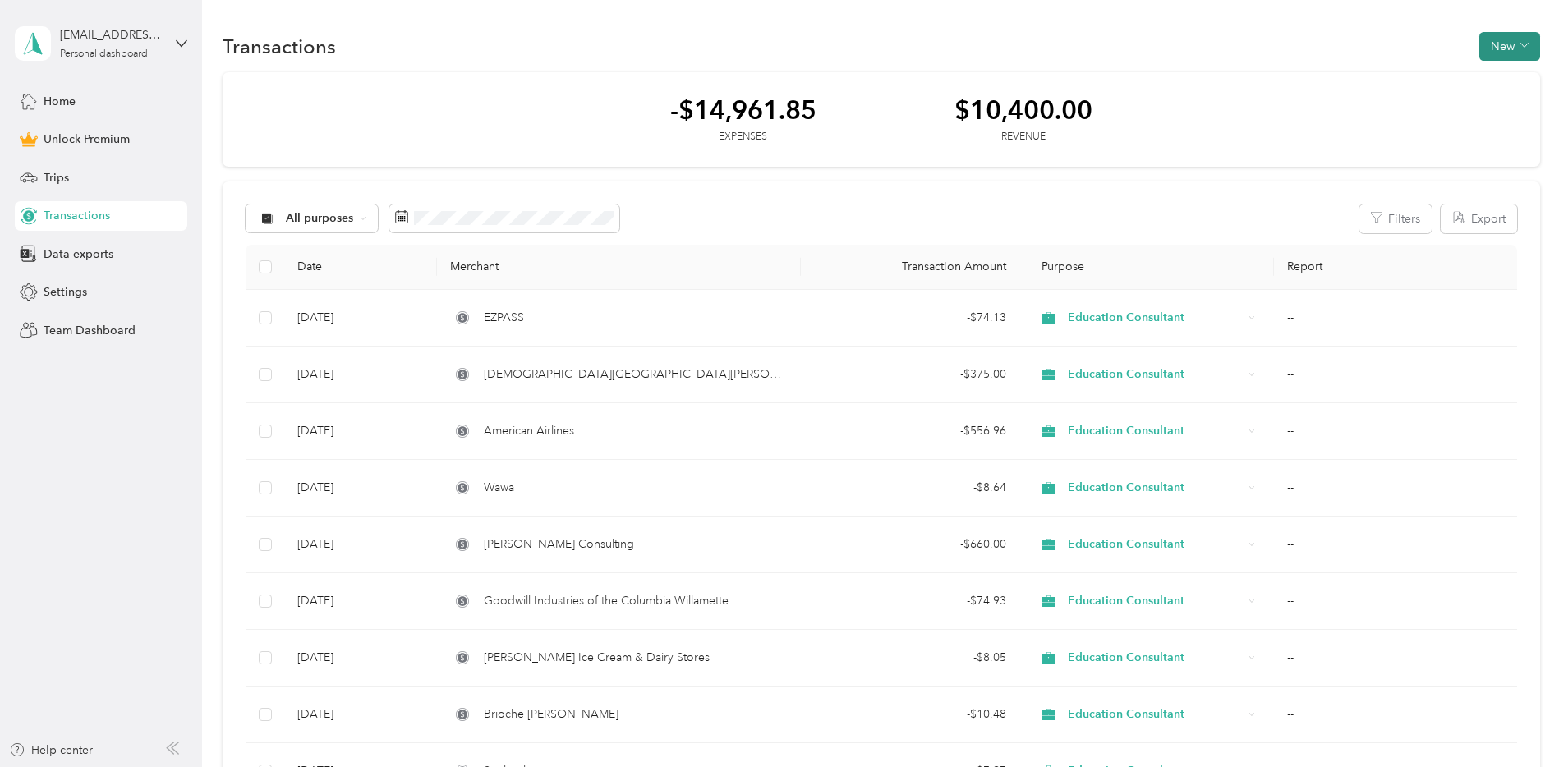 click on "New" at bounding box center [1510, 46] 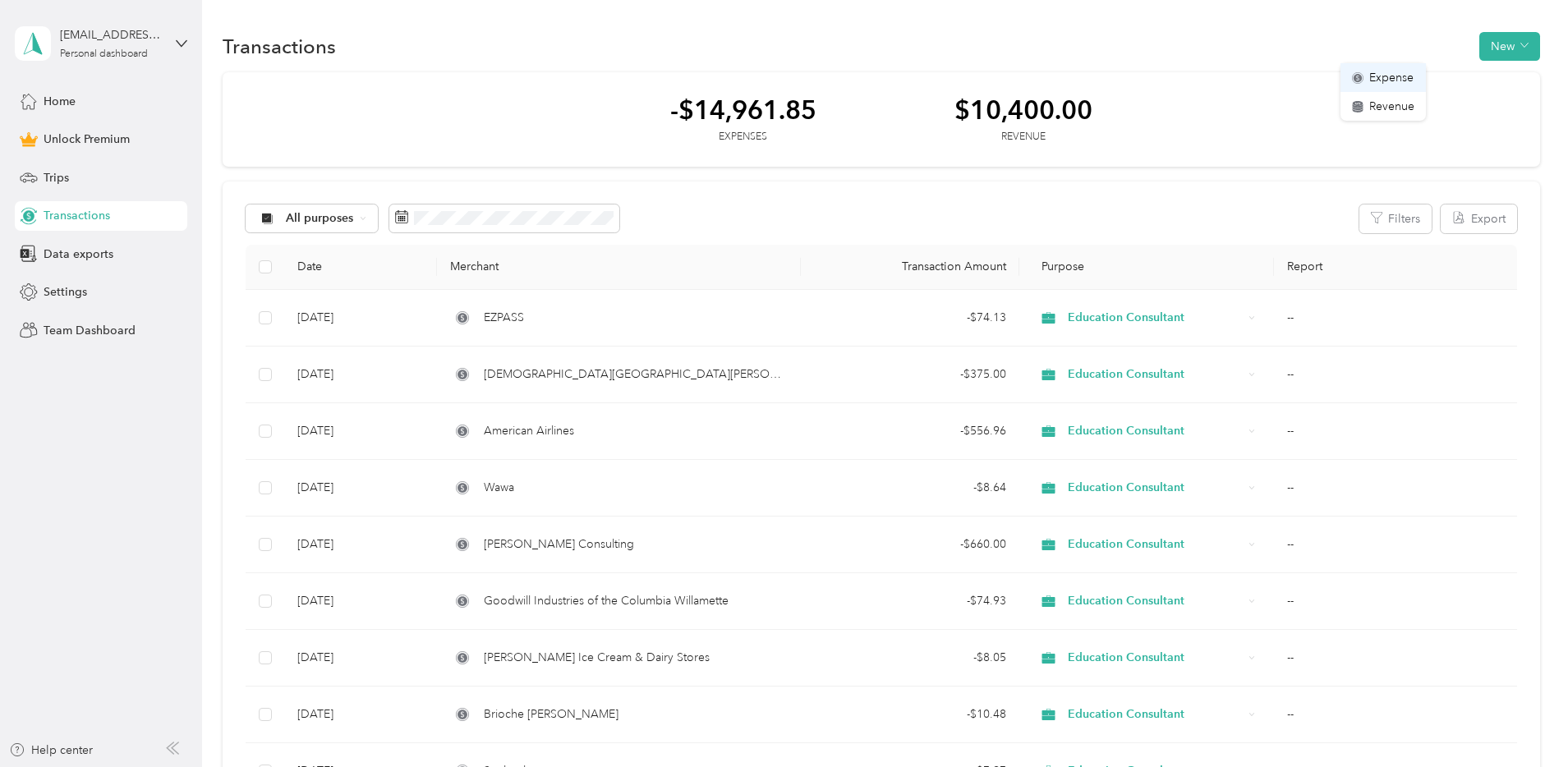 click on "Expense" at bounding box center [1391, 77] 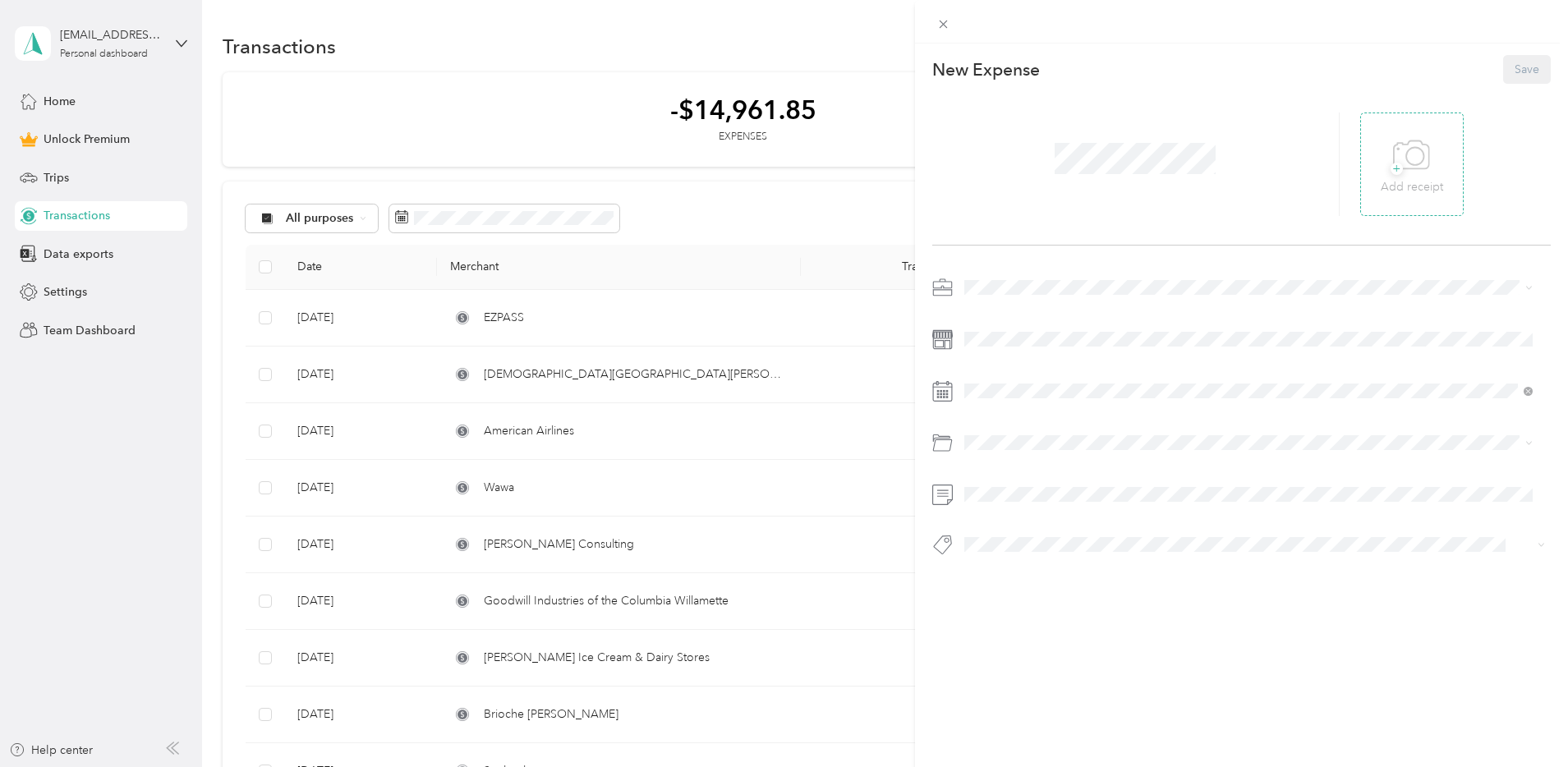 click on "+" at bounding box center [1396, 168] 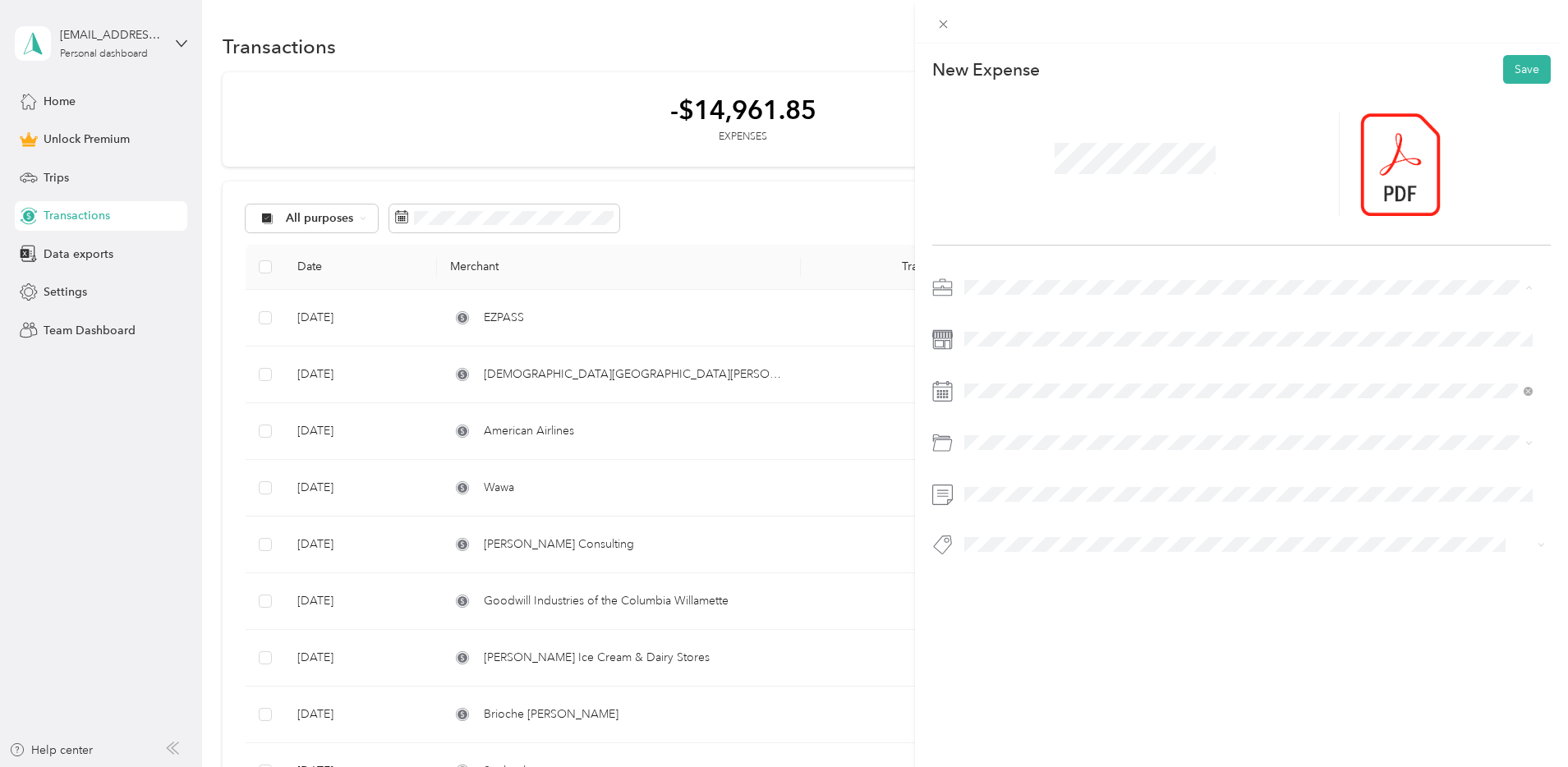 click on "Education Consultant" at bounding box center (1248, 489) 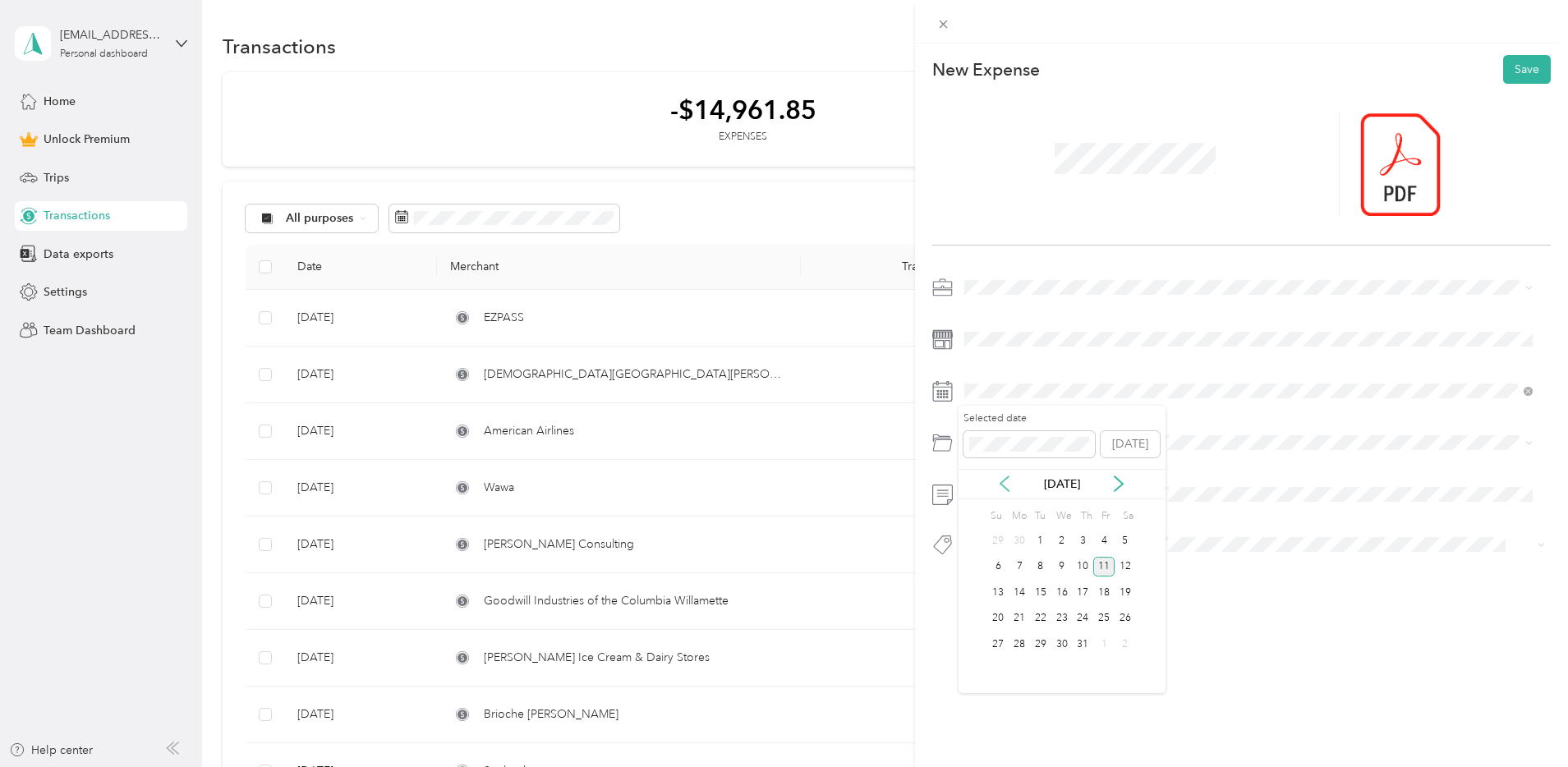 click 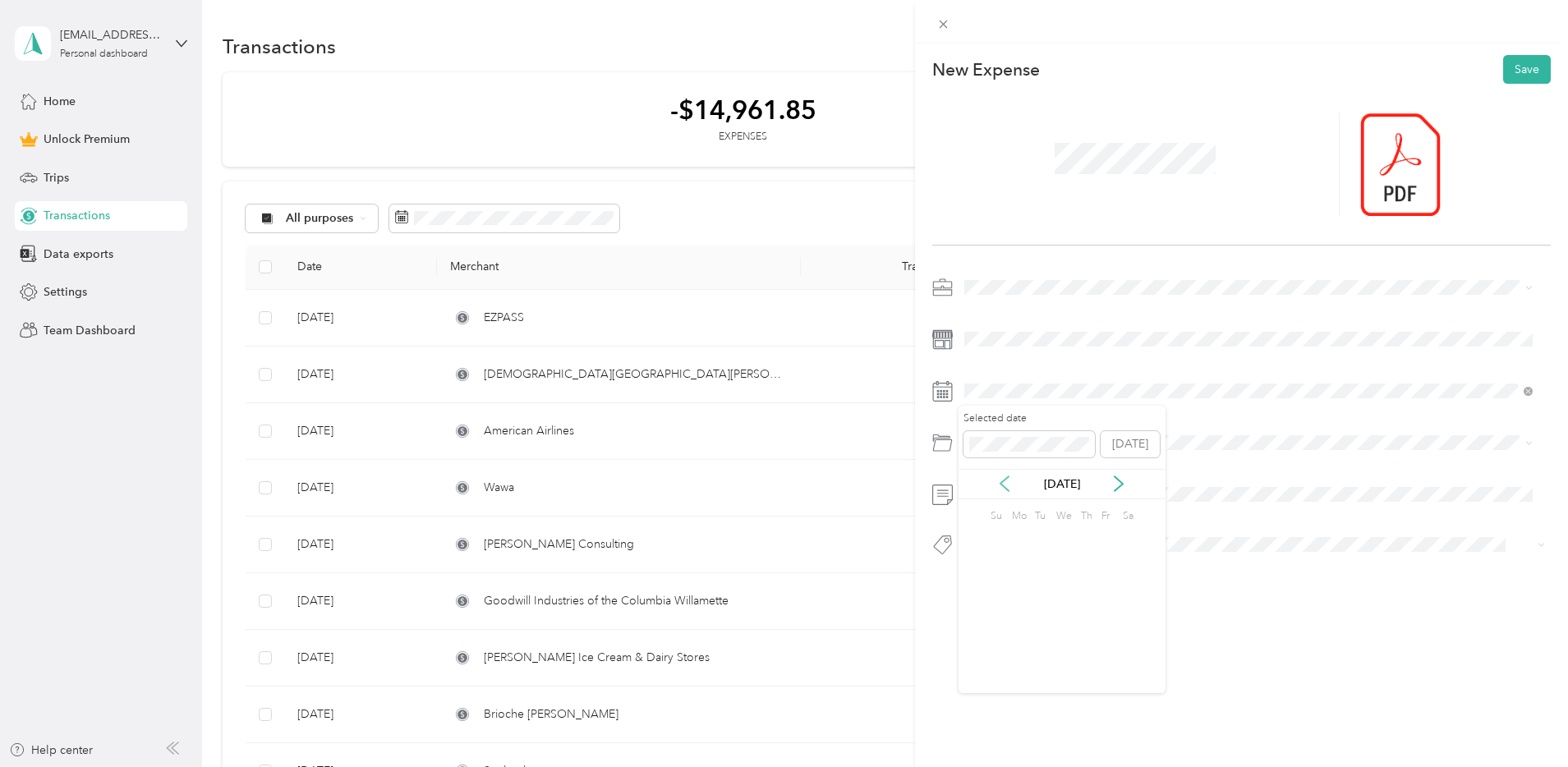 click 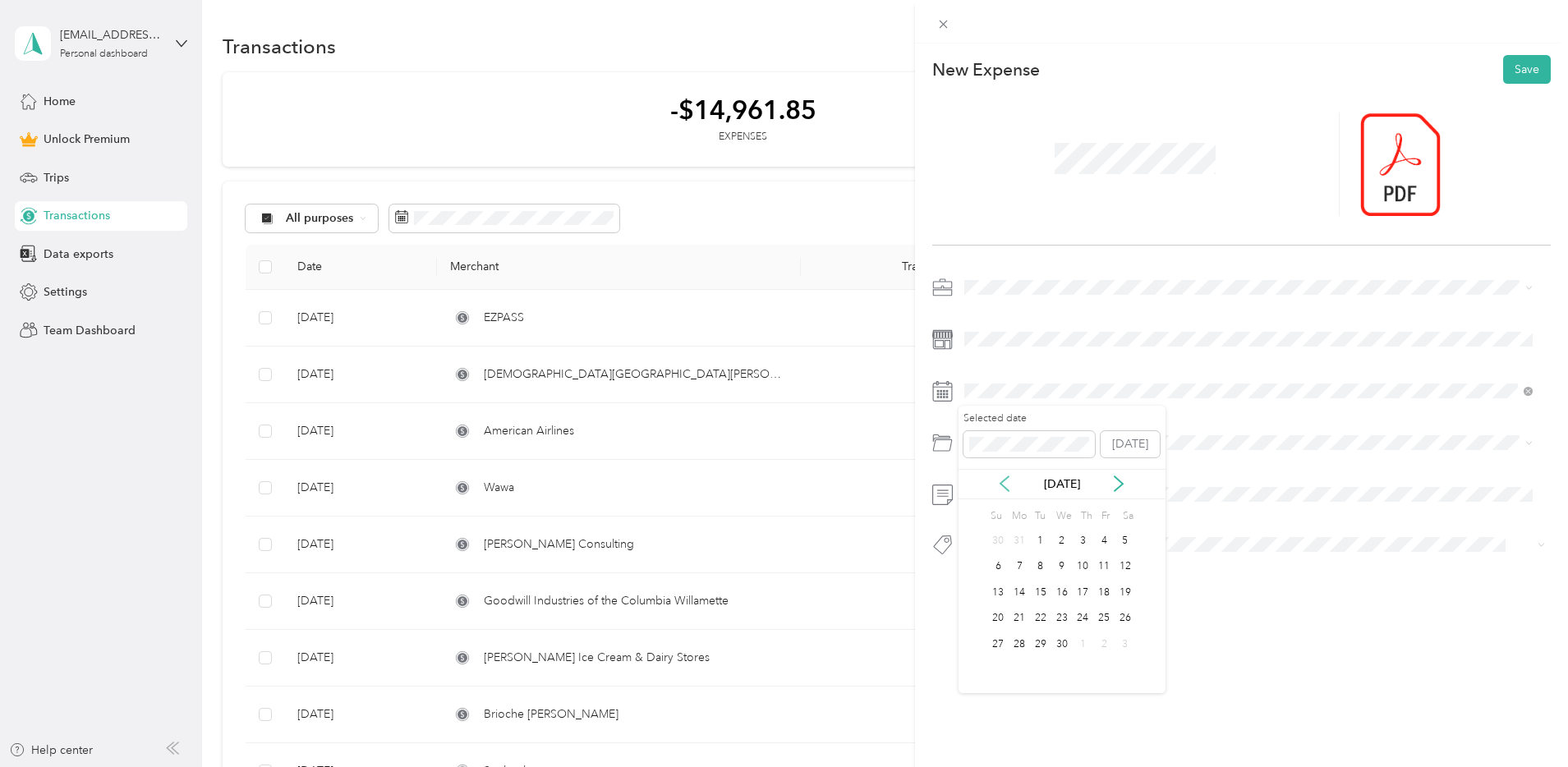click 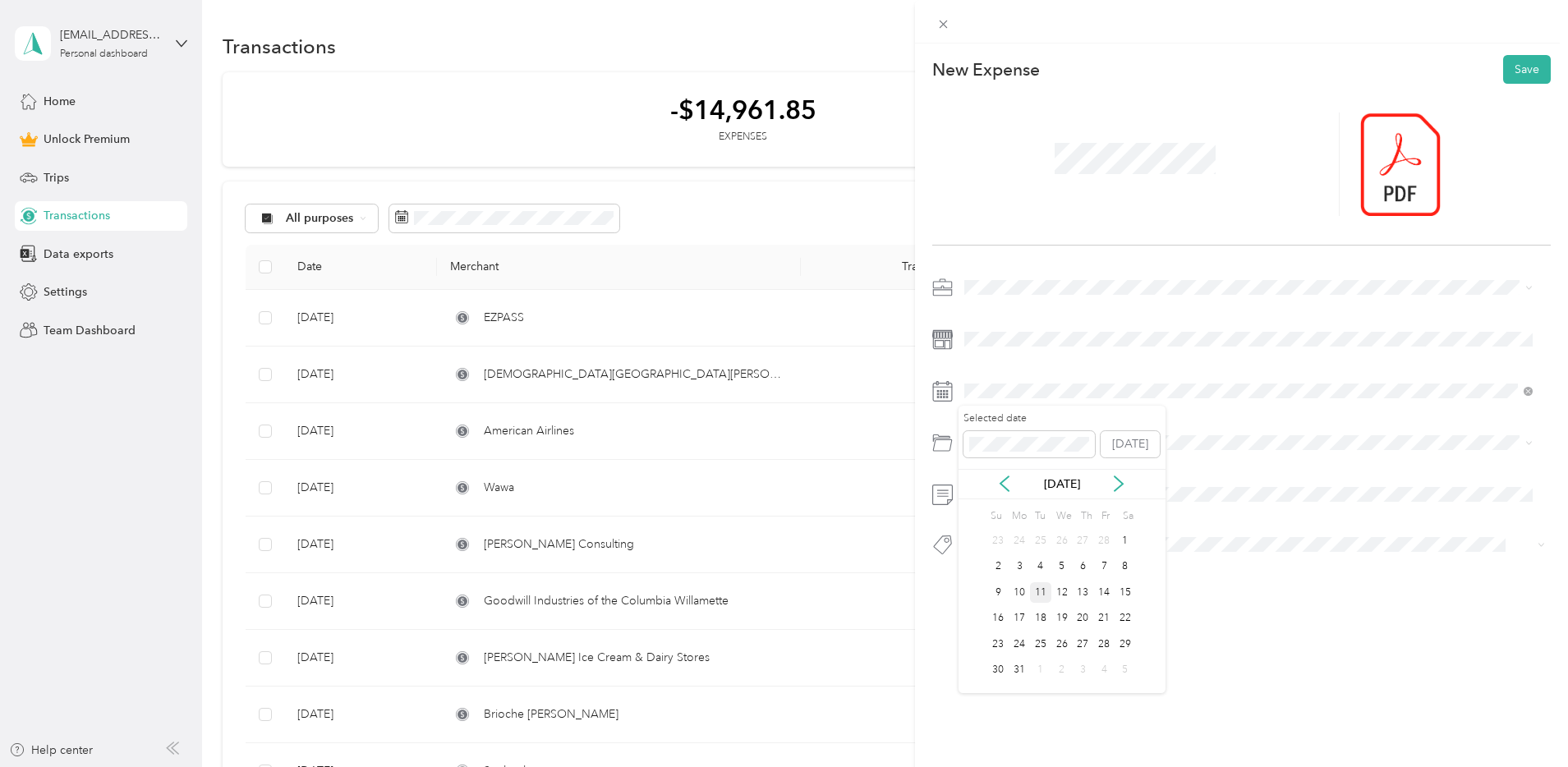 click on "11" at bounding box center [1041, 592] 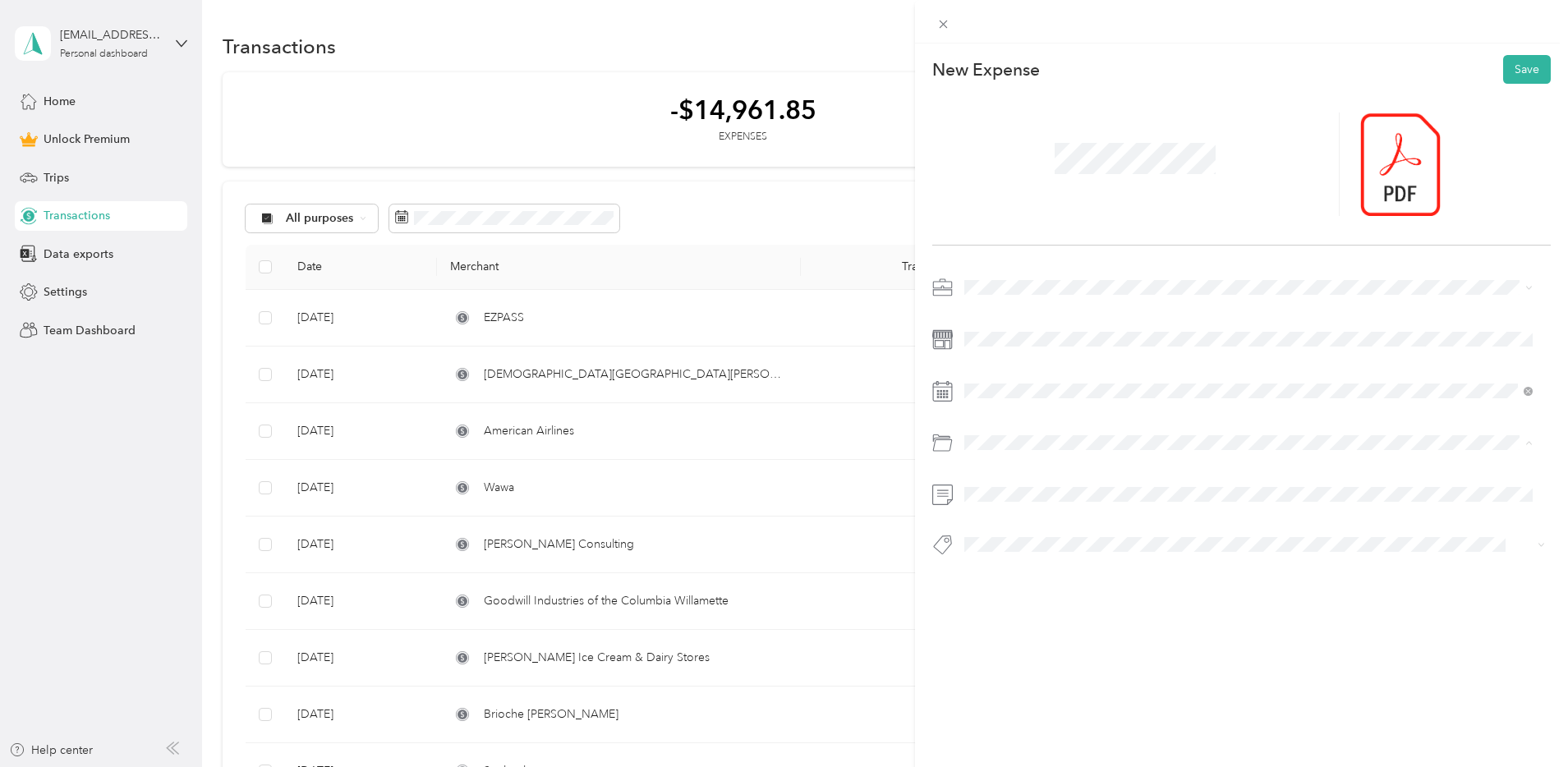 click on "Business Travel" at bounding box center (1009, 508) 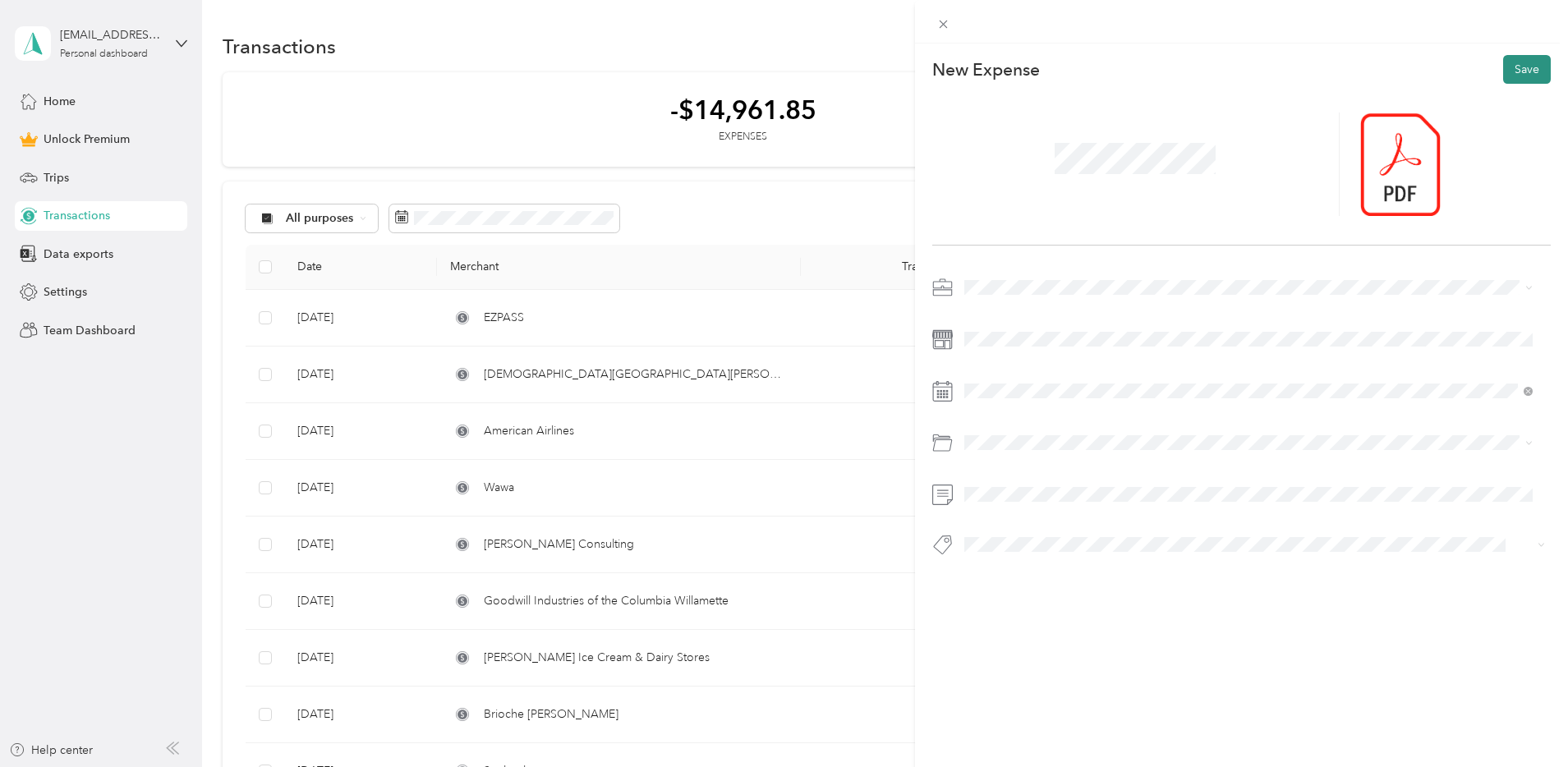 click on "Save" at bounding box center [1527, 69] 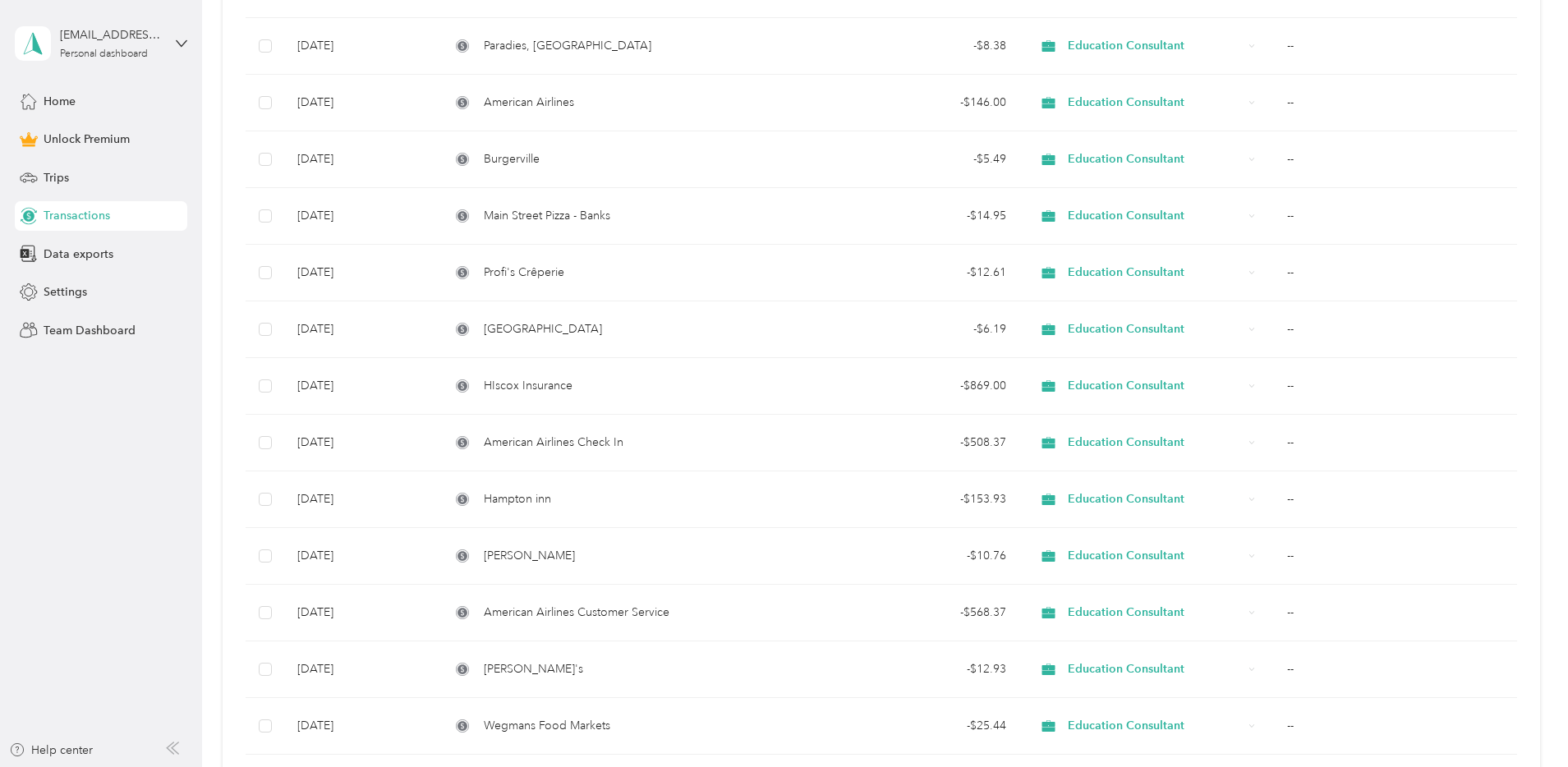 scroll, scrollTop: 1256, scrollLeft: 0, axis: vertical 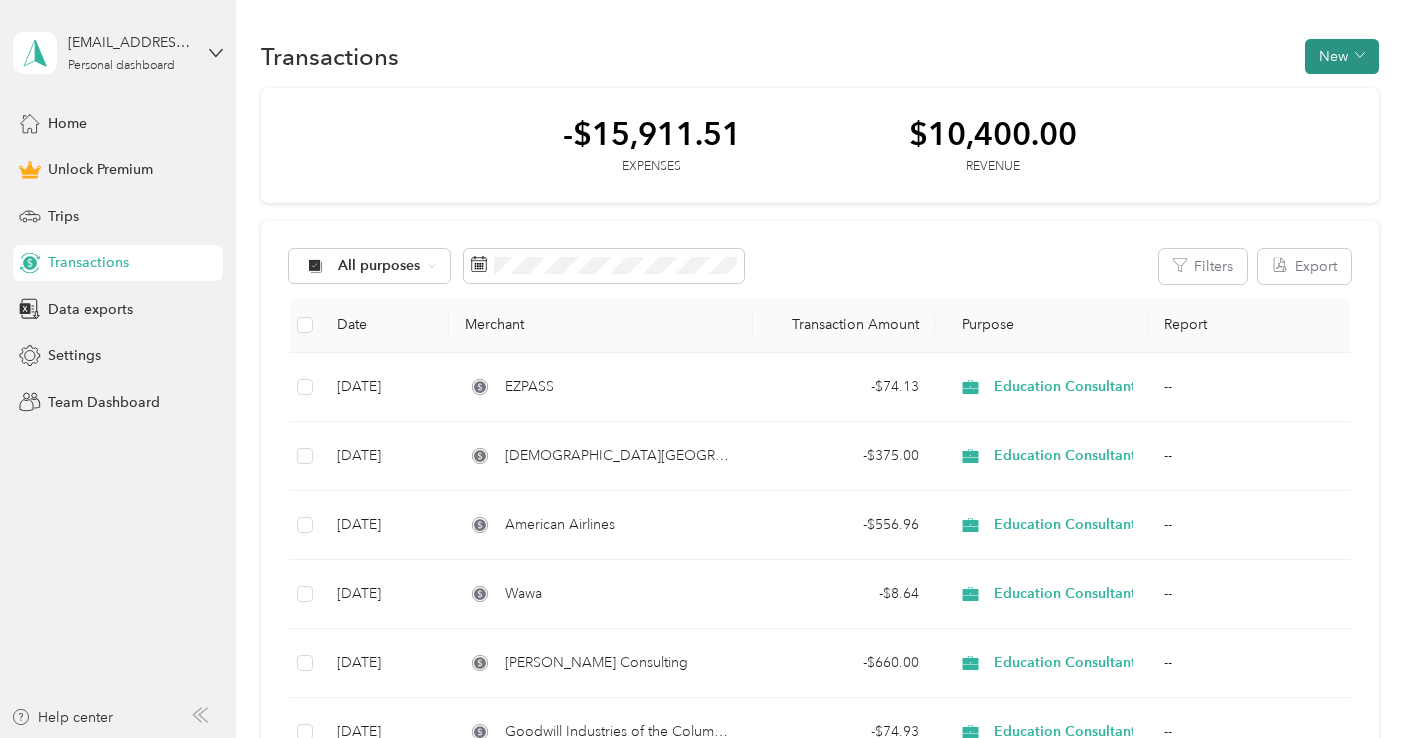 click on "New" at bounding box center [1342, 56] 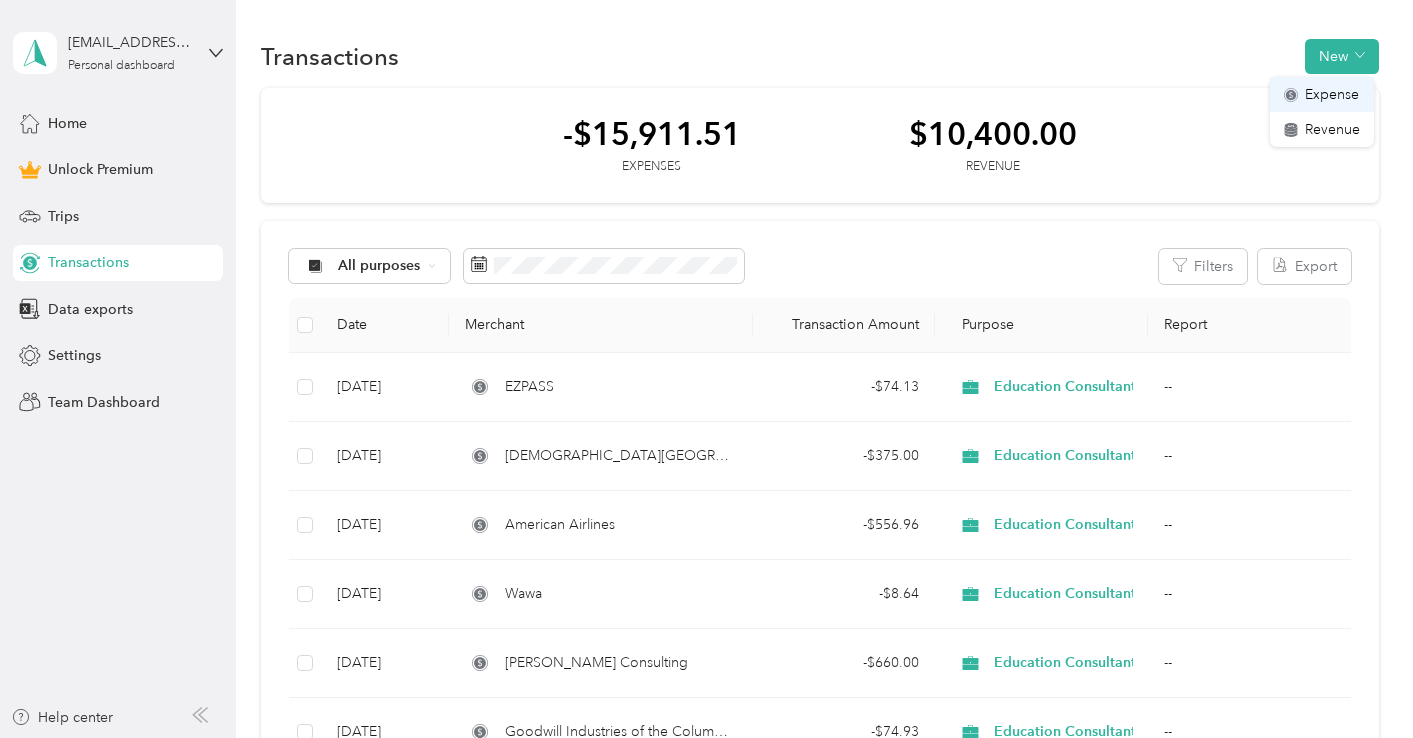 click on "Expense" at bounding box center (1332, 94) 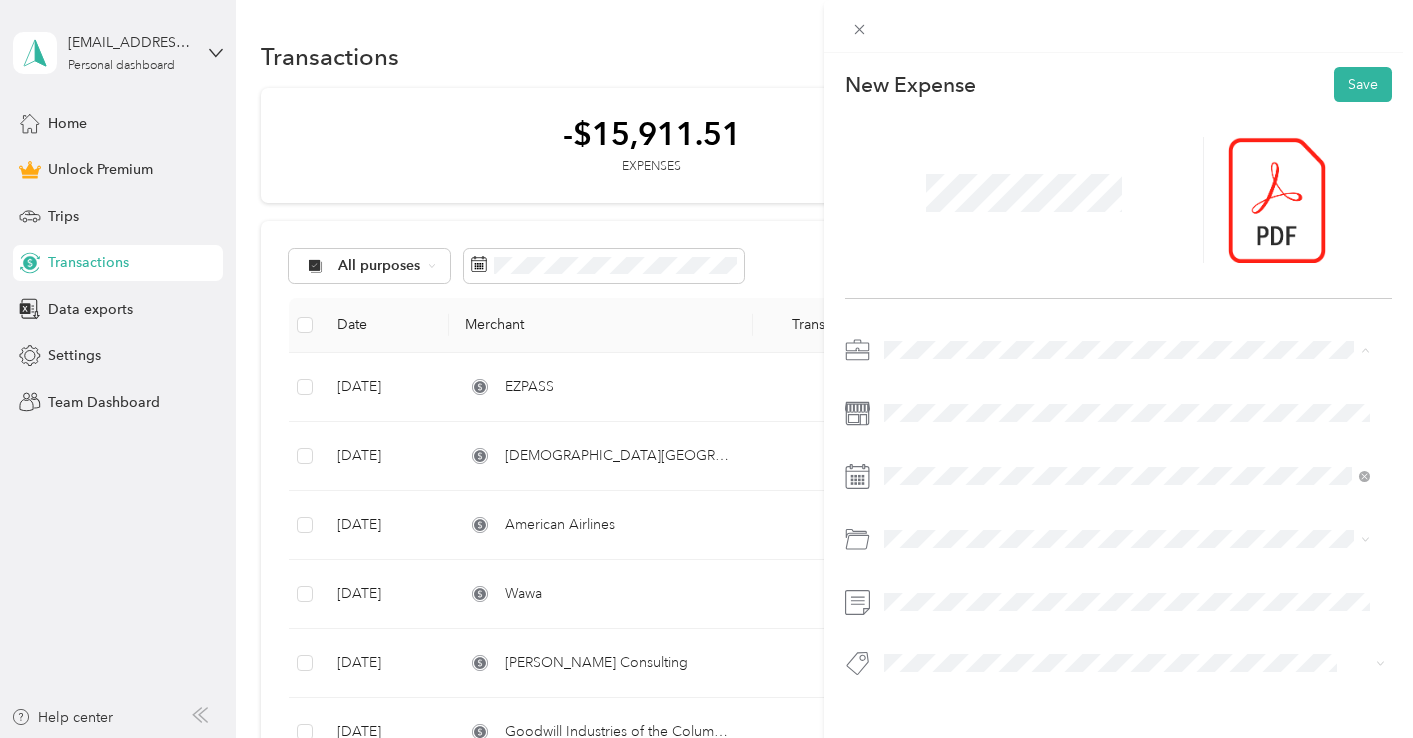 click on "Education Consultant" at bounding box center [1127, 595] 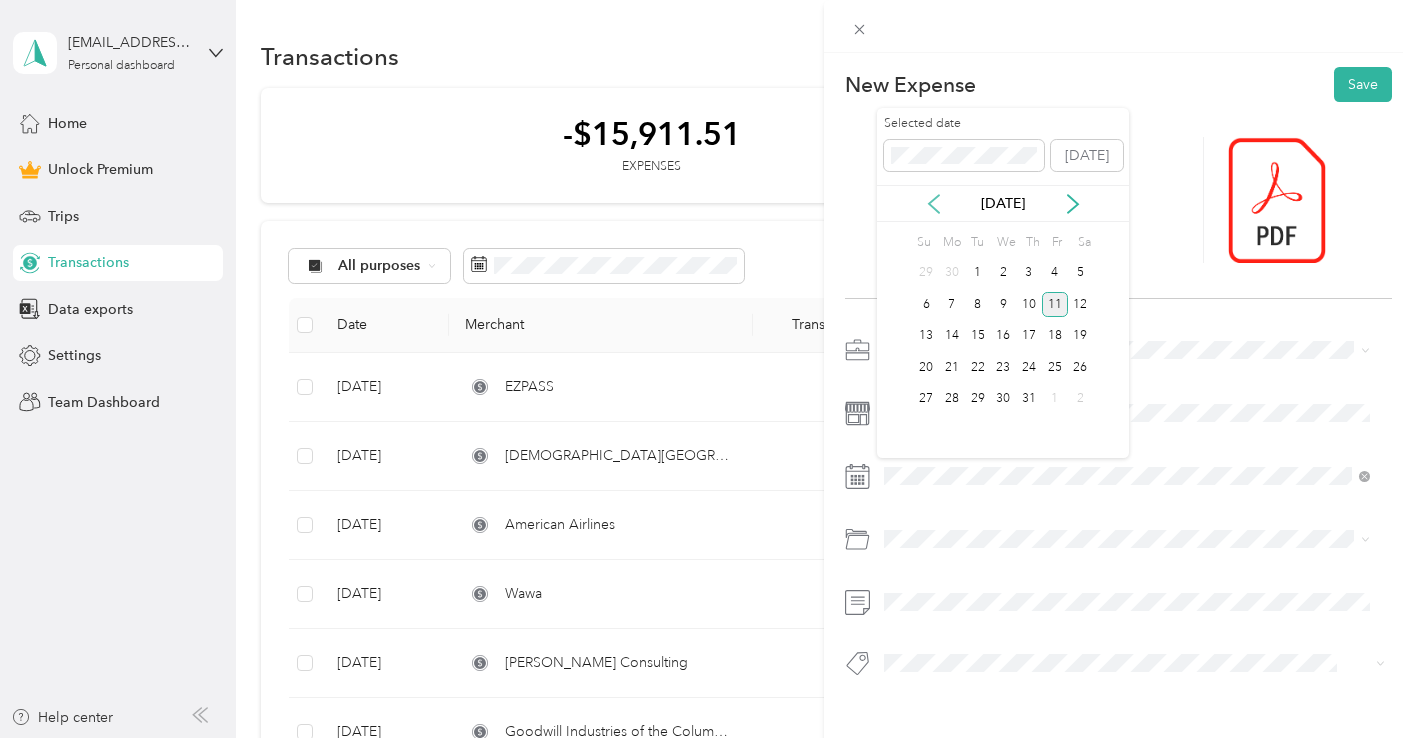 click 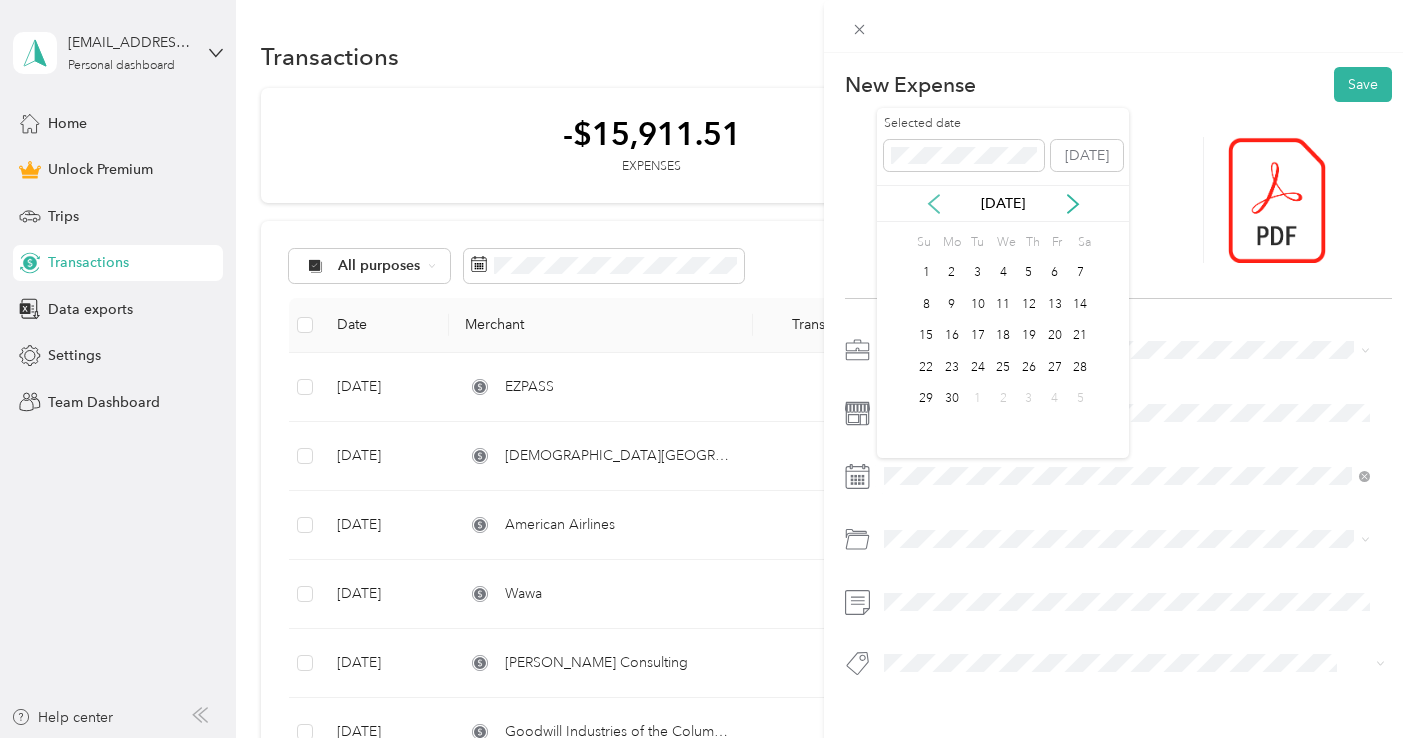 click 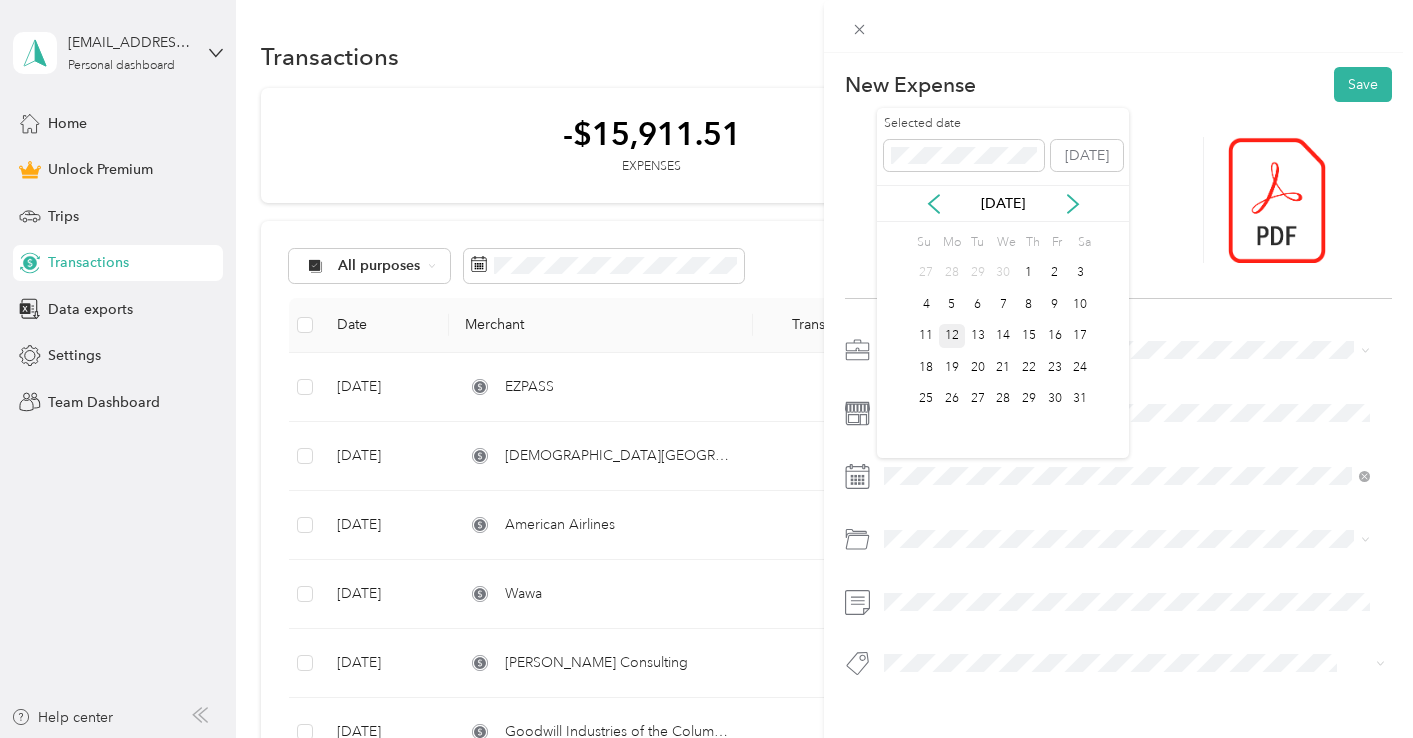 click on "12" at bounding box center [952, 336] 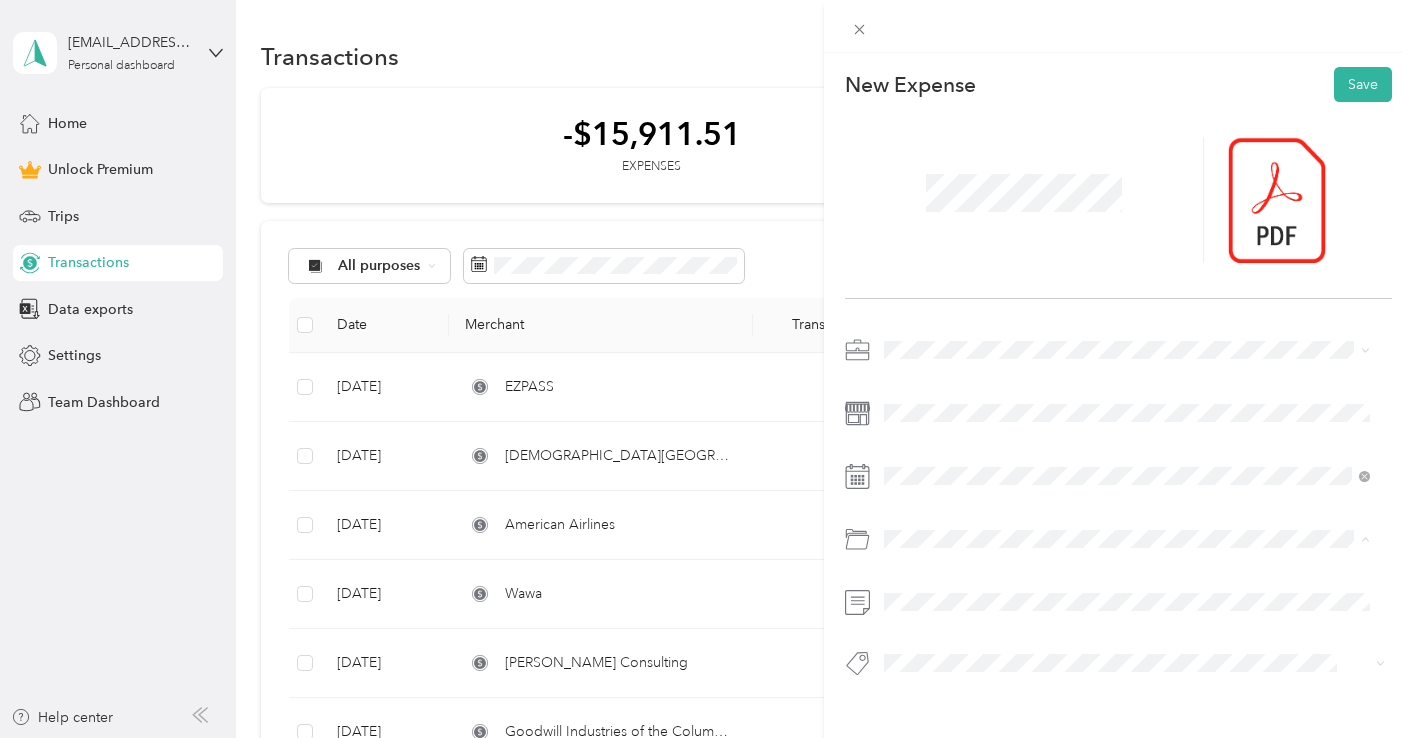 click on "Business Travel" at bounding box center [938, 433] 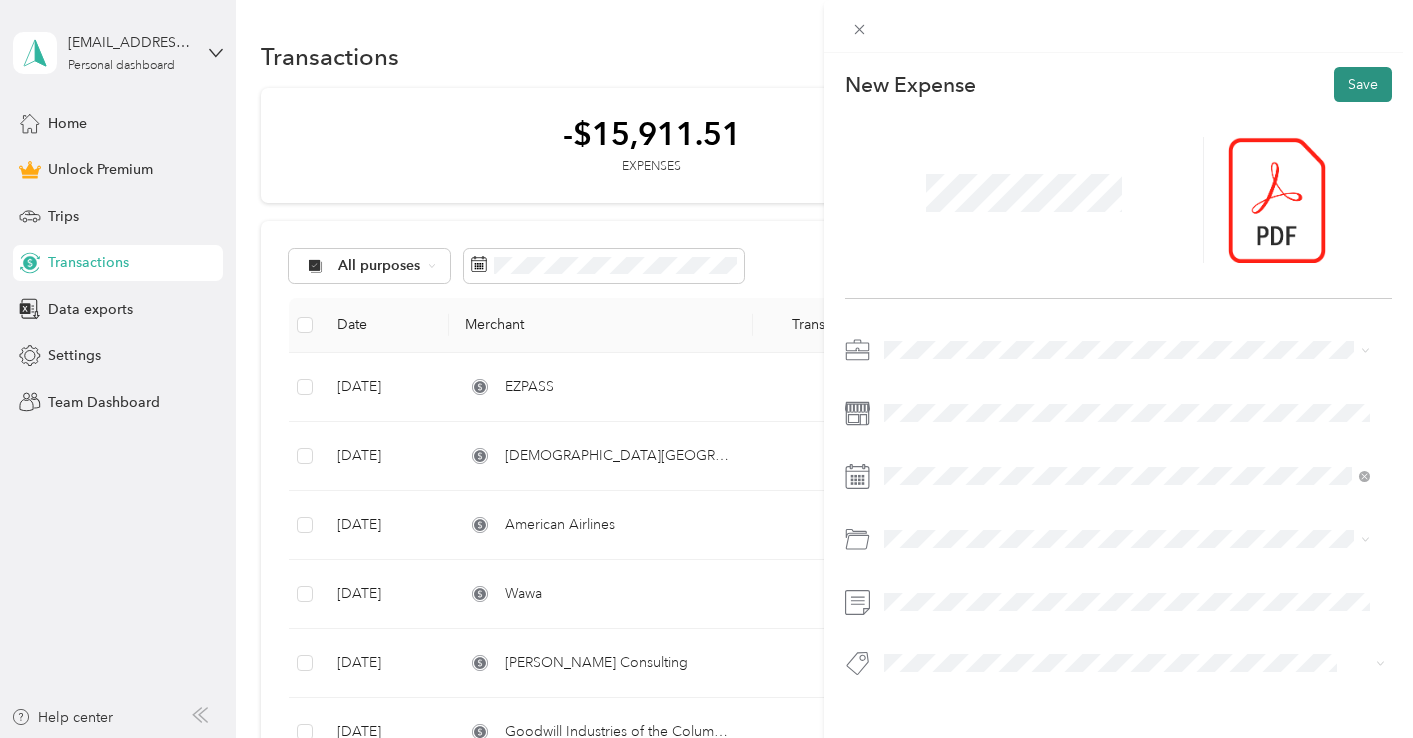 click on "Save" at bounding box center (1363, 84) 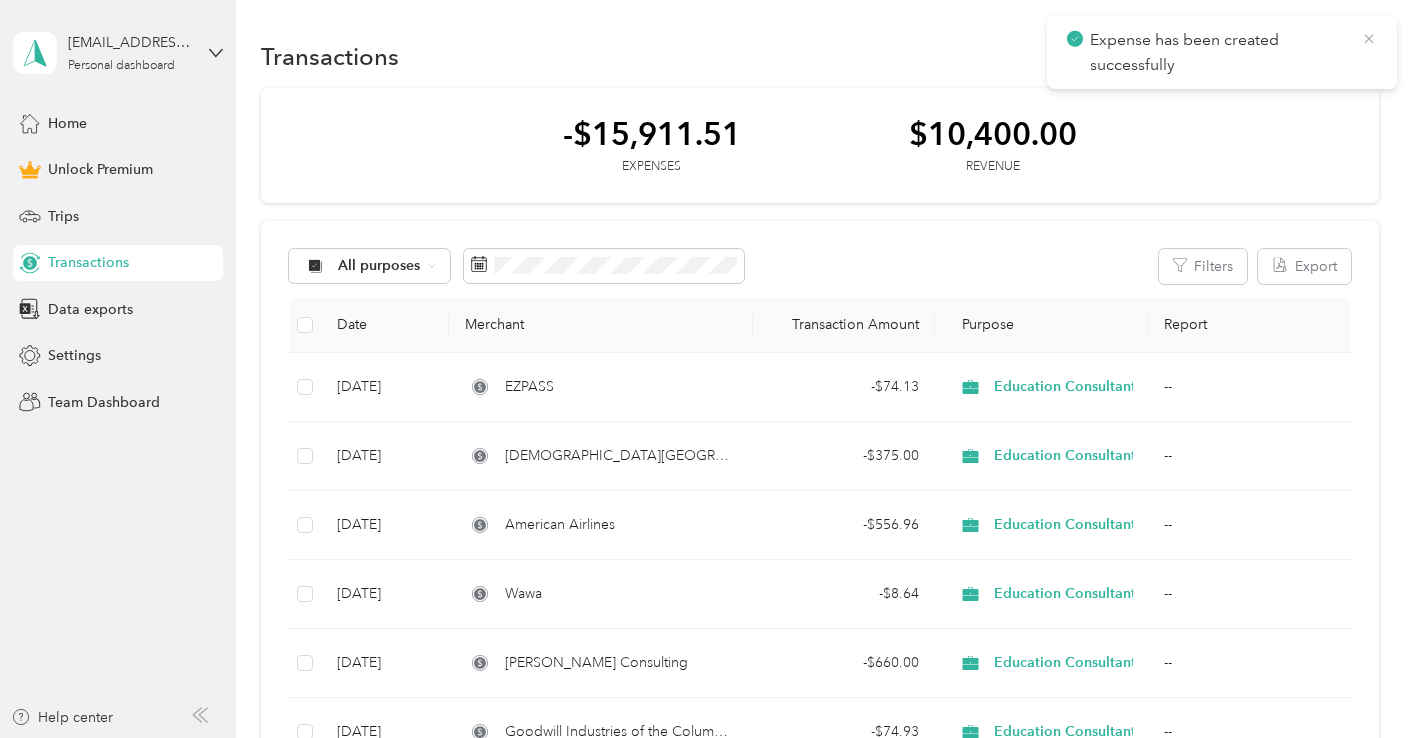 click 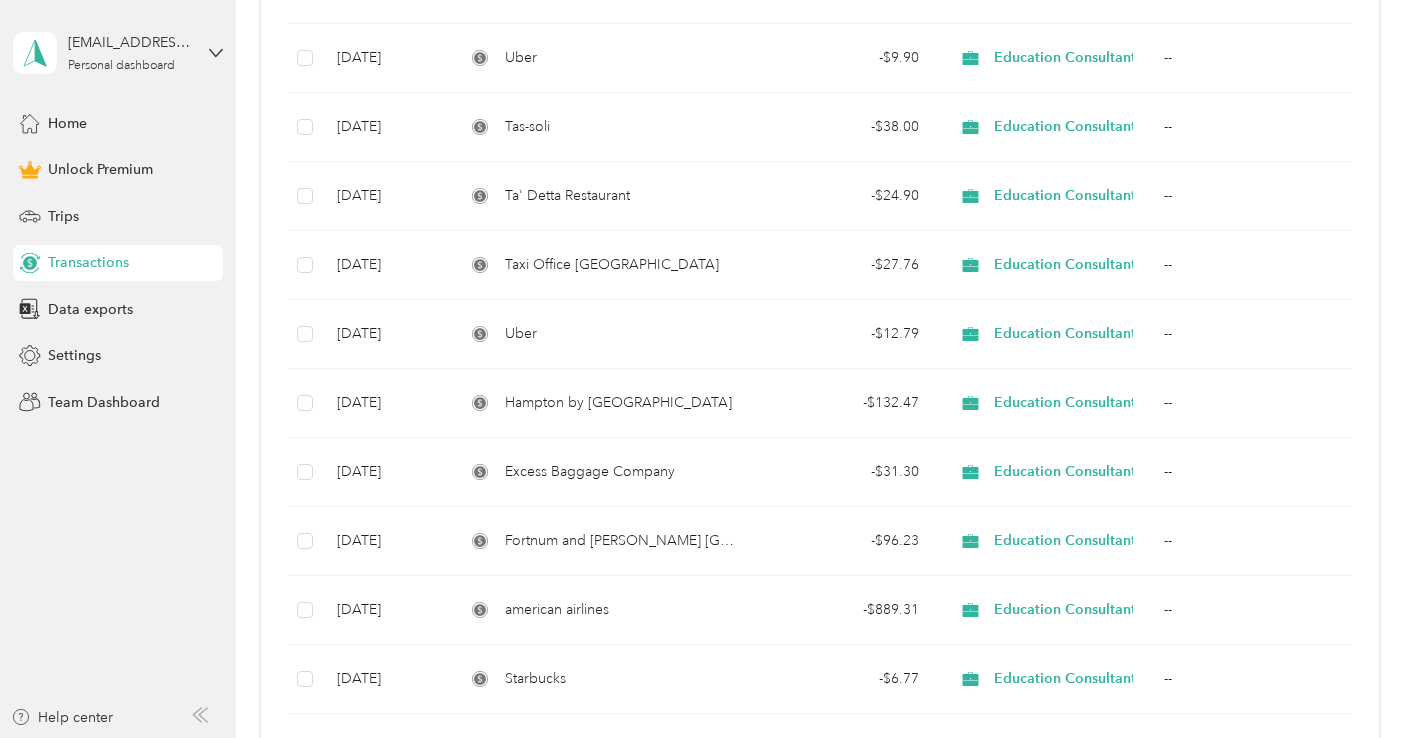 scroll, scrollTop: 6204, scrollLeft: 0, axis: vertical 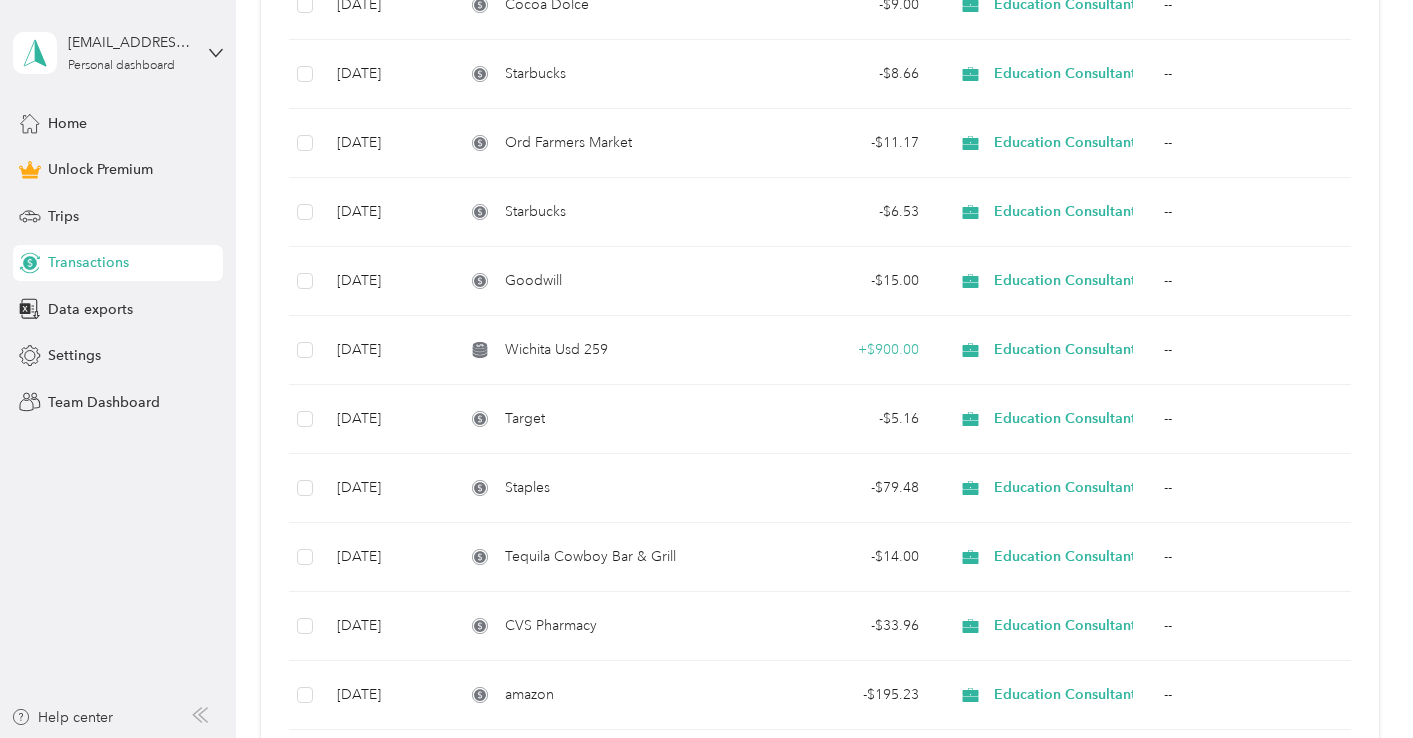 drag, startPoint x: 1404, startPoint y: 625, endPoint x: 1403, endPoint y: 447, distance: 178.0028 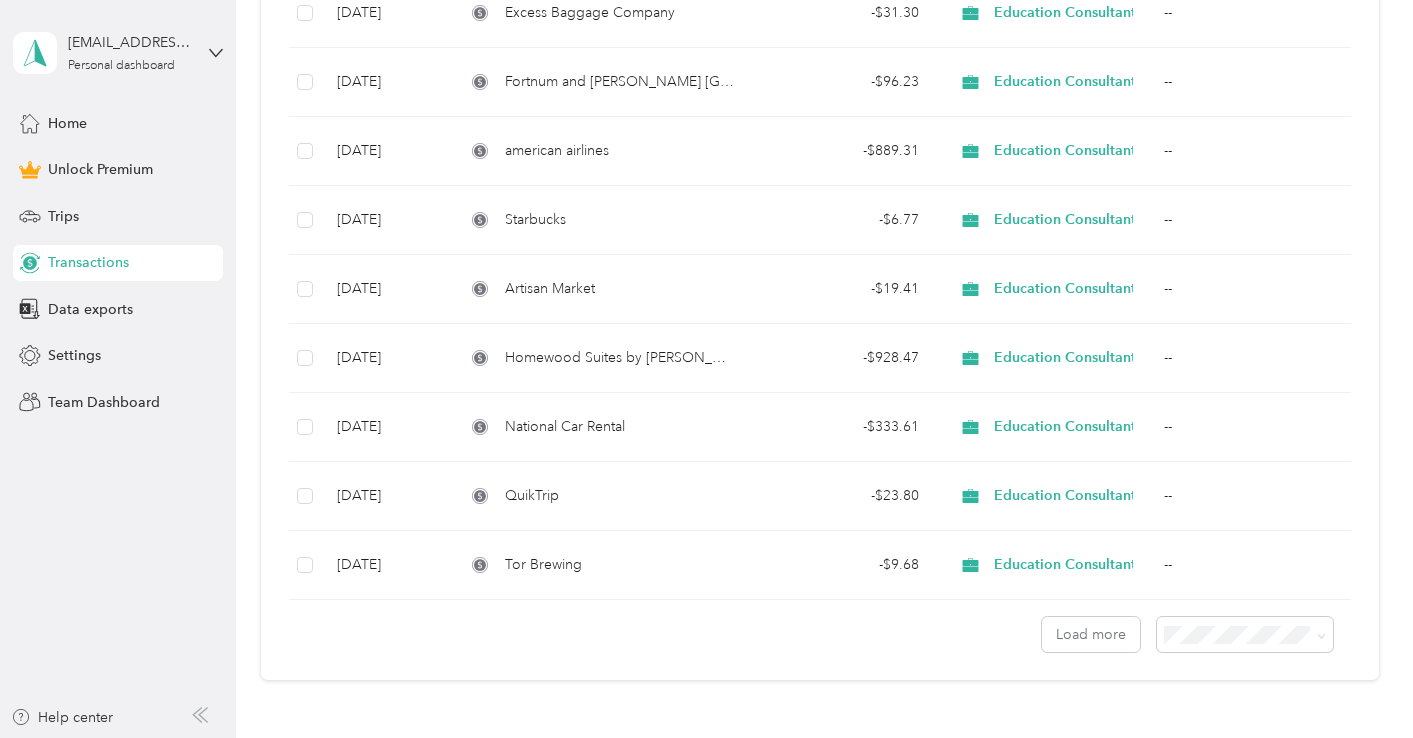 scroll, scrollTop: 6633, scrollLeft: 0, axis: vertical 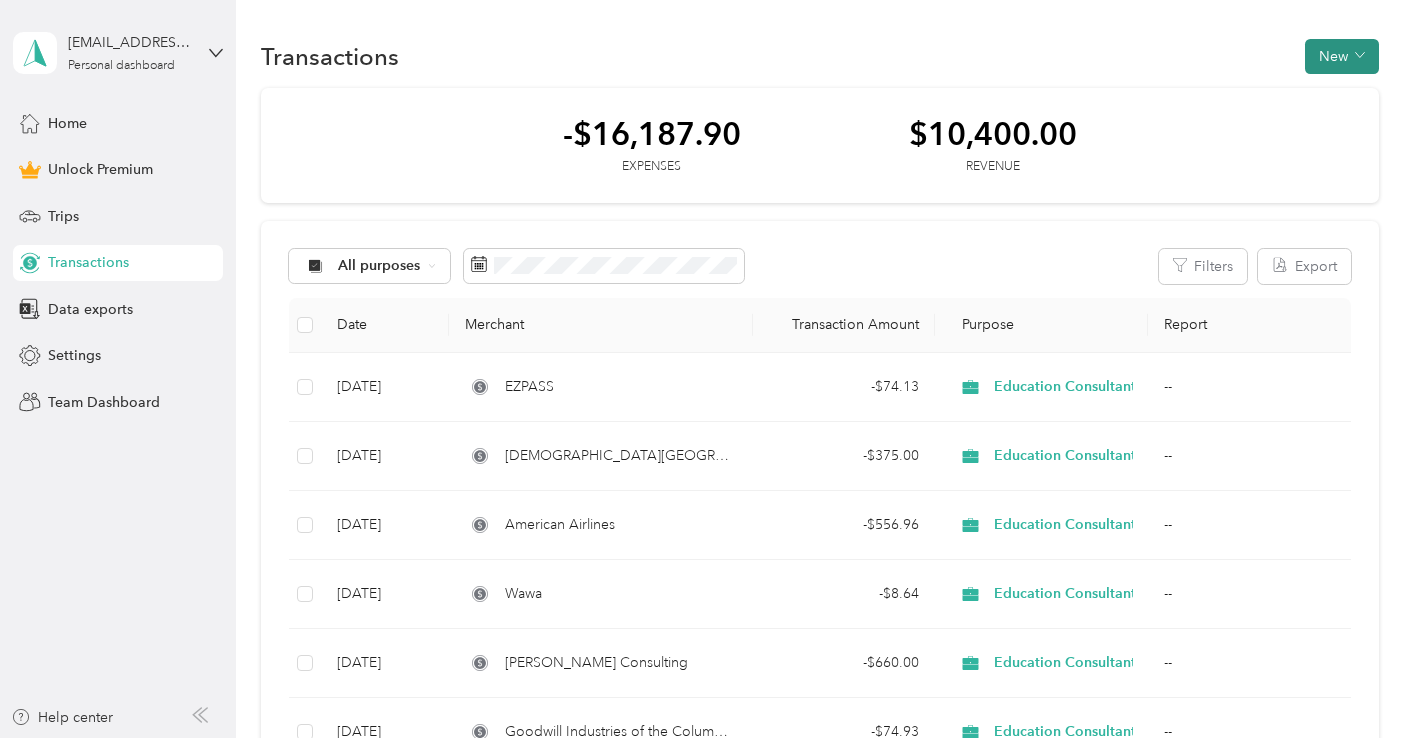 click on "New" at bounding box center [1342, 56] 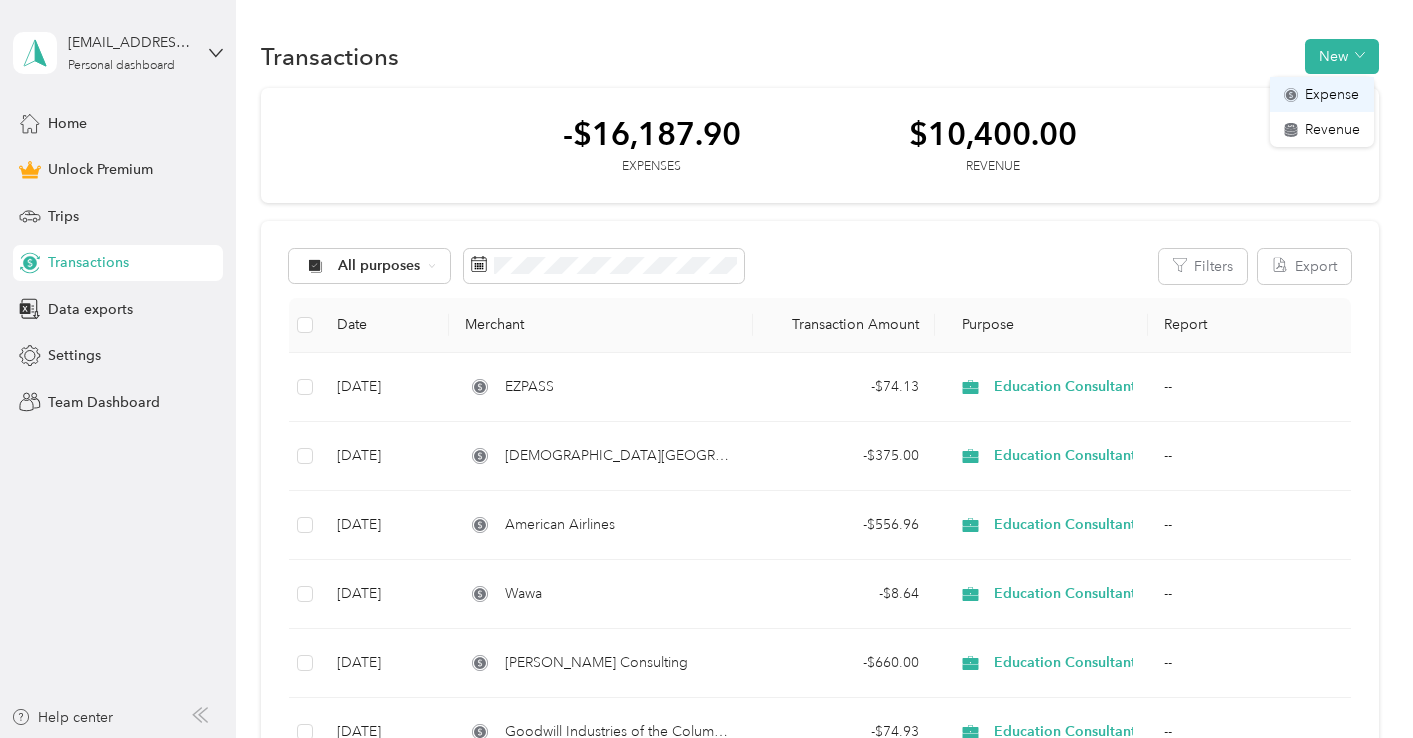 click on "Expense" at bounding box center [1332, 94] 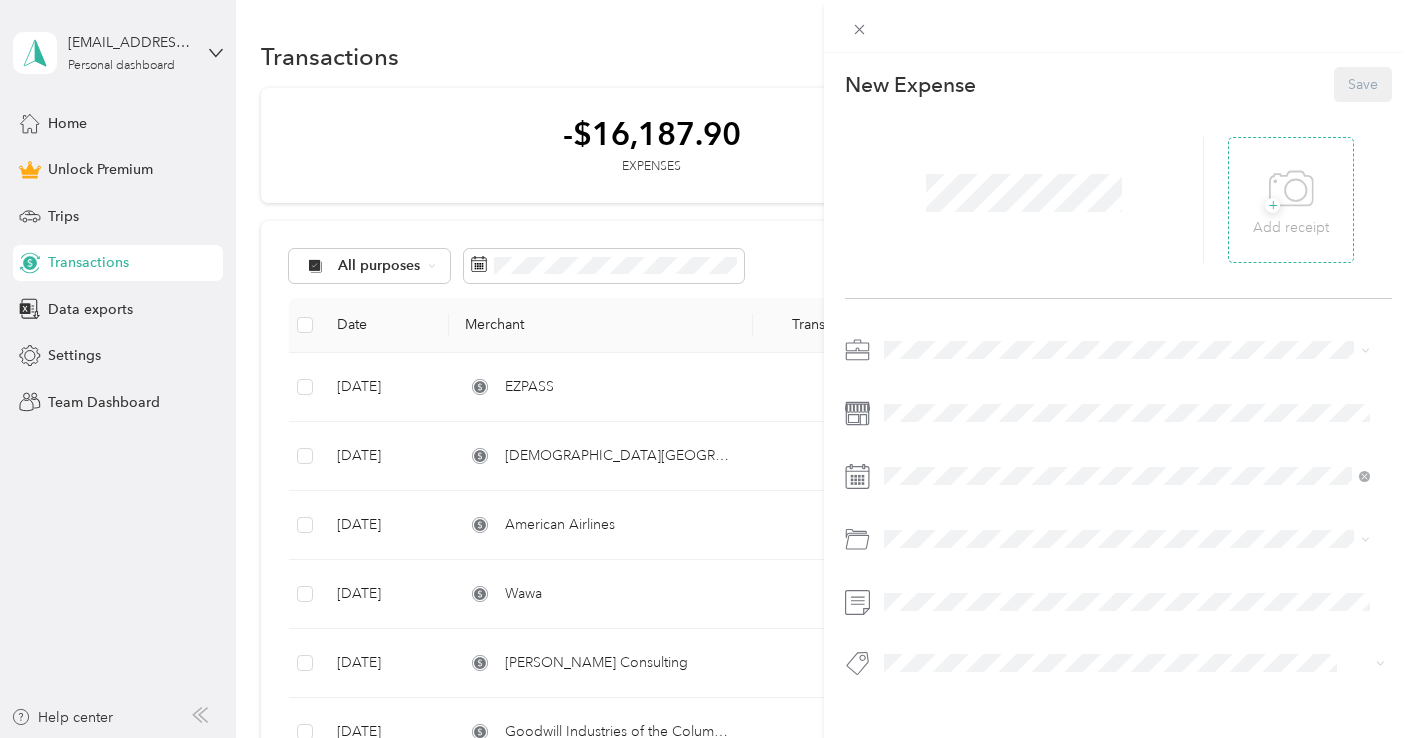 click 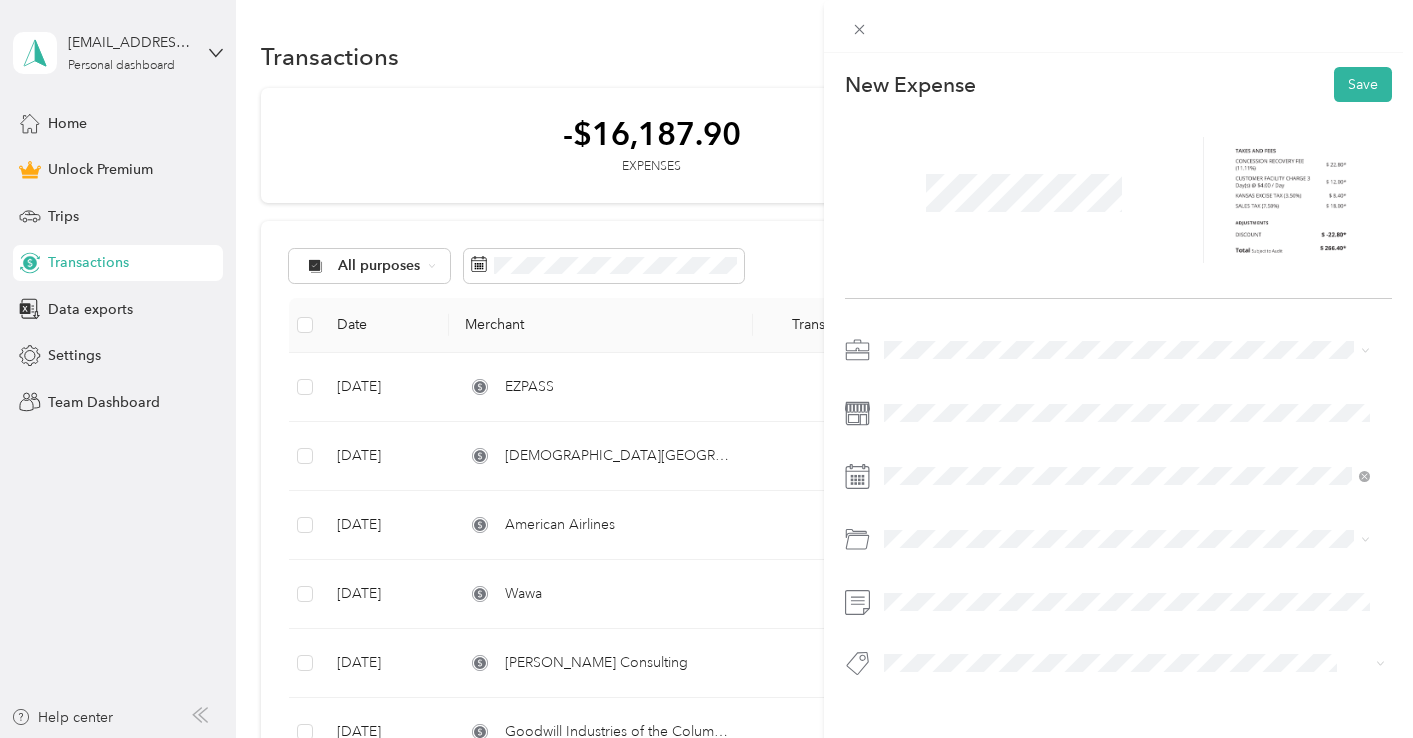 click on "Education Consultant" at bounding box center (1127, 595) 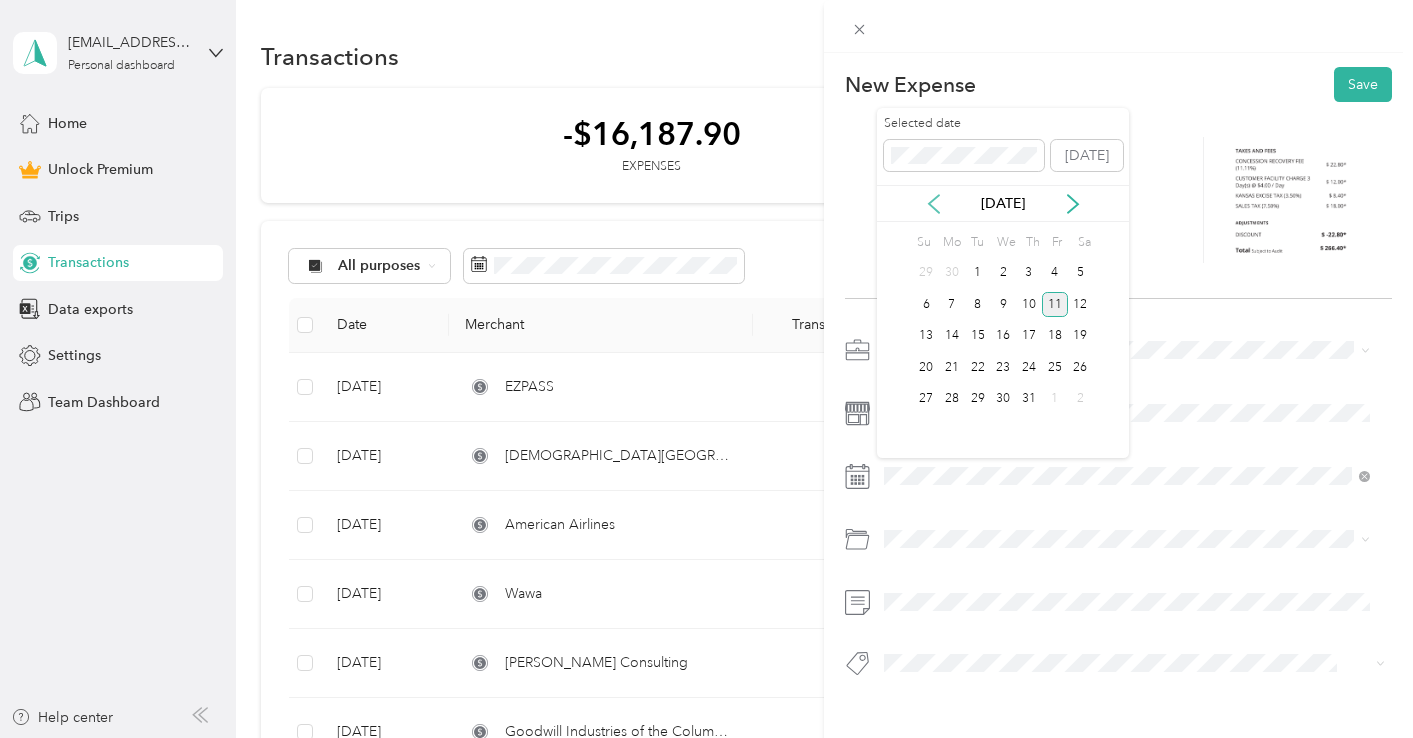 click 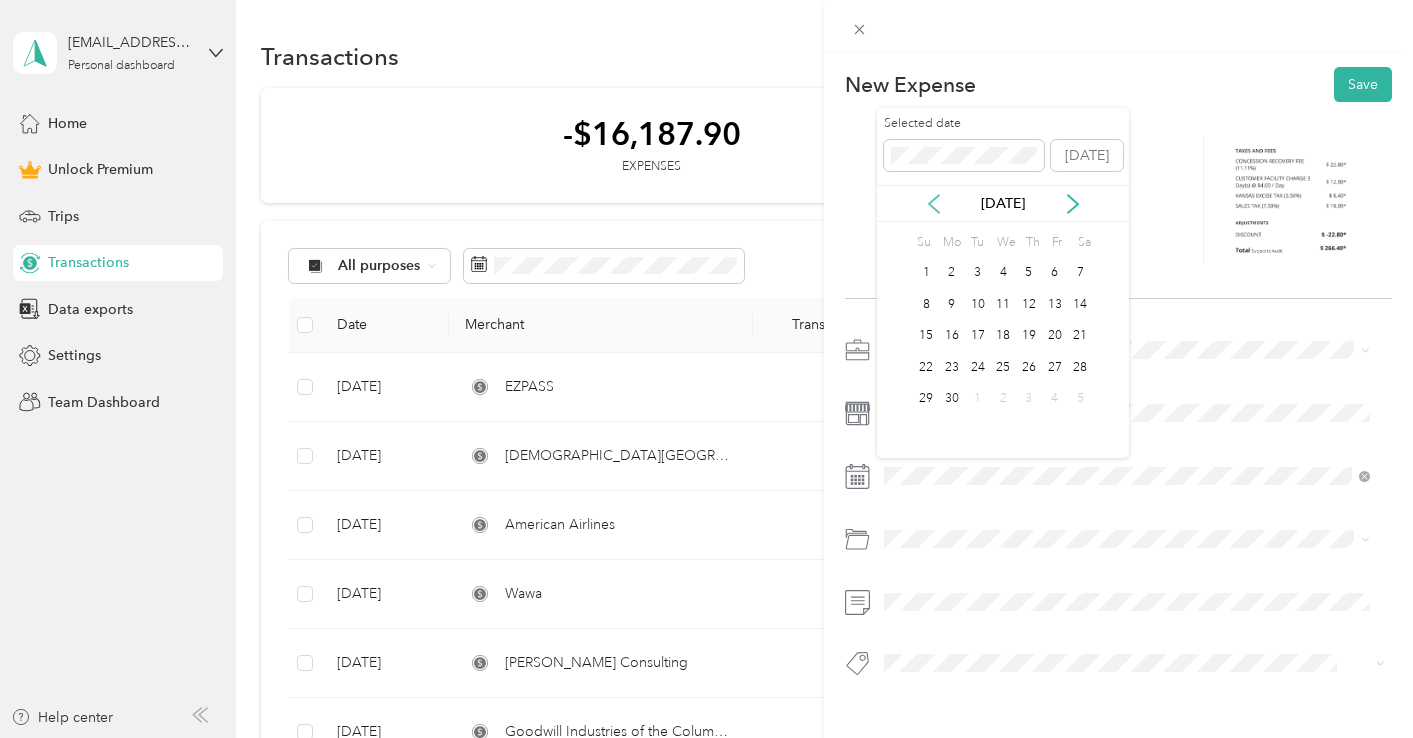 click 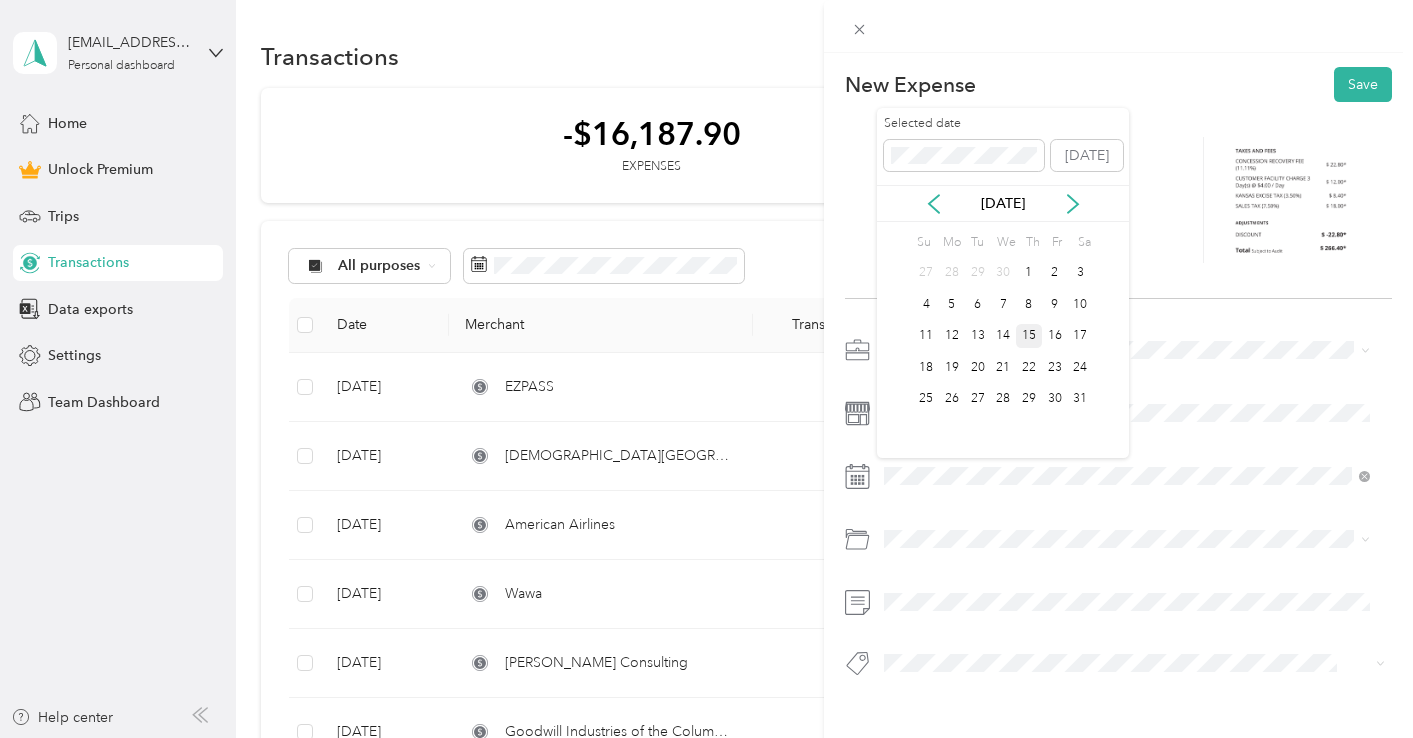 click on "15" at bounding box center (1029, 336) 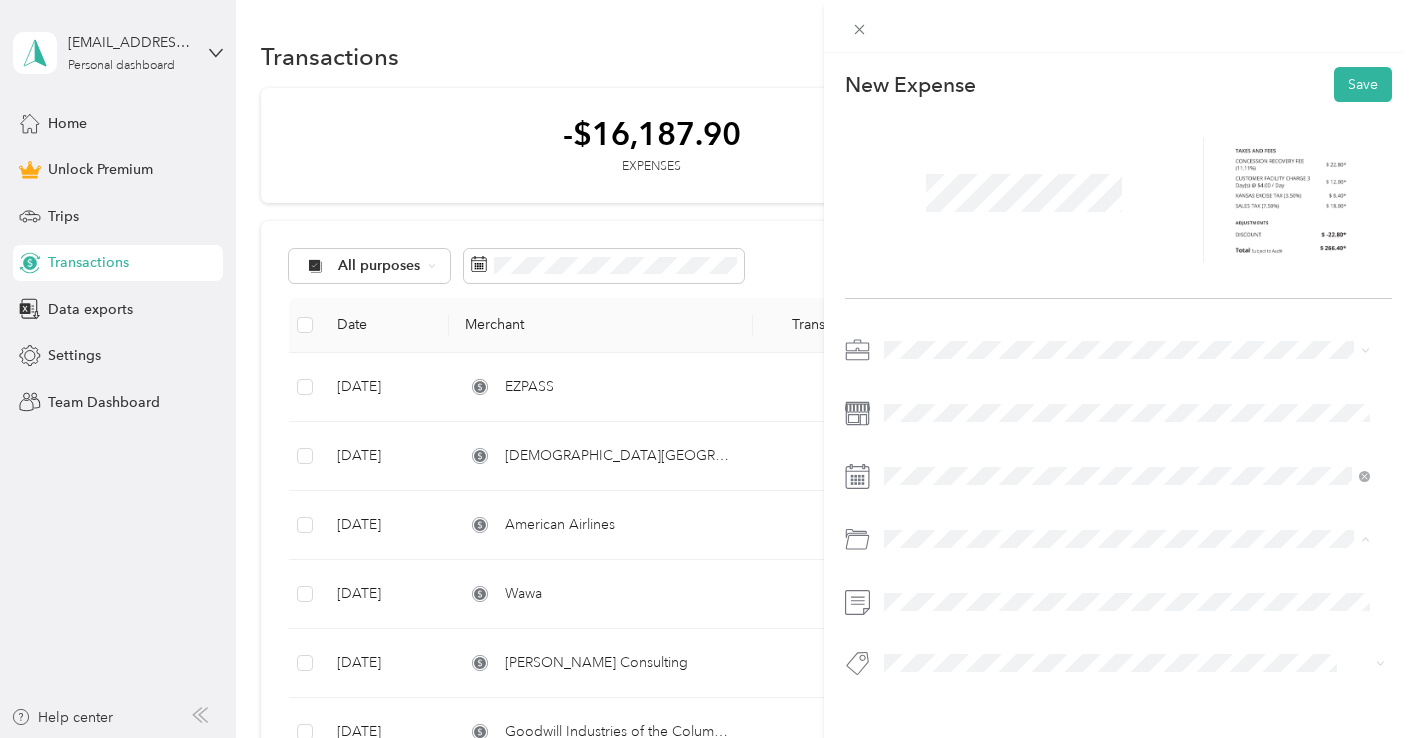 click on "Business Travel" at bounding box center (938, 619) 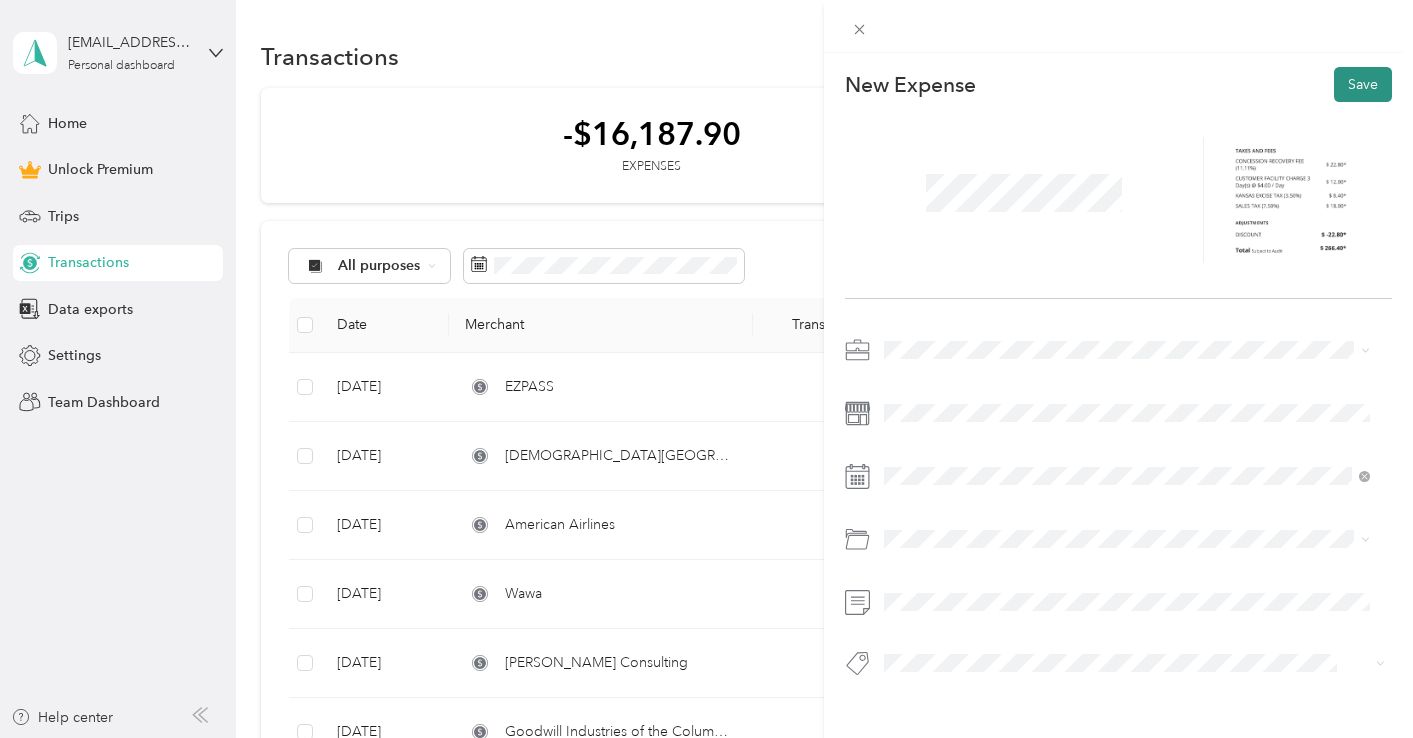 click on "Save" at bounding box center (1363, 84) 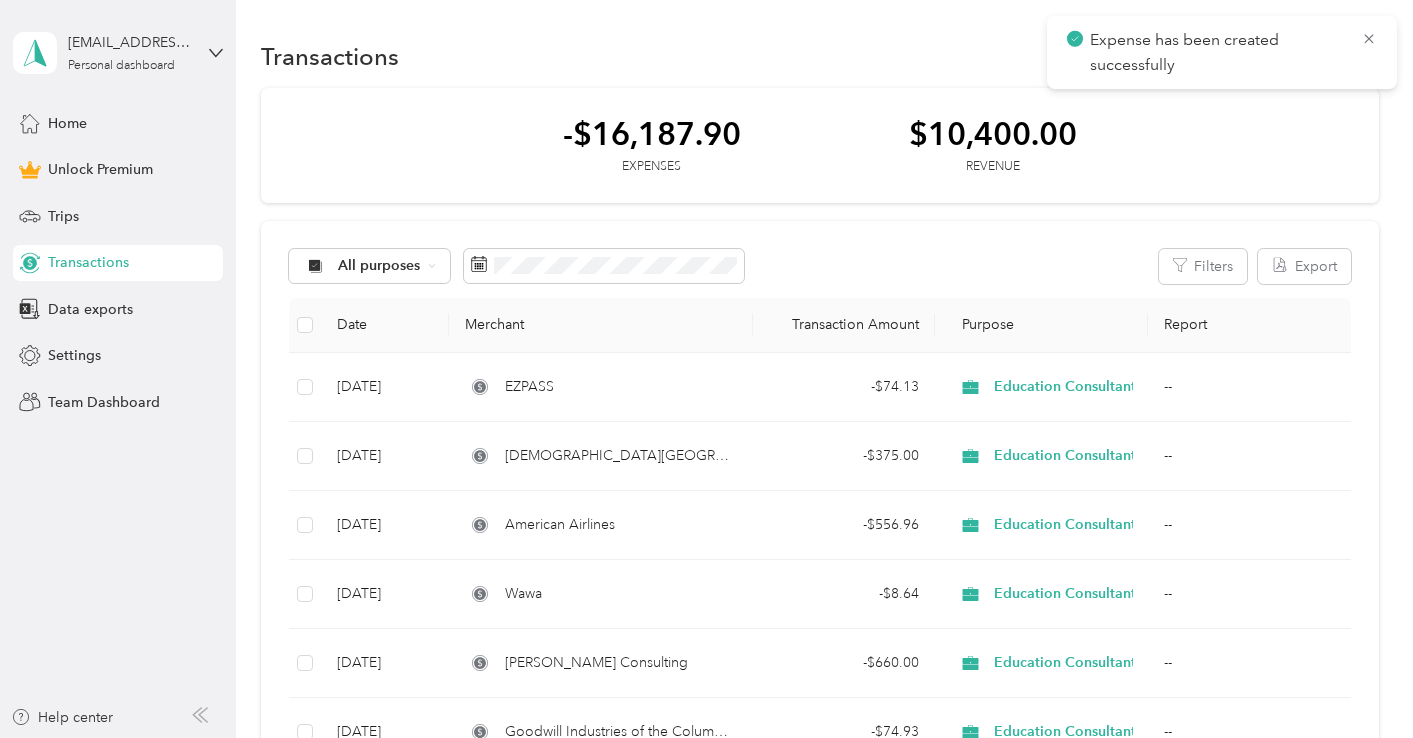 click on "All purposes Filters Export Date Merchant Transaction Amount Purpose Report             [DATE] EZPASS -  $74.13 Education Consultant -- [DATE] [GEOGRAPHIC_DATA][PERSON_NAME] -  $375.00 Education Consultant -- [DATE] American Airlines -  $556.96 Education Consultant -- [DATE] Wawa -  $8.64 Education Consultant -- [DATE] [PERSON_NAME] Consulting  -  $660.00 Education Consultant -- [DATE] Goodwill Industries of the Columbia Willamette -  $74.93 Education Consultant -- [DATE] national car rental -  $266.40 Education Consultant -- [DATE] marriott -  $276.39 Education Consultant -- [DATE] [PERSON_NAME] Ice Cream & Dairy Stores -  $8.05 Education Consultant -- [DATE] Brioche [PERSON_NAME] -  $10.48 Education Consultant -- [DATE] Starbucks -  $7.97 Education Consultant -- [DATE] Starbucks -  $11.78 Education Consultant -- [DATE] [PERSON_NAME] Divine Acai Bowls -  $15.22 Education Consultant -- [DATE] Gourmandise -  $33.80 Education Consultant -- Snowbird" at bounding box center (820, 3777) 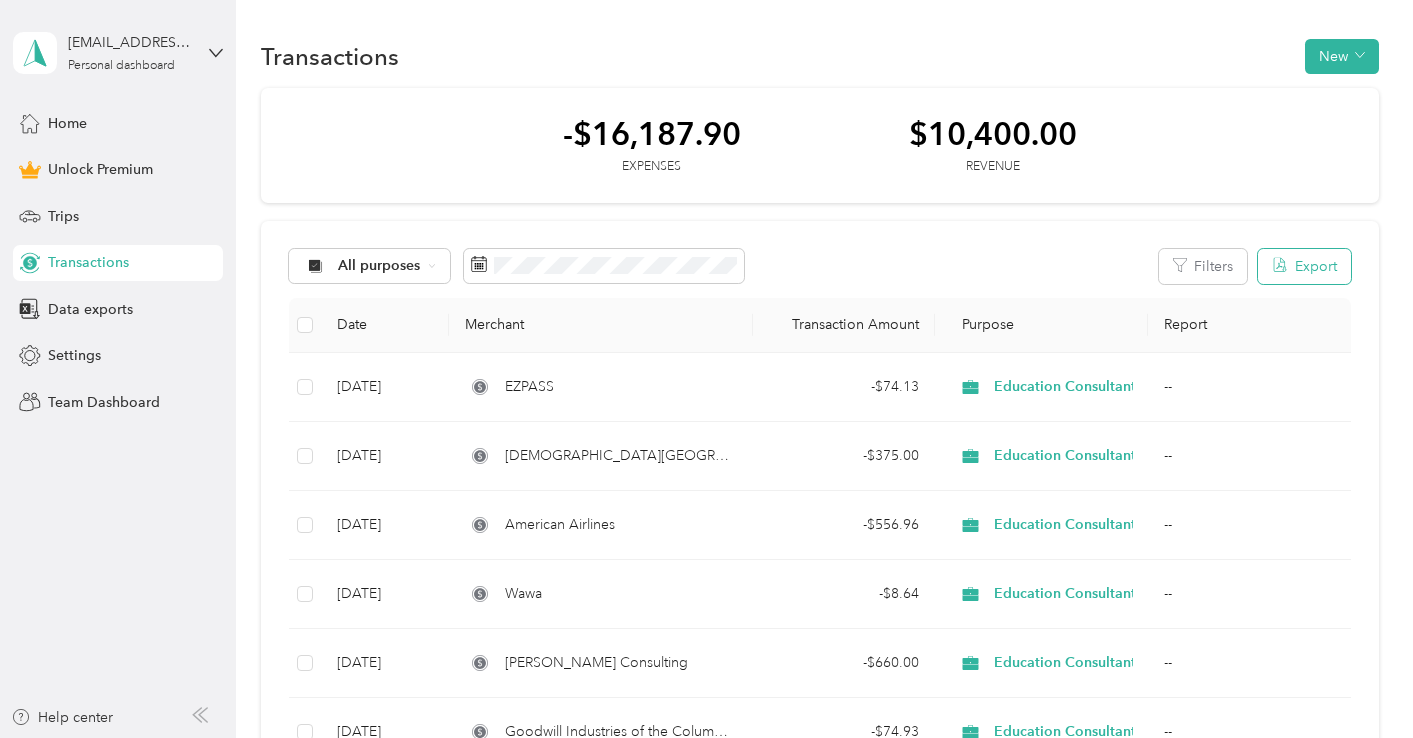 click on "Export" at bounding box center [1304, 266] 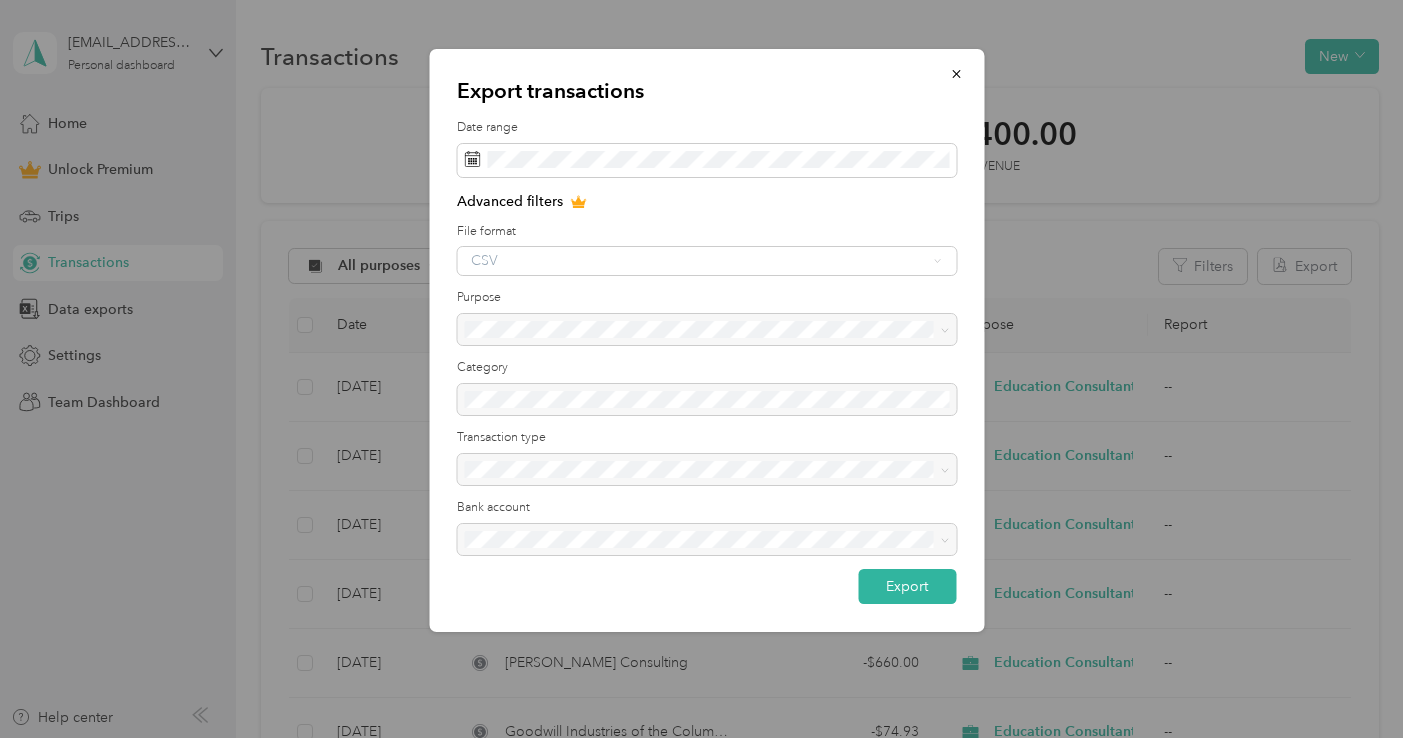 click at bounding box center [706, 330] 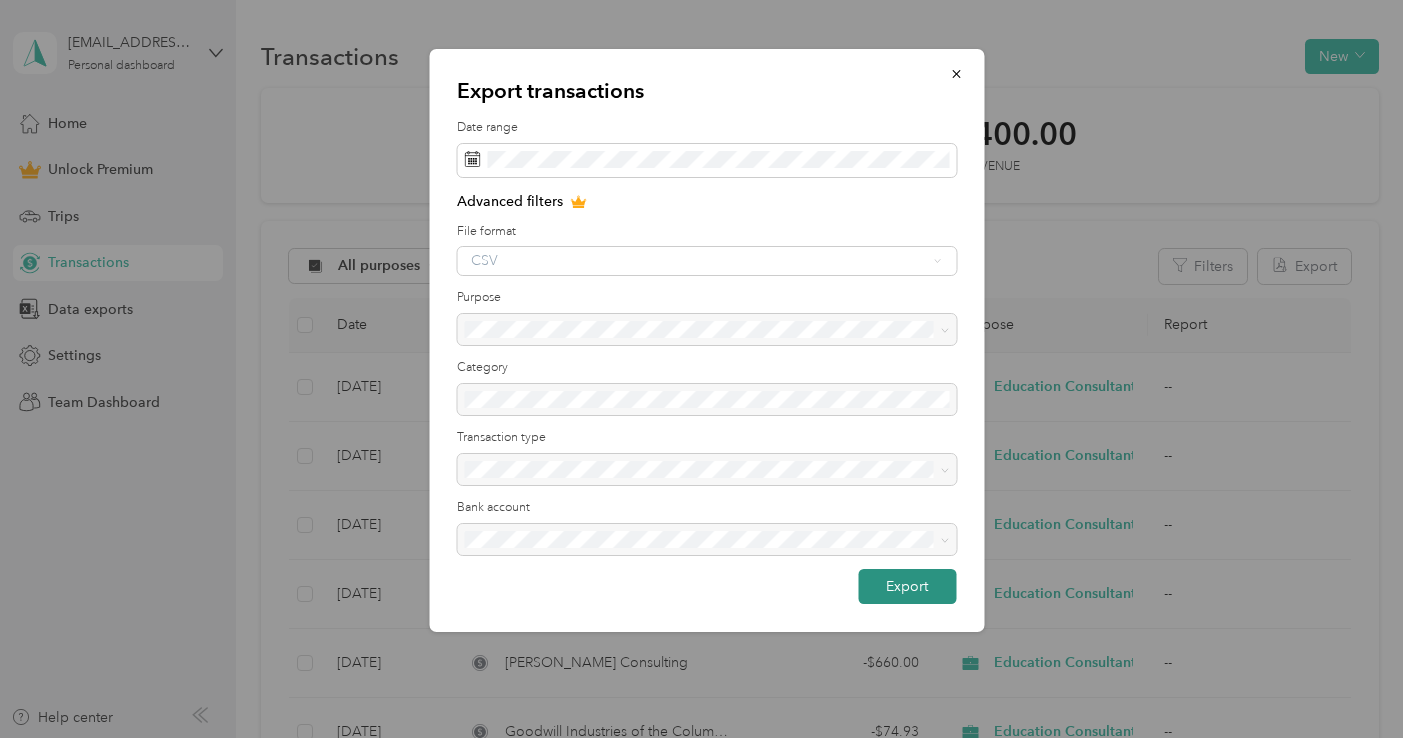 click on "Export" at bounding box center (907, 586) 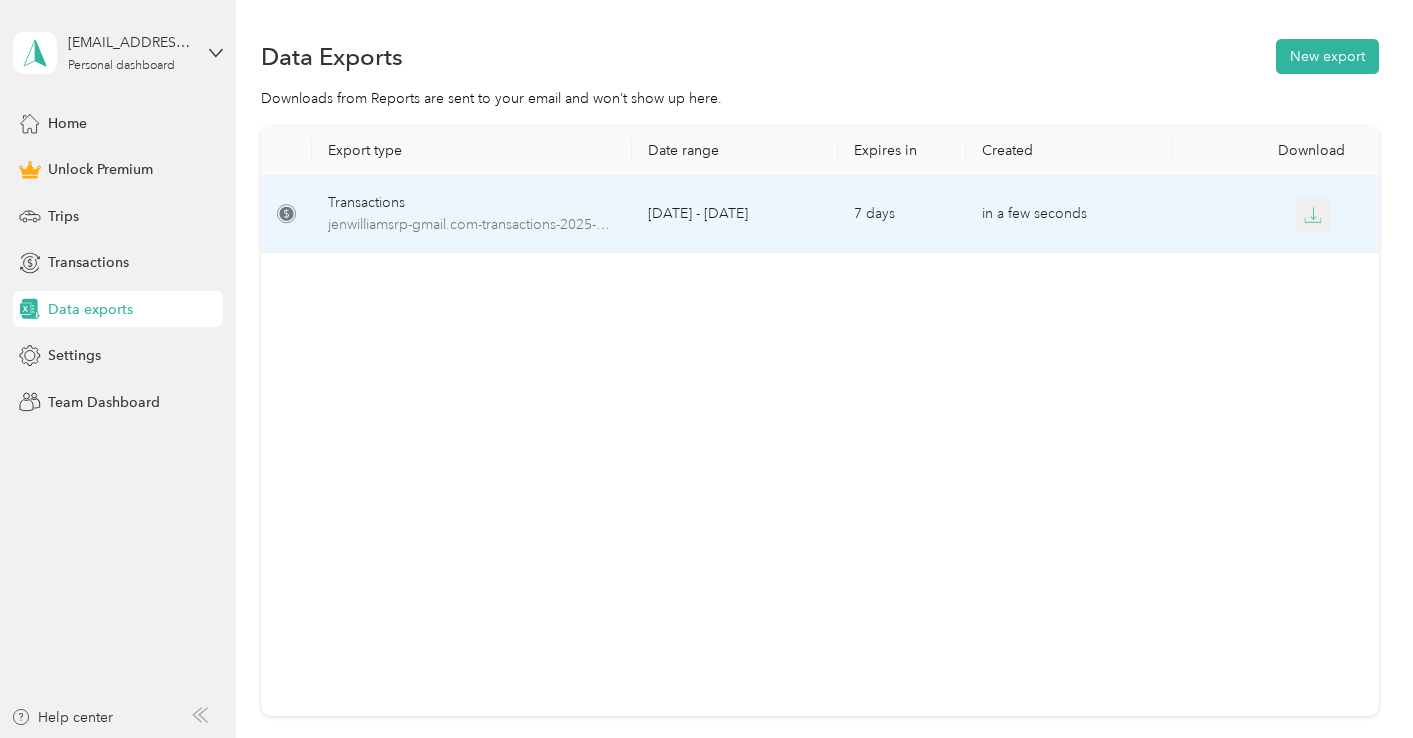 click 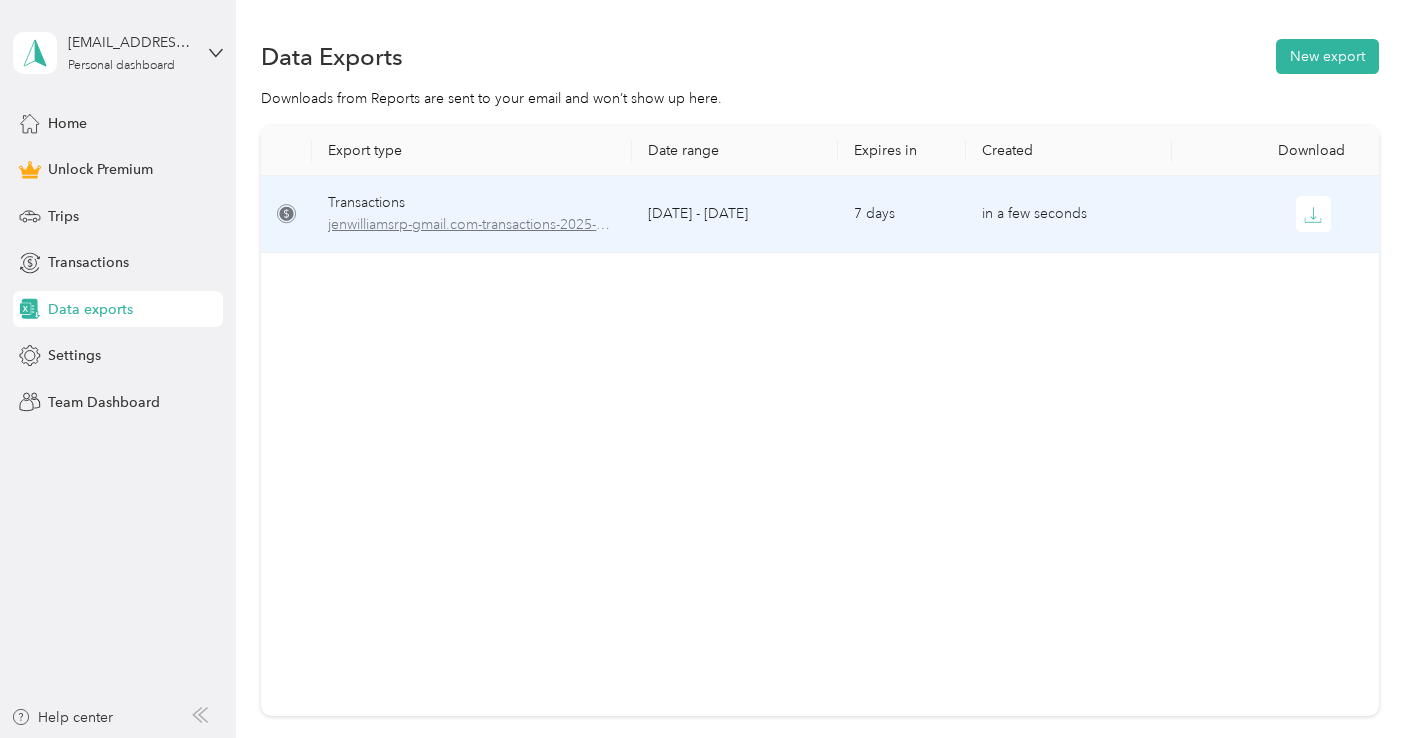click on "jenwilliamsrp-gmail.com-transactions-2025-01-01-2025-12-31.csv" at bounding box center (471, 225) 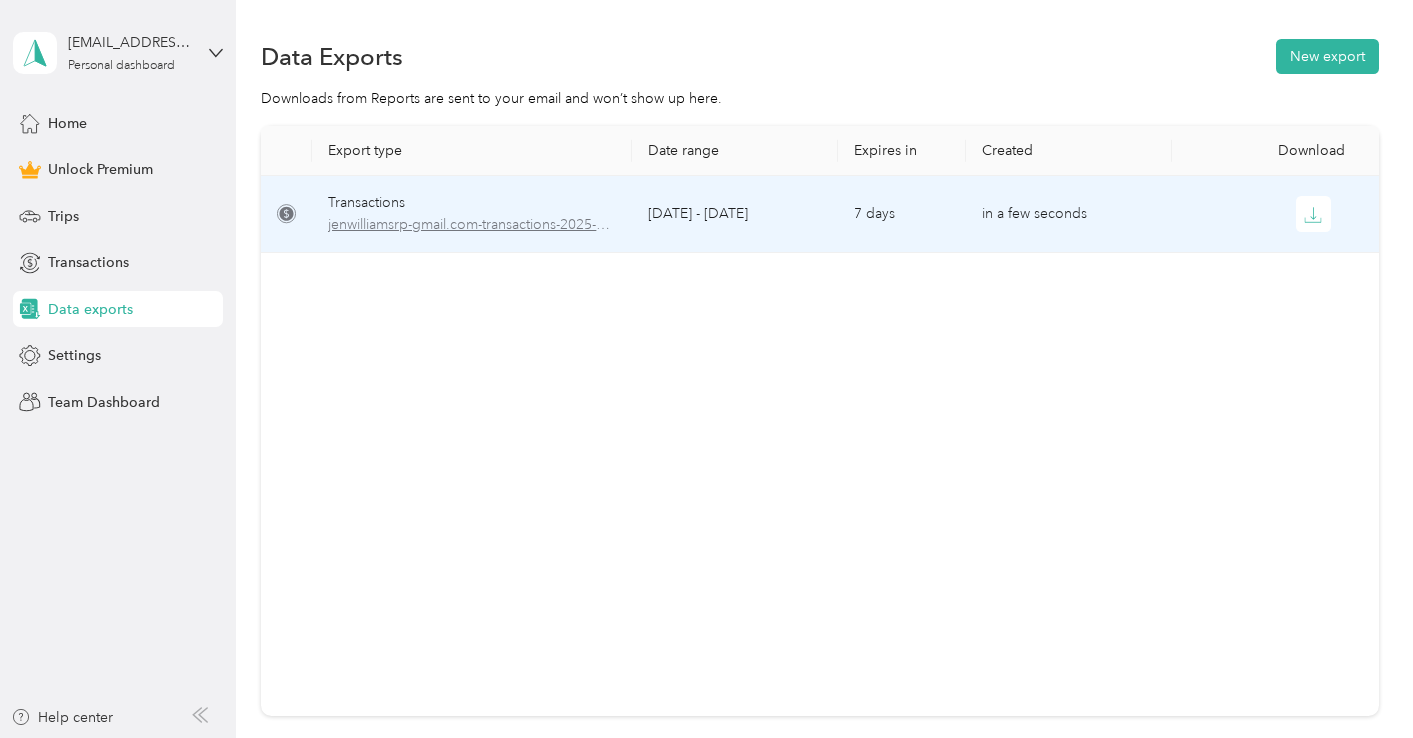 click on "jenwilliamsrp-gmail.com-transactions-2025-01-01-2025-12-31.csv" at bounding box center [471, 225] 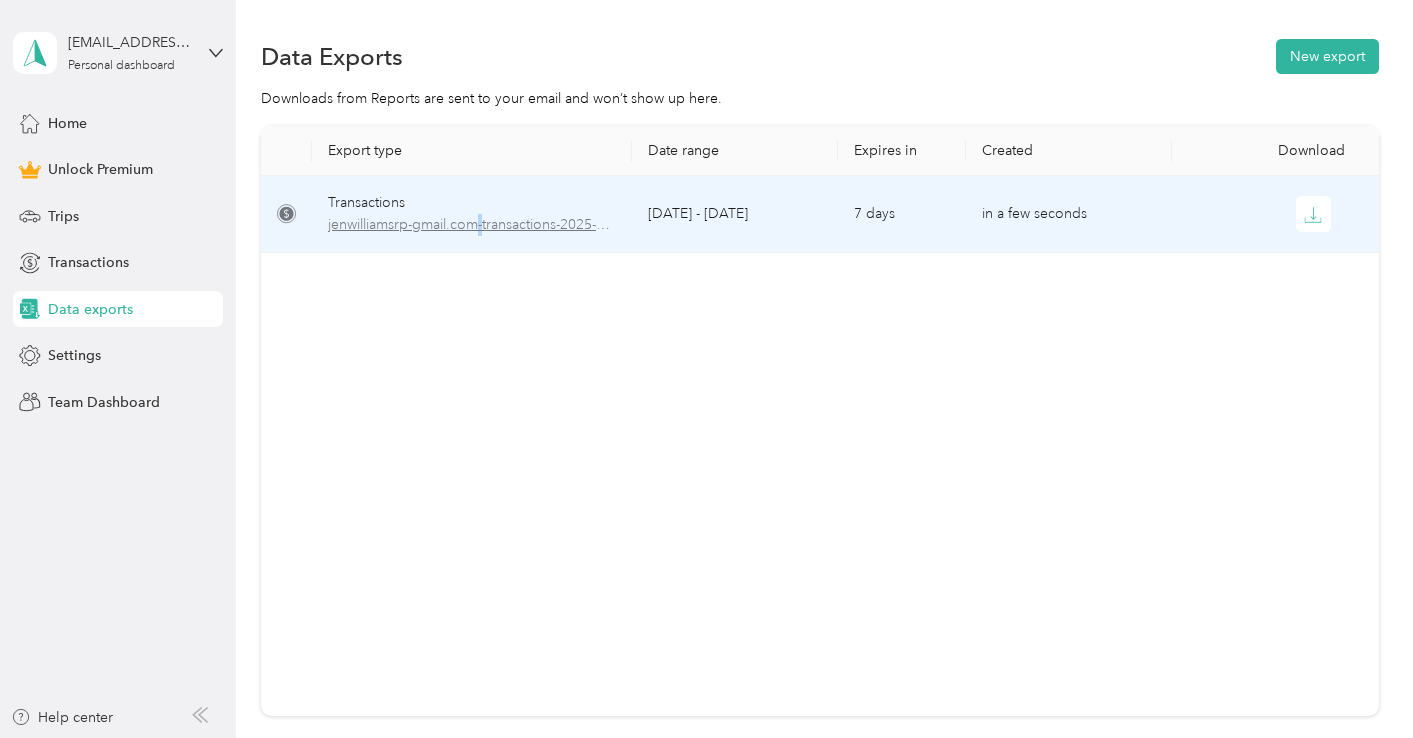 click on "jenwilliamsrp-gmail.com-transactions-2025-01-01-2025-12-31.csv" at bounding box center (471, 225) 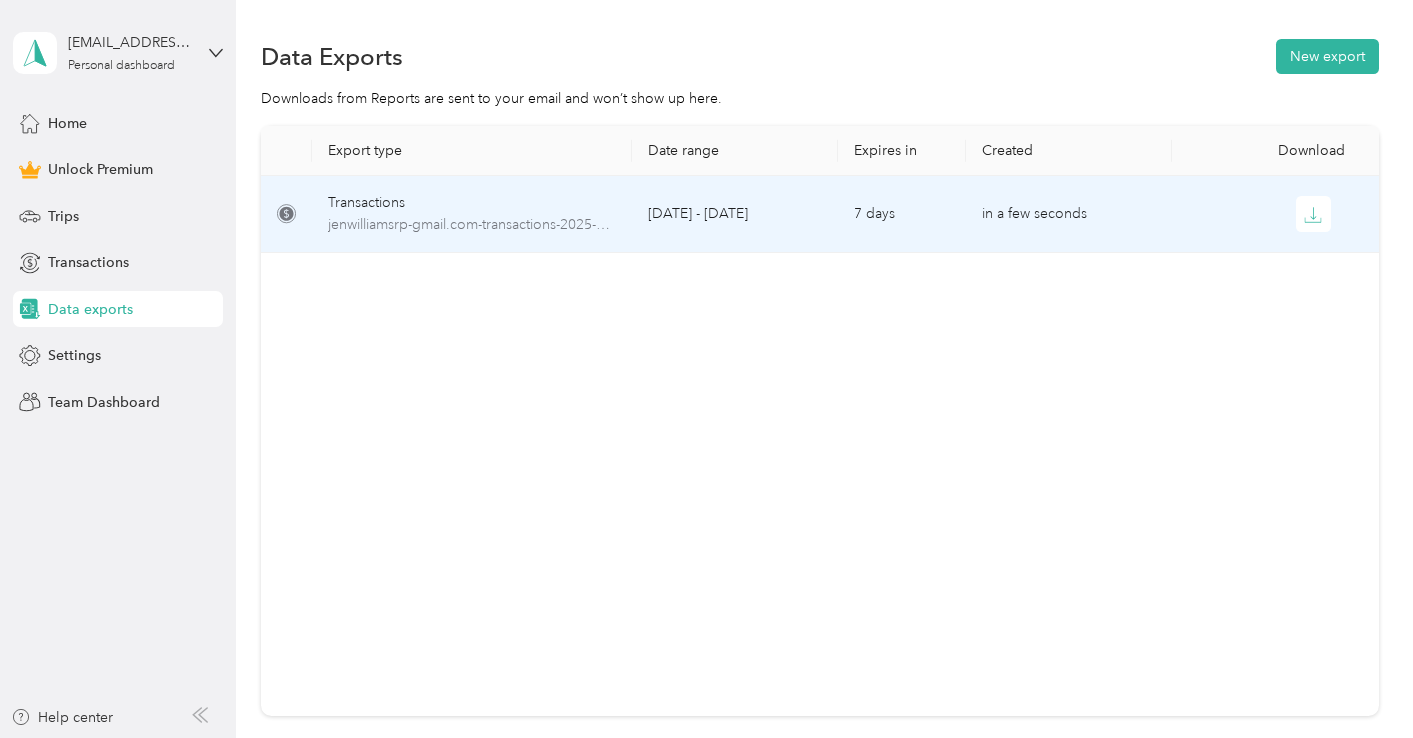 click on "in a few seconds" at bounding box center [1069, 214] 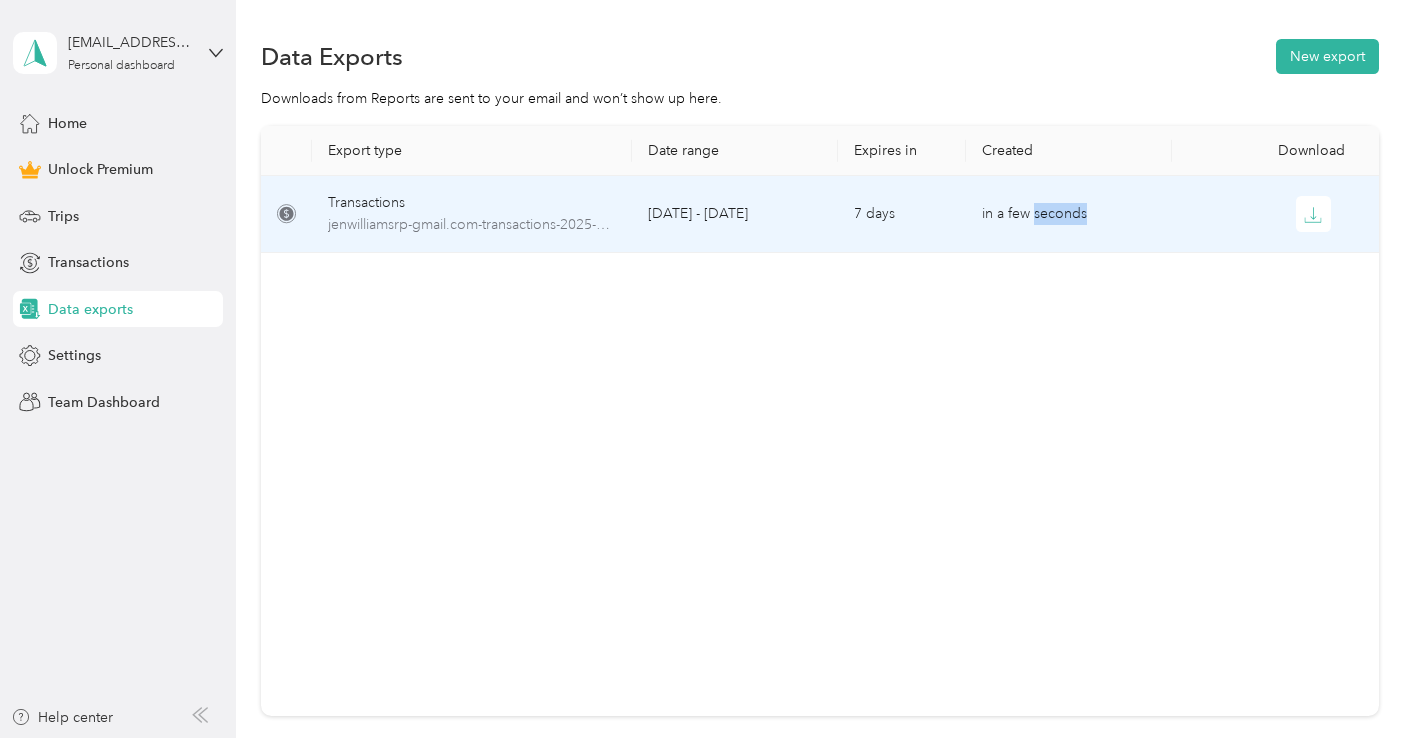 click on "in a few seconds" at bounding box center [1069, 214] 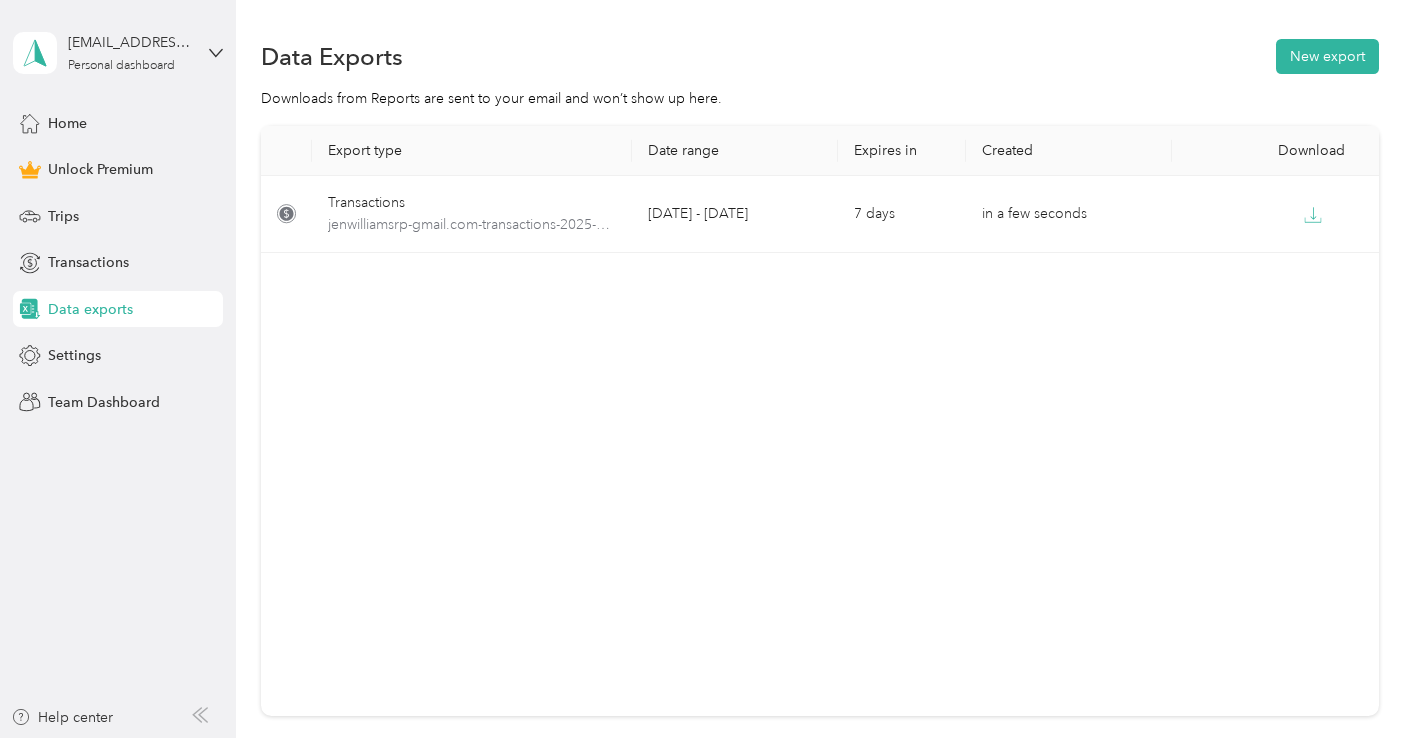 click on "Export type Date range Expires in Created Download             Transactions jenwilliamsrp-gmail.com-transactions-2025-01-01-2025-12-31.csv [DATE] - [DATE] 7 days in a few seconds" at bounding box center [820, 421] 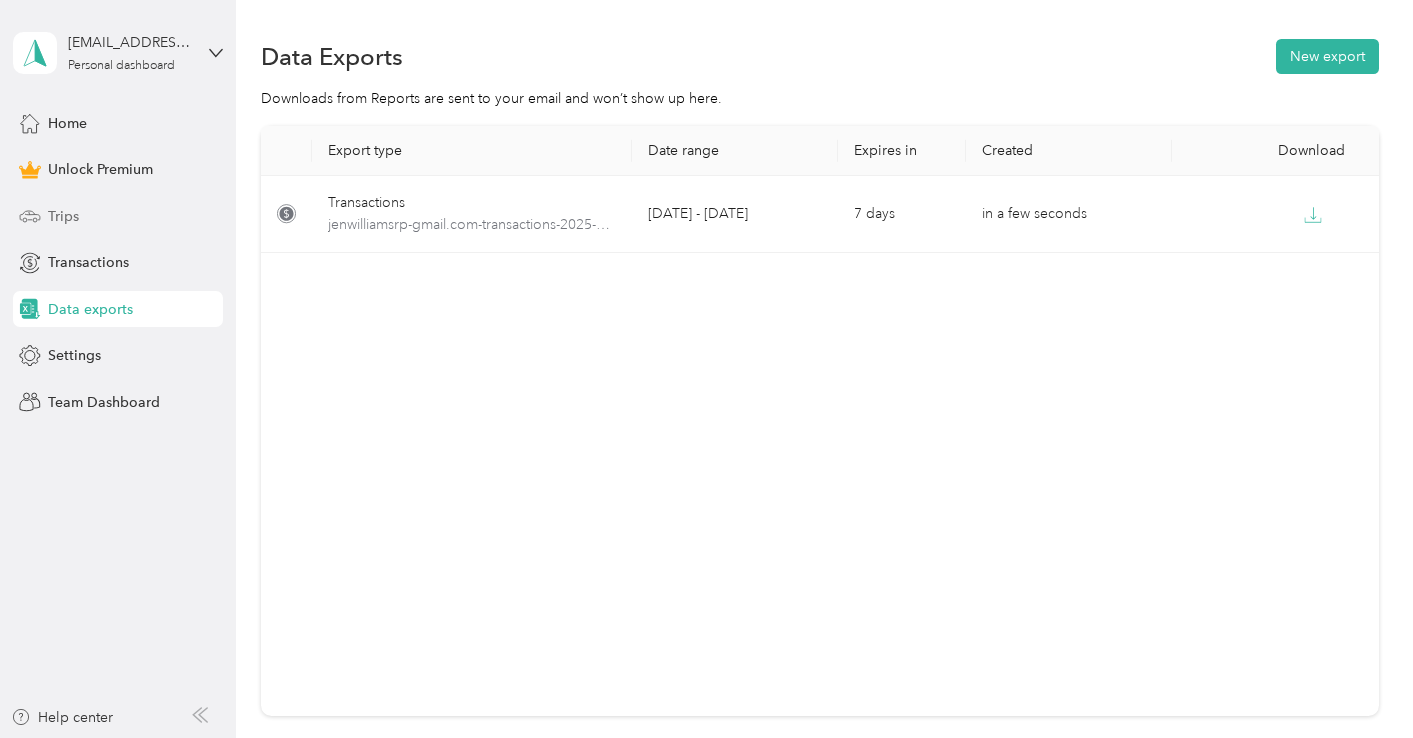 click on "Trips" at bounding box center [63, 216] 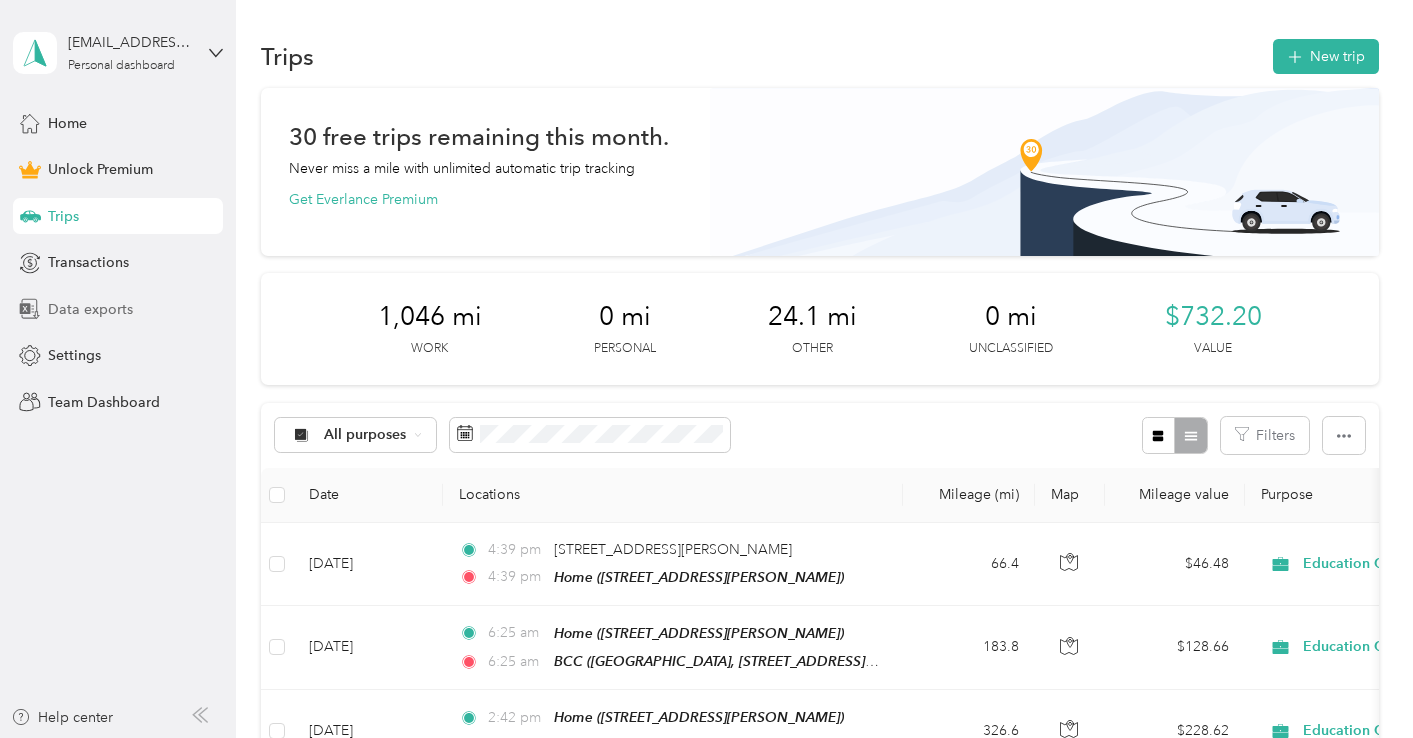 click on "Data exports" at bounding box center (90, 309) 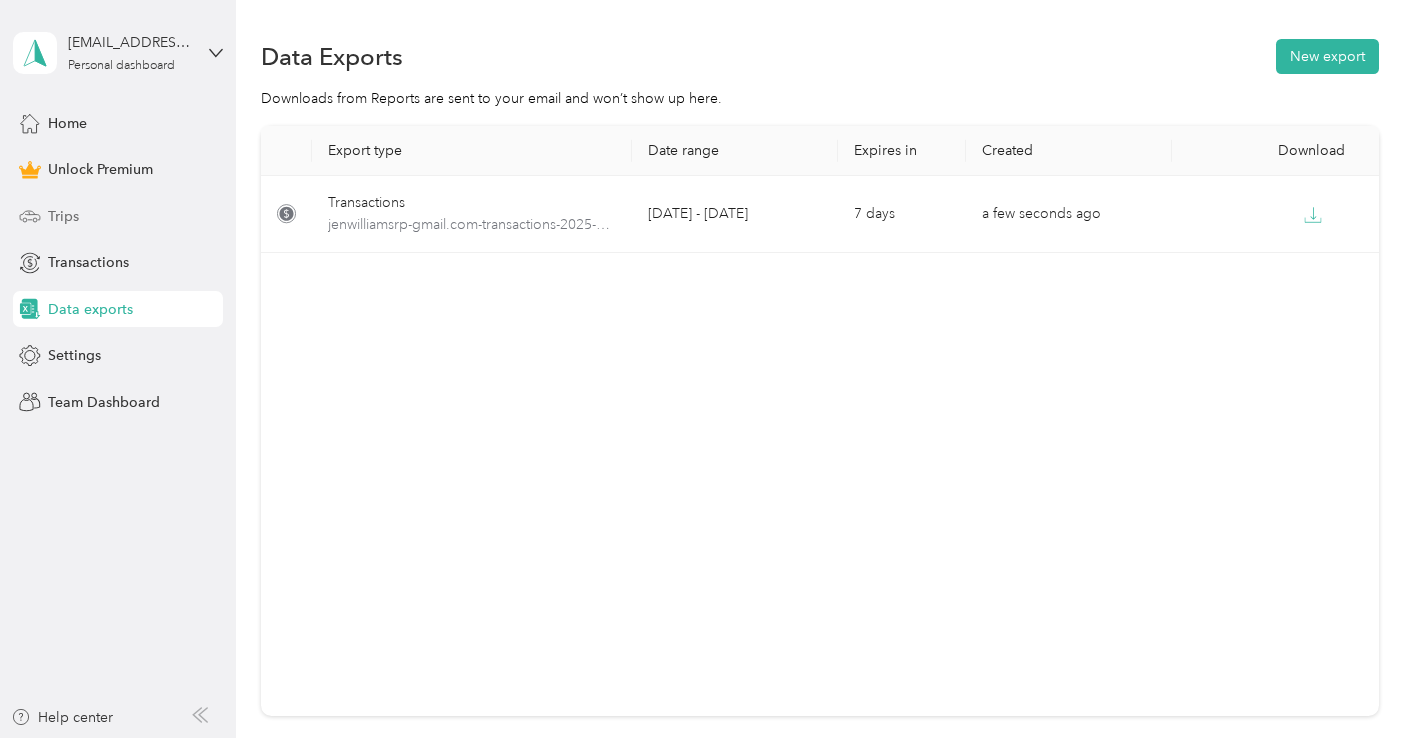 click on "Trips" at bounding box center [63, 216] 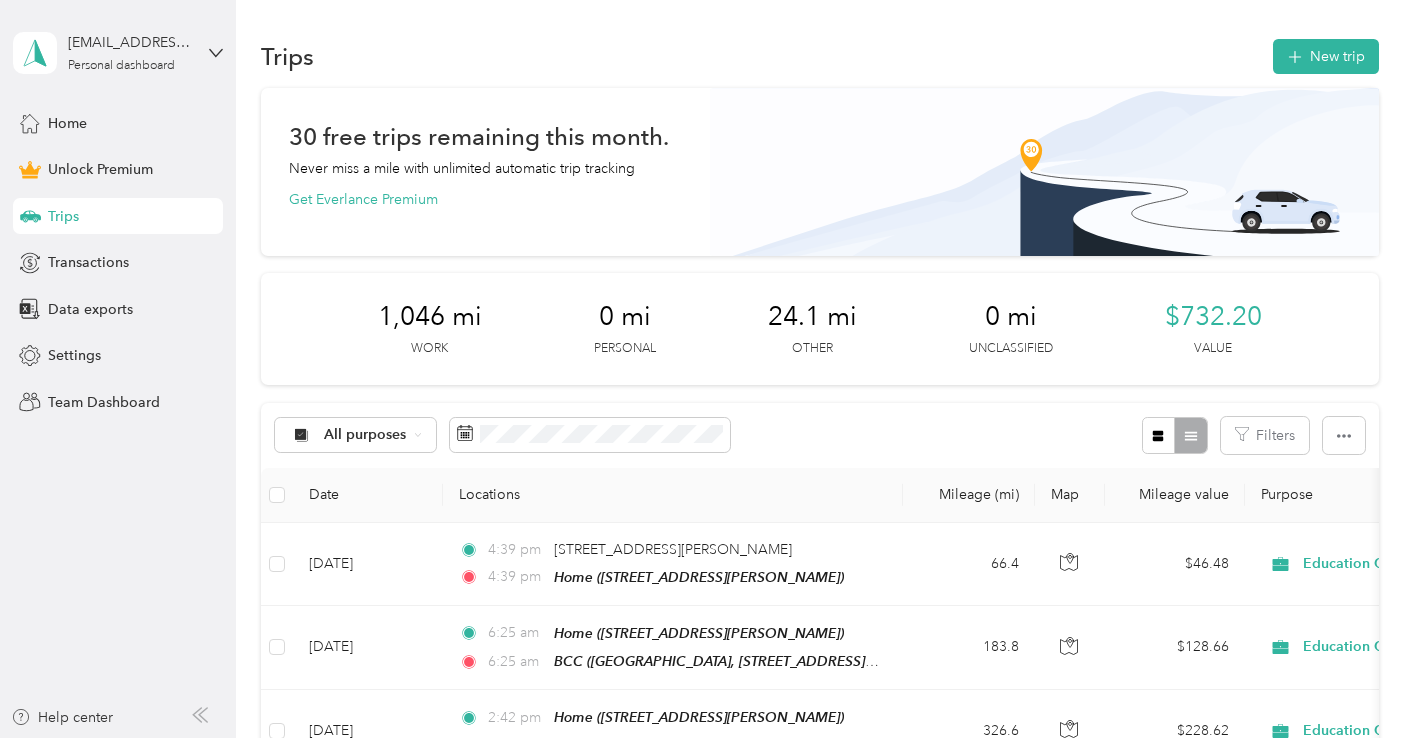 drag, startPoint x: 61, startPoint y: 258, endPoint x: 227, endPoint y: 140, distance: 203.6664 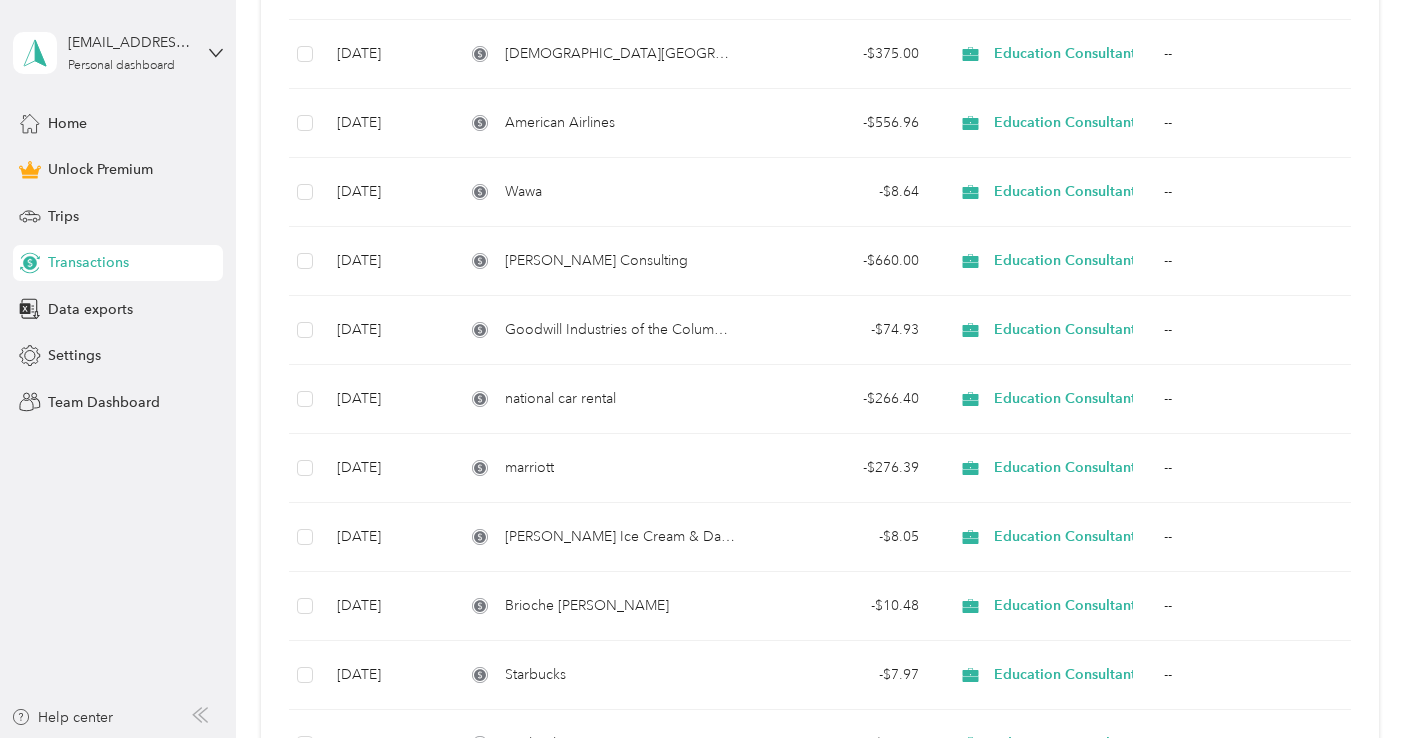 scroll, scrollTop: 0, scrollLeft: 0, axis: both 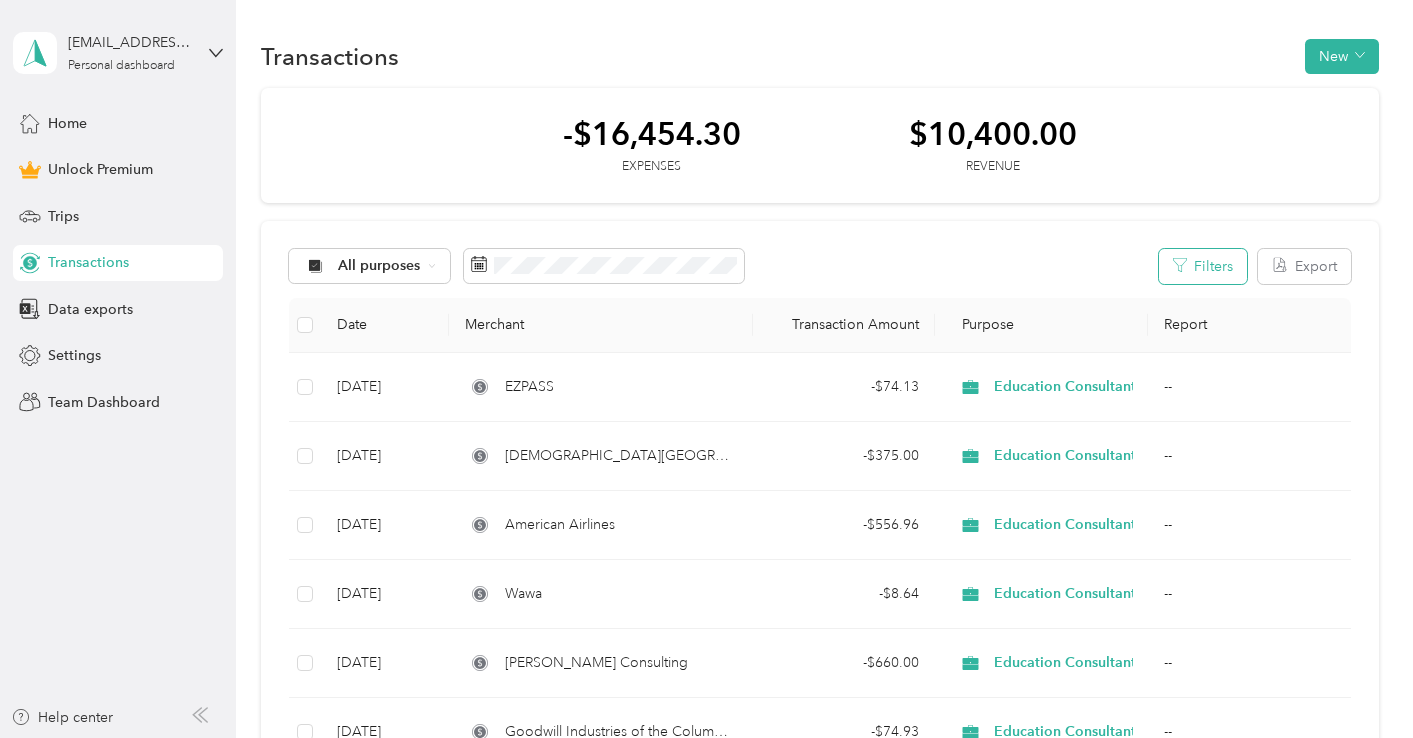 click on "Filters" at bounding box center [1203, 266] 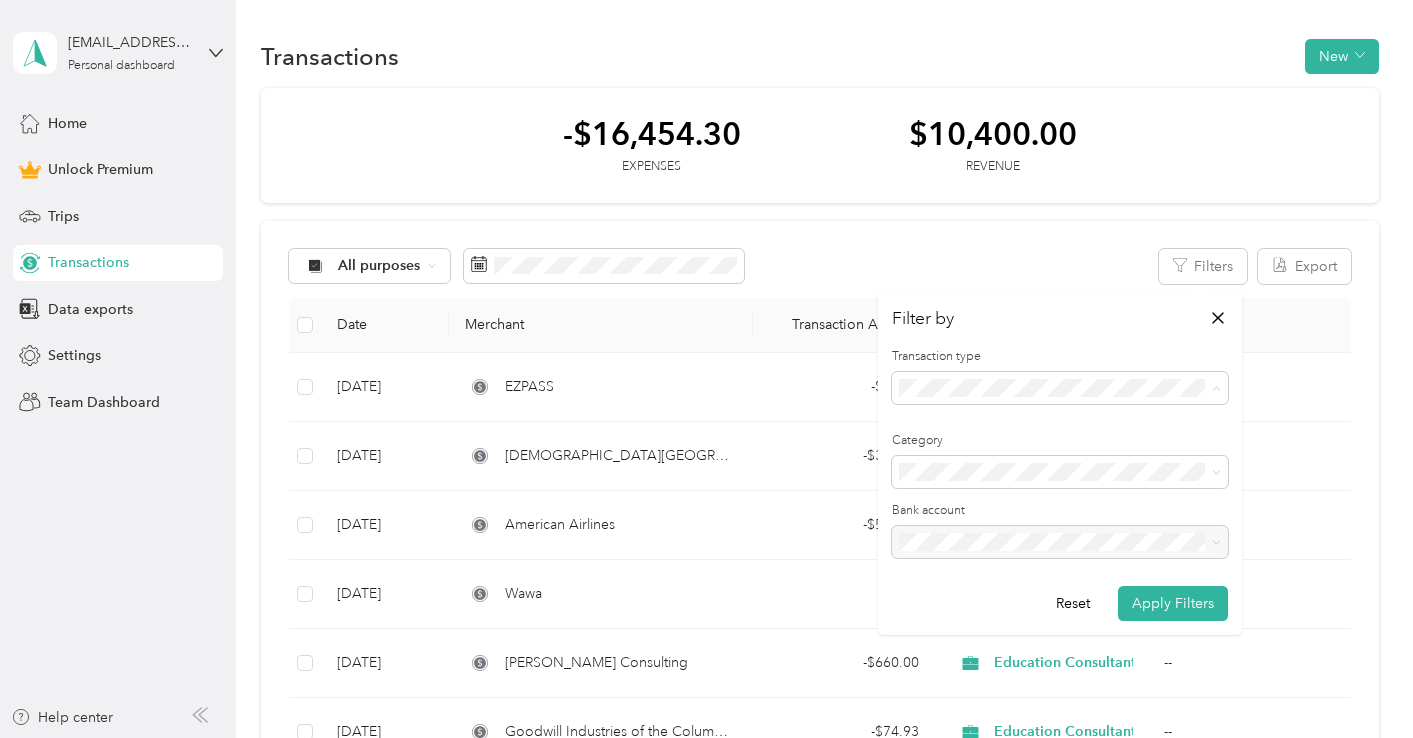 click on "Expense" at bounding box center (933, 458) 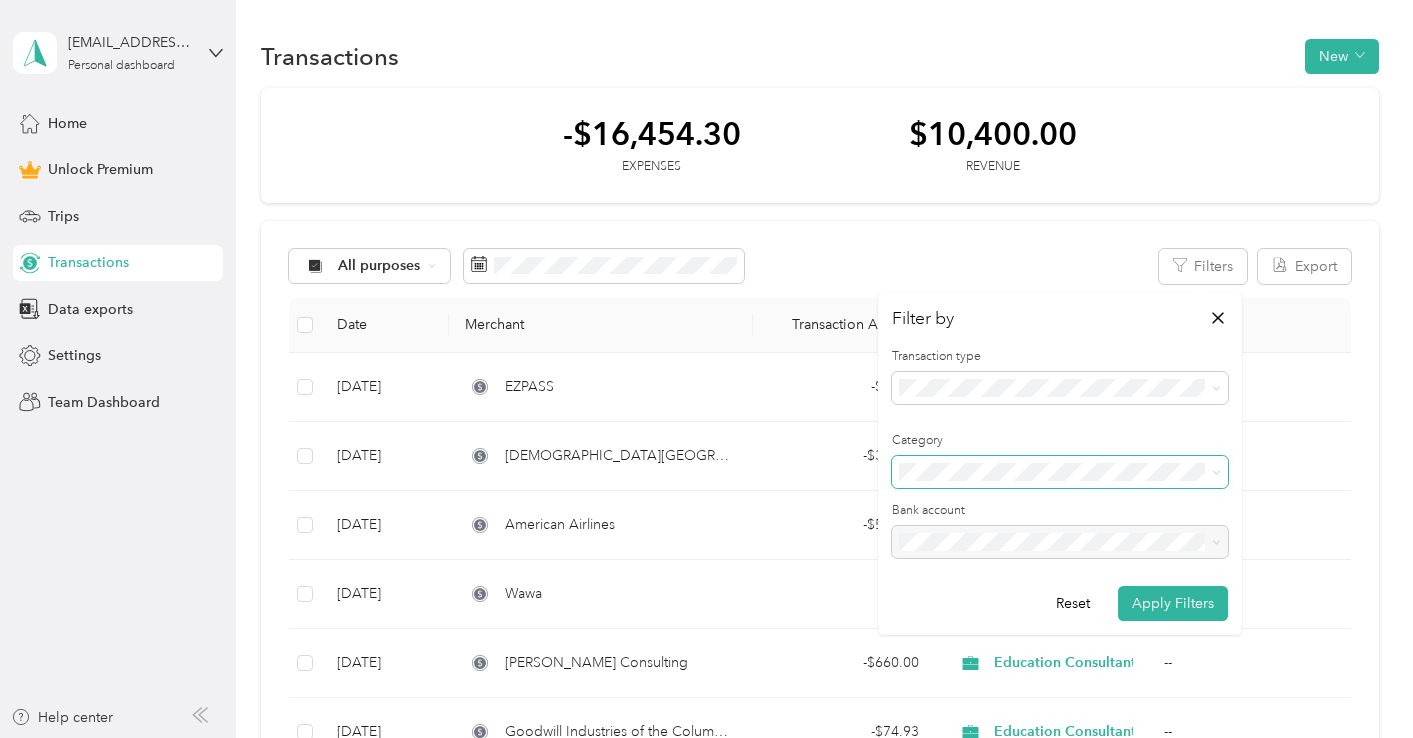 click at bounding box center [1060, 472] 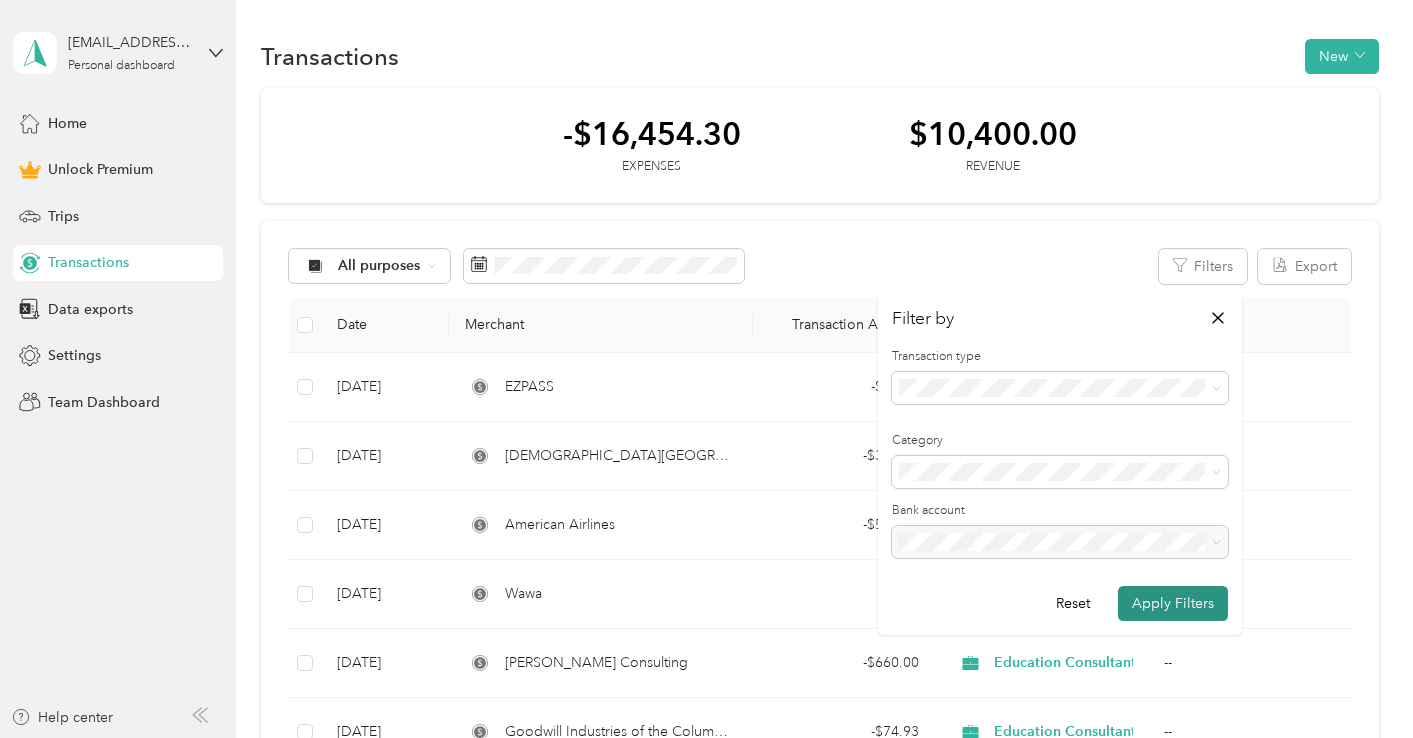 click on "Apply Filters" at bounding box center [1173, 603] 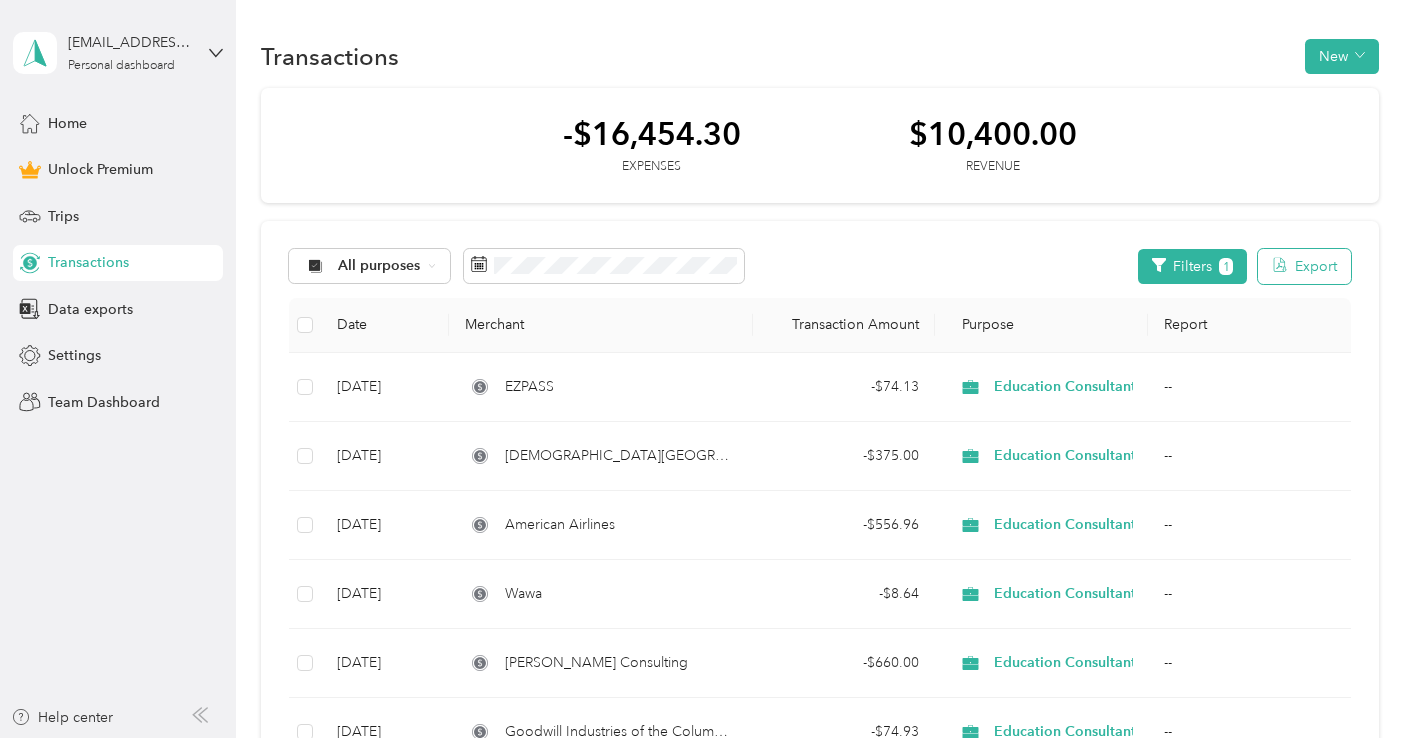 click on "Export" at bounding box center (1304, 266) 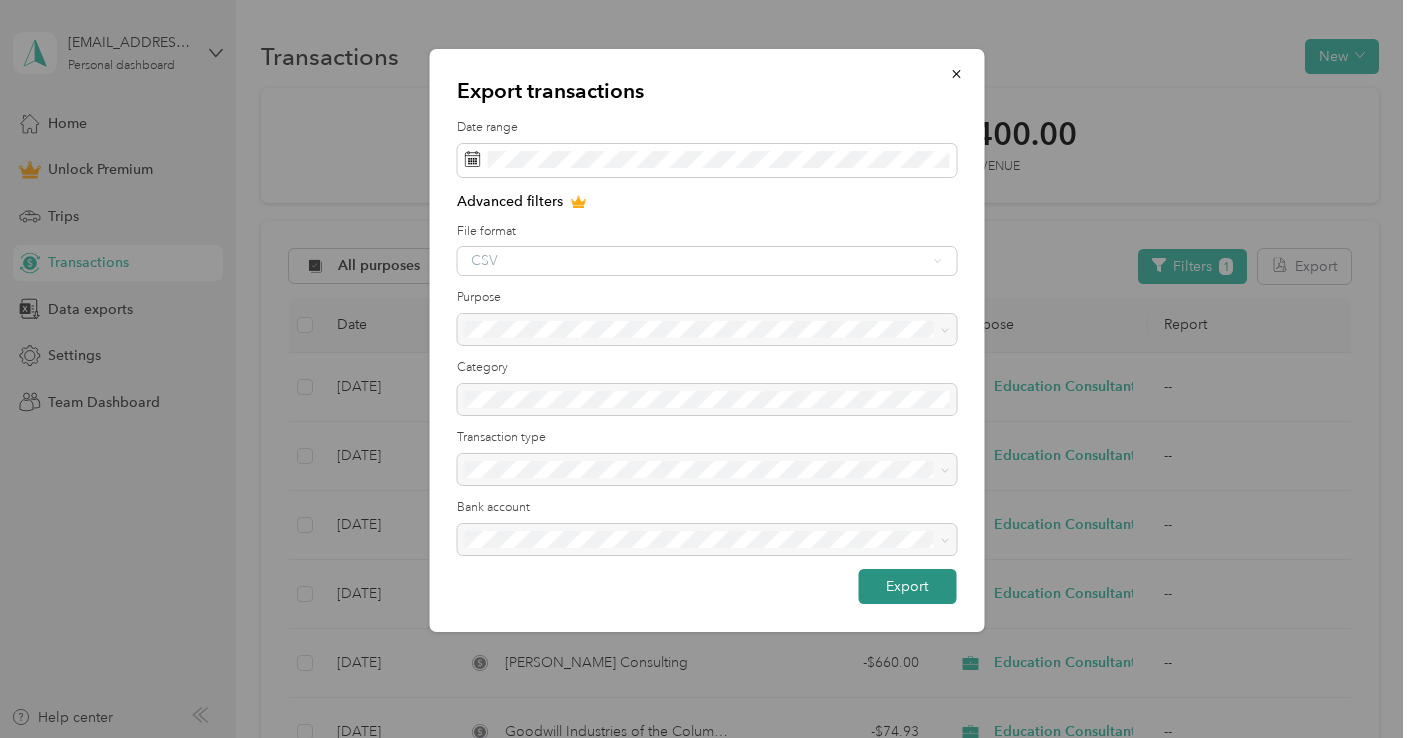 click on "Export" at bounding box center (907, 586) 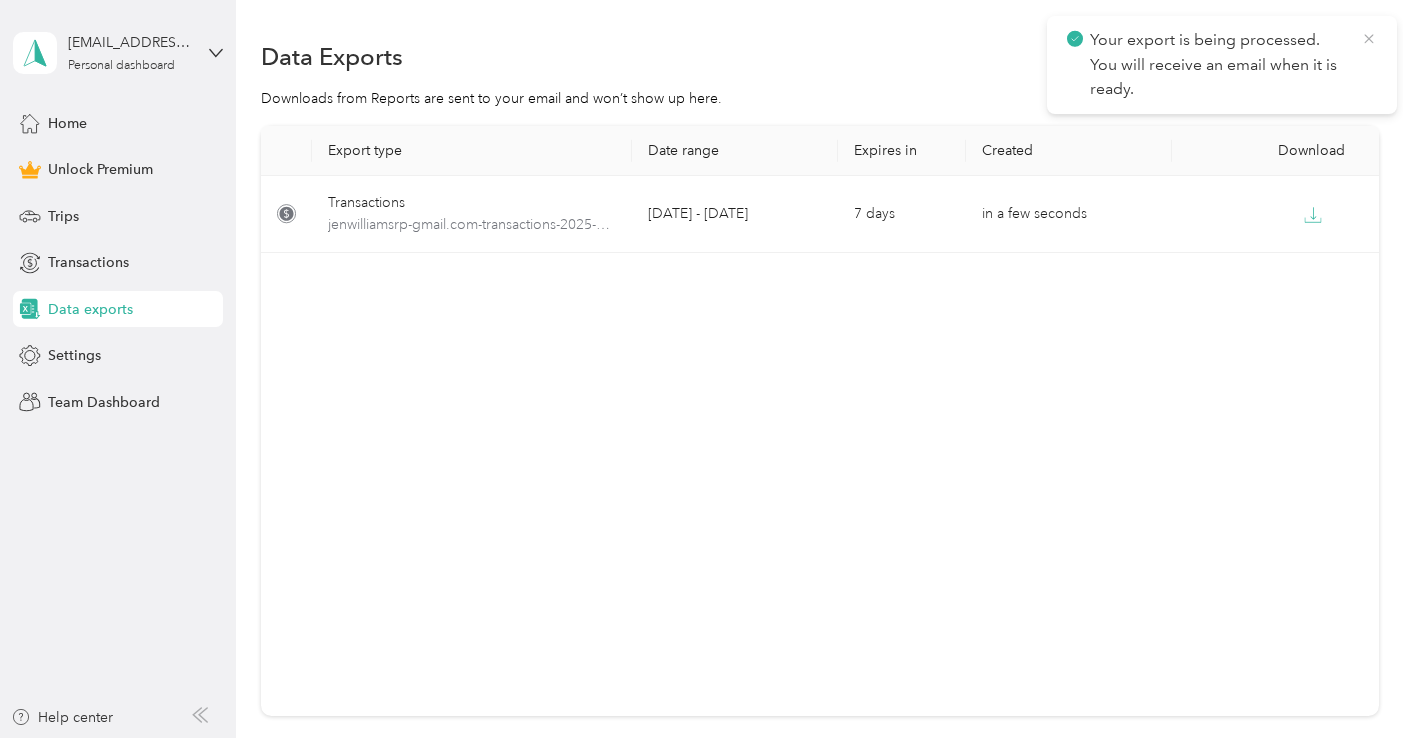 click 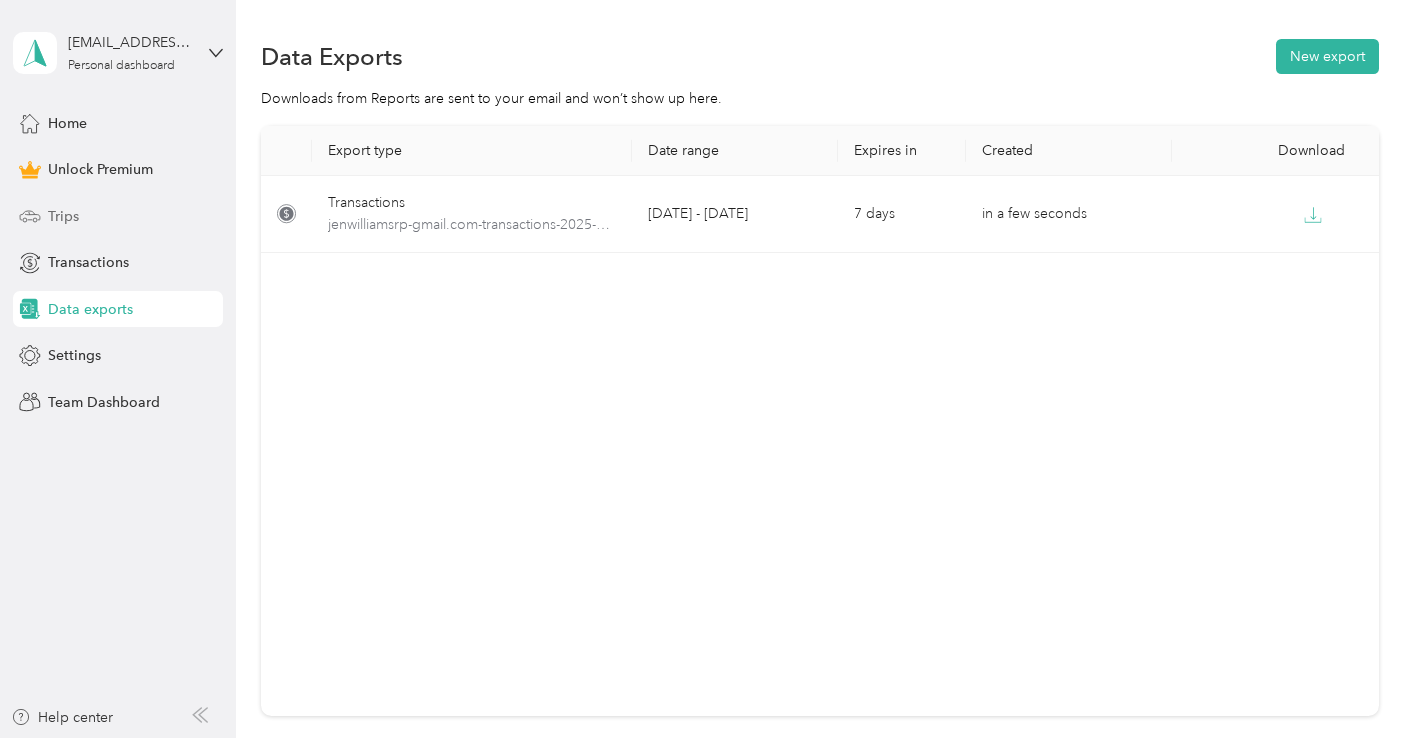 click on "Trips" at bounding box center (63, 216) 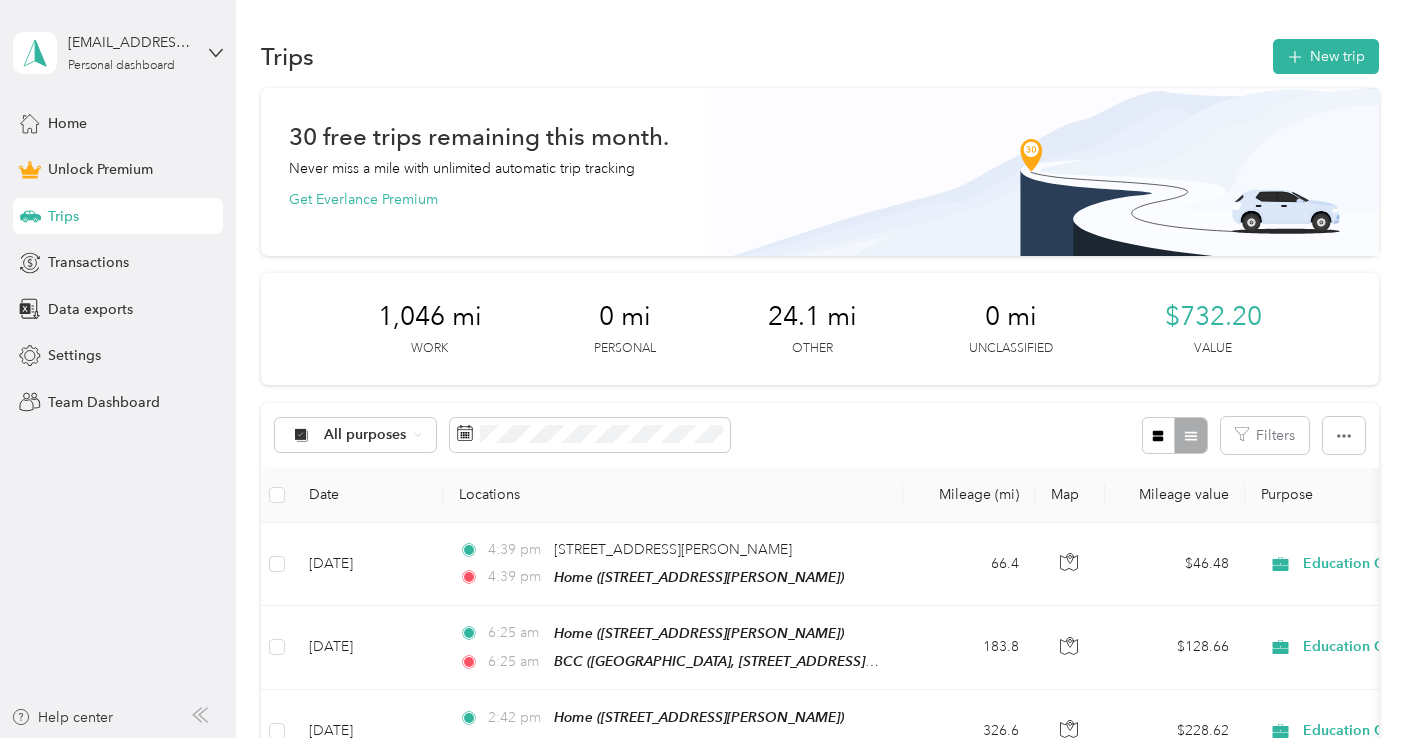 click on "Trips" at bounding box center [63, 216] 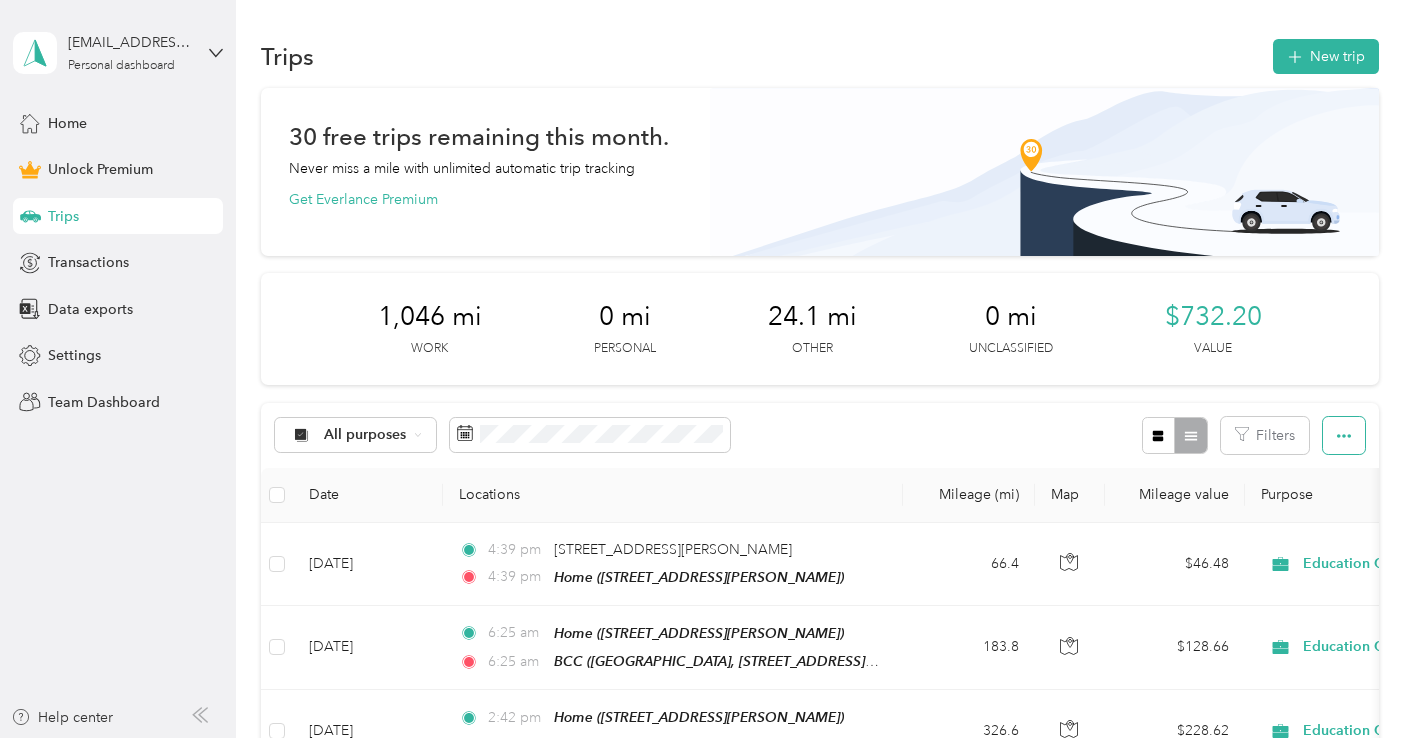 click 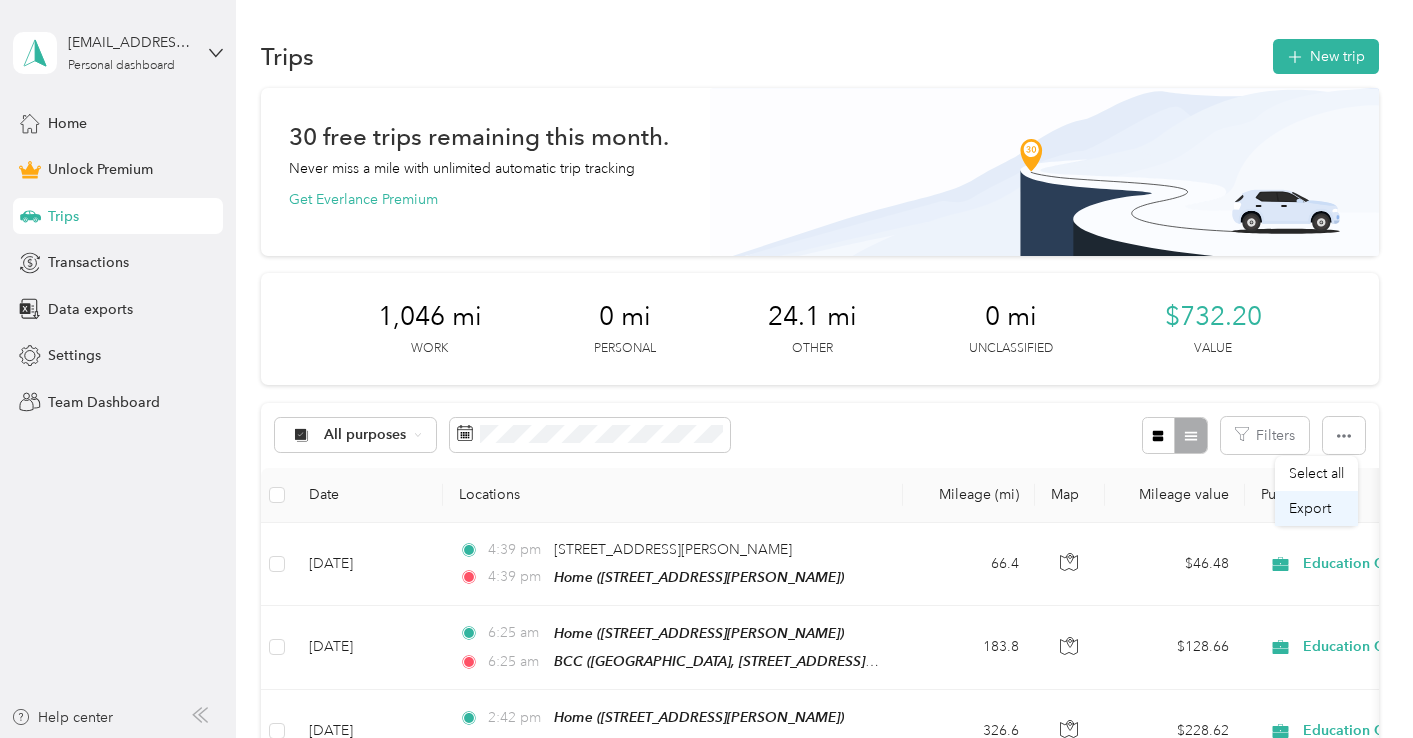click on "Export" at bounding box center [1310, 508] 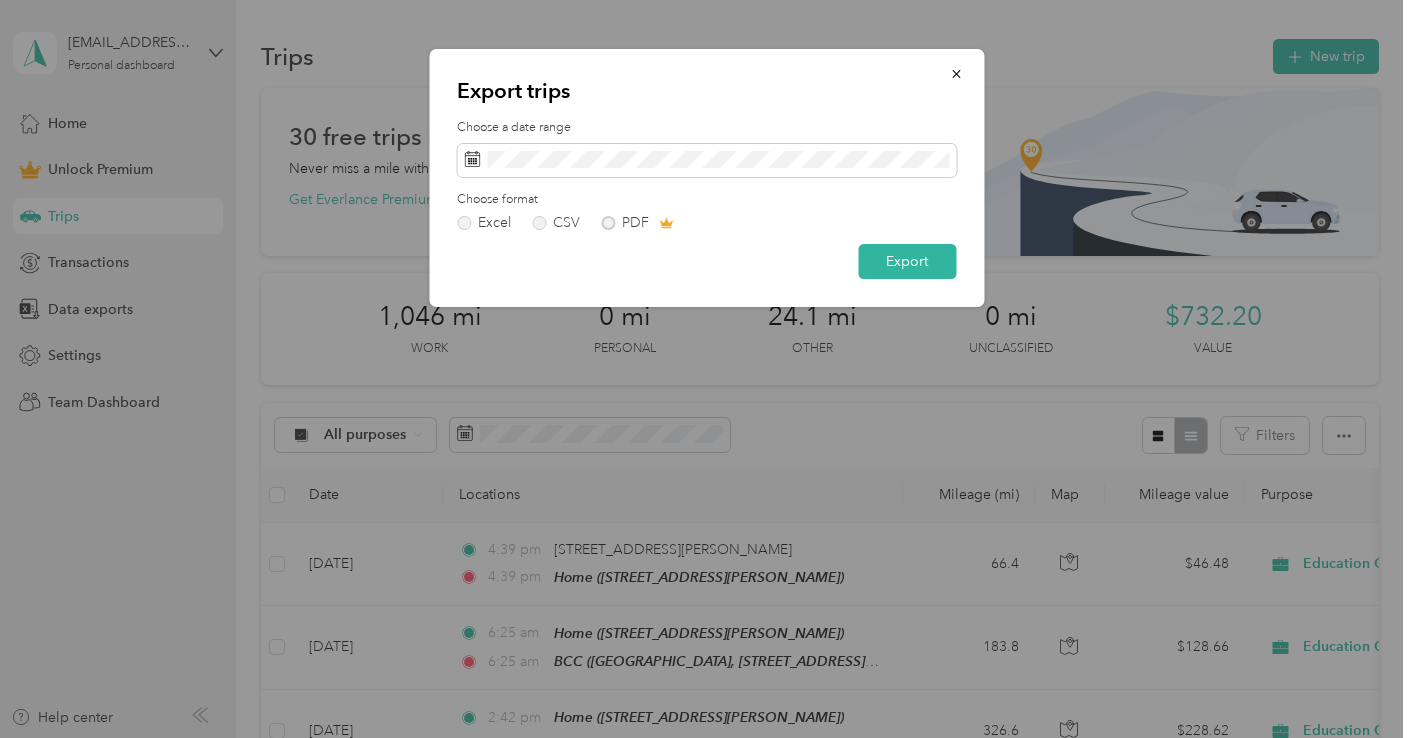 click on "Excel CSV PDF" at bounding box center (706, 223) 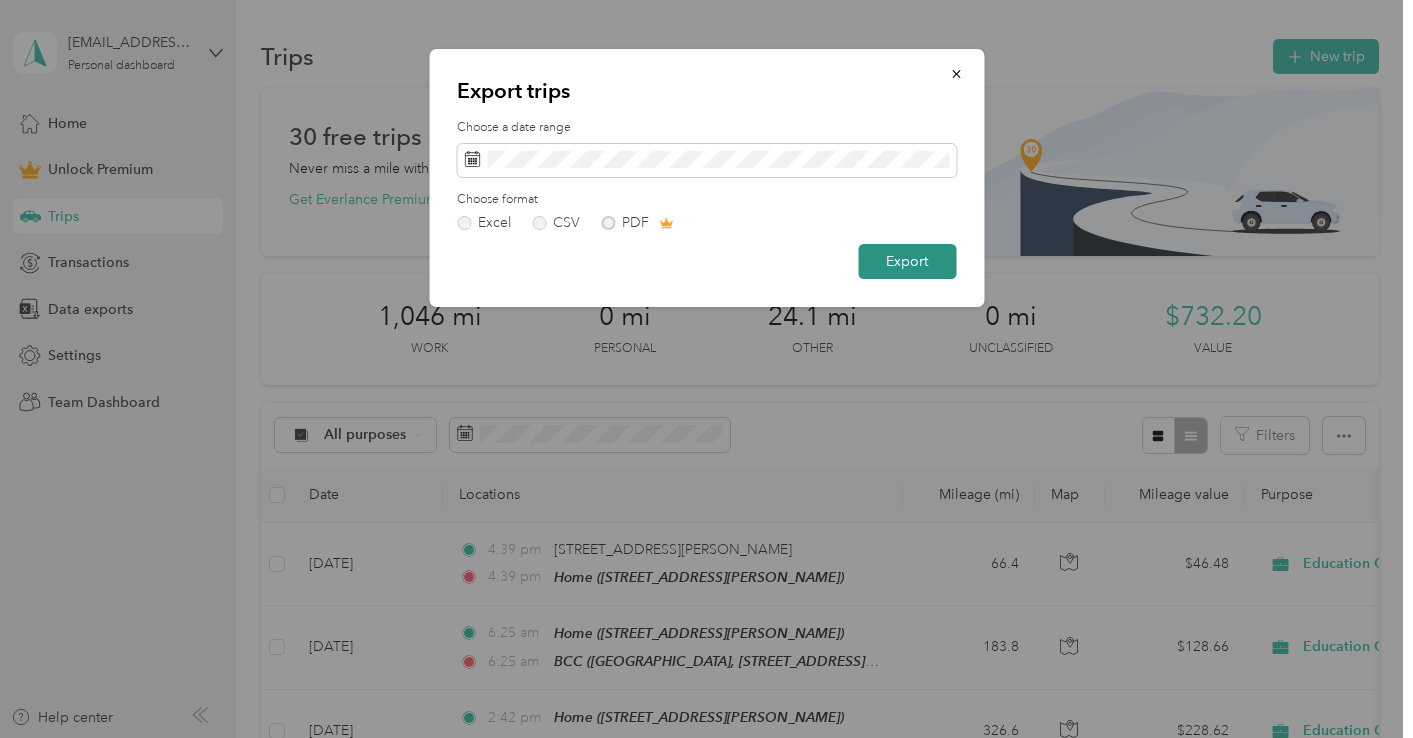 click on "Export" at bounding box center [907, 261] 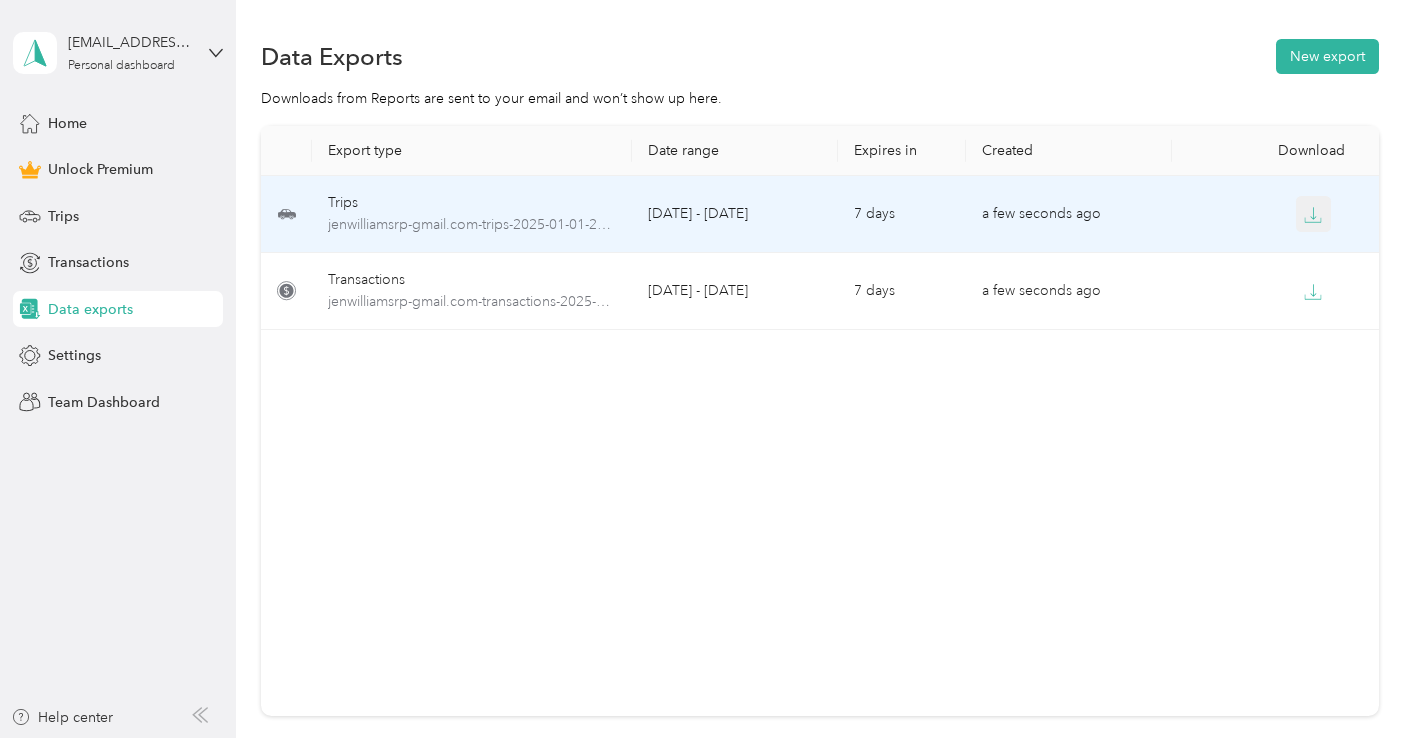 click 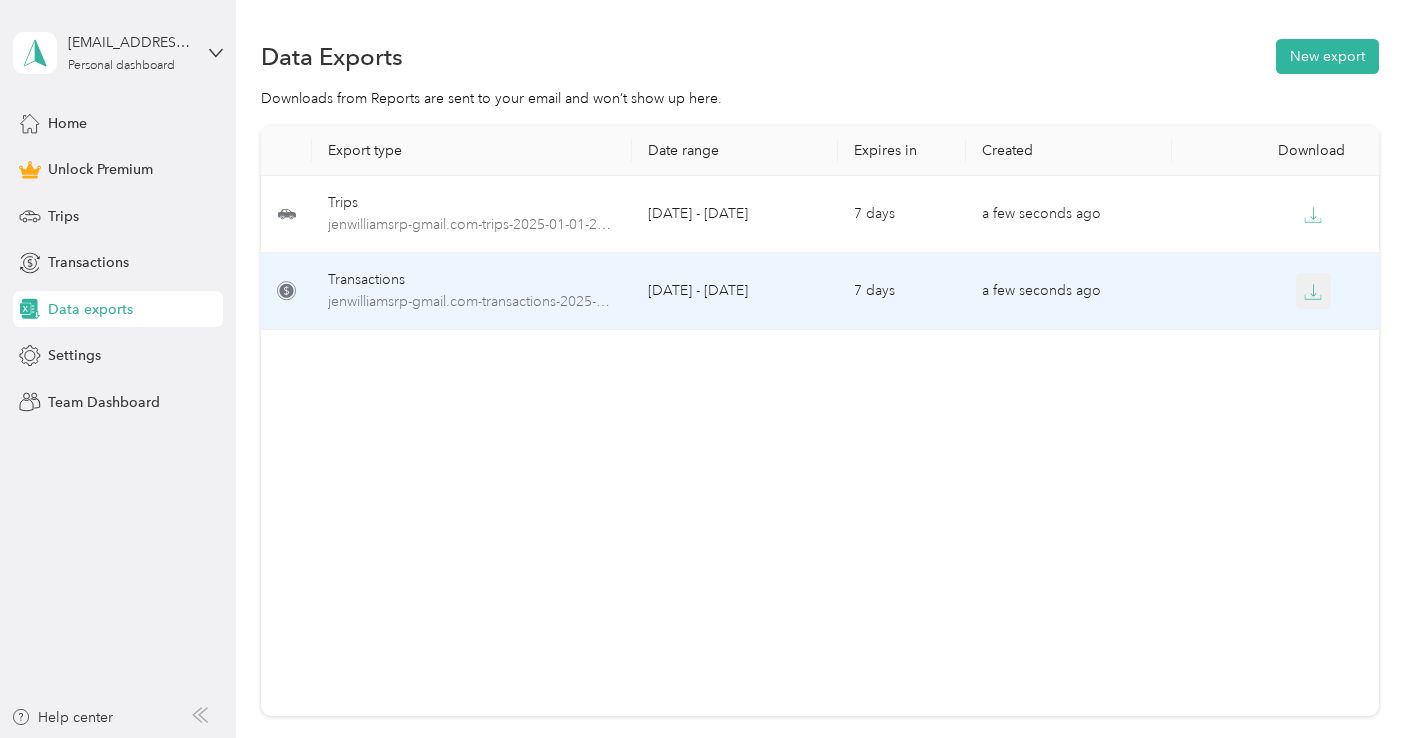 click 